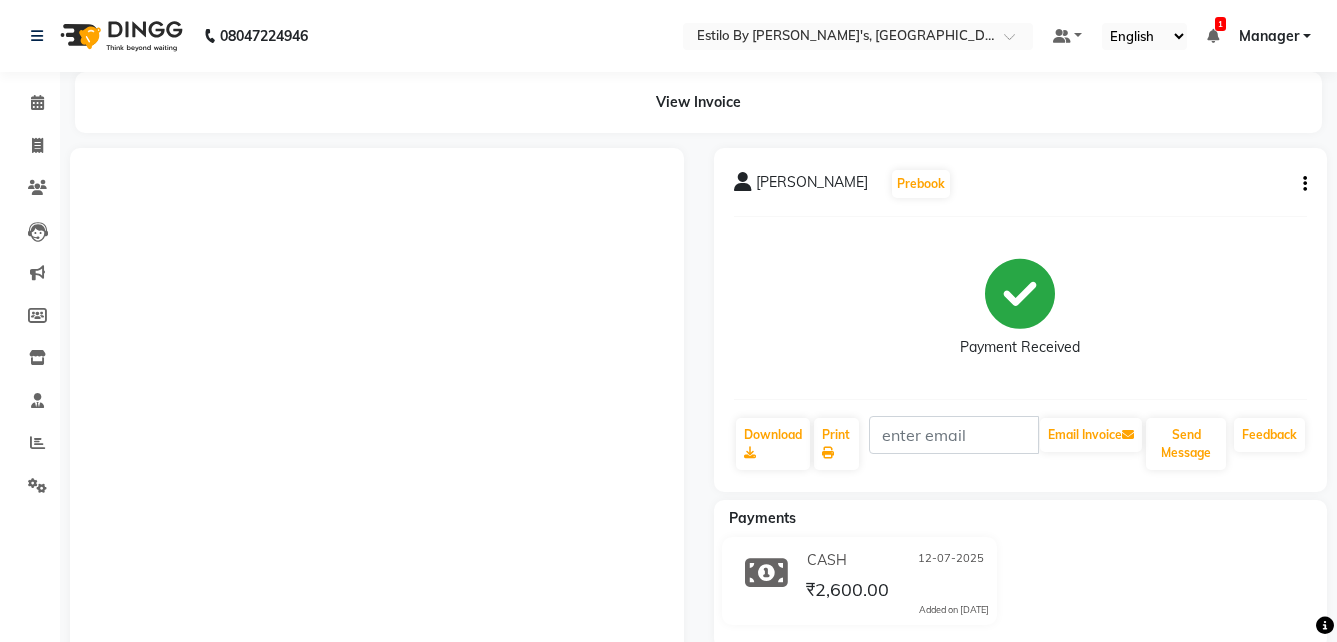 scroll, scrollTop: 0, scrollLeft: 0, axis: both 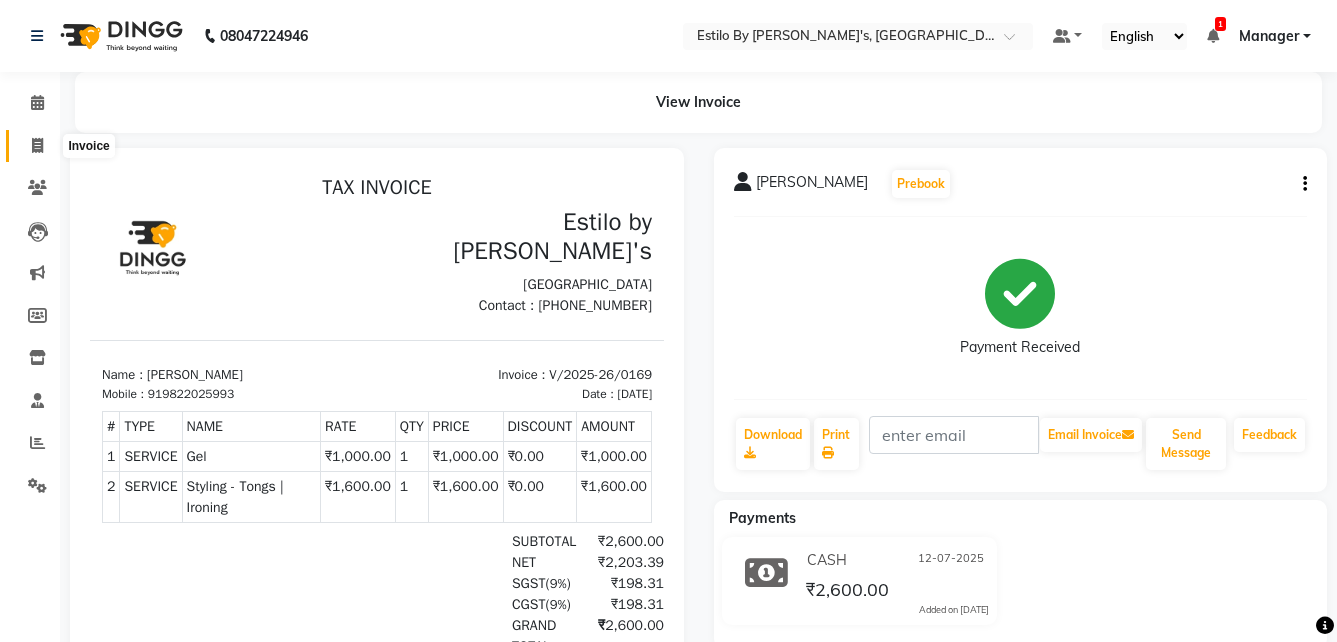 click 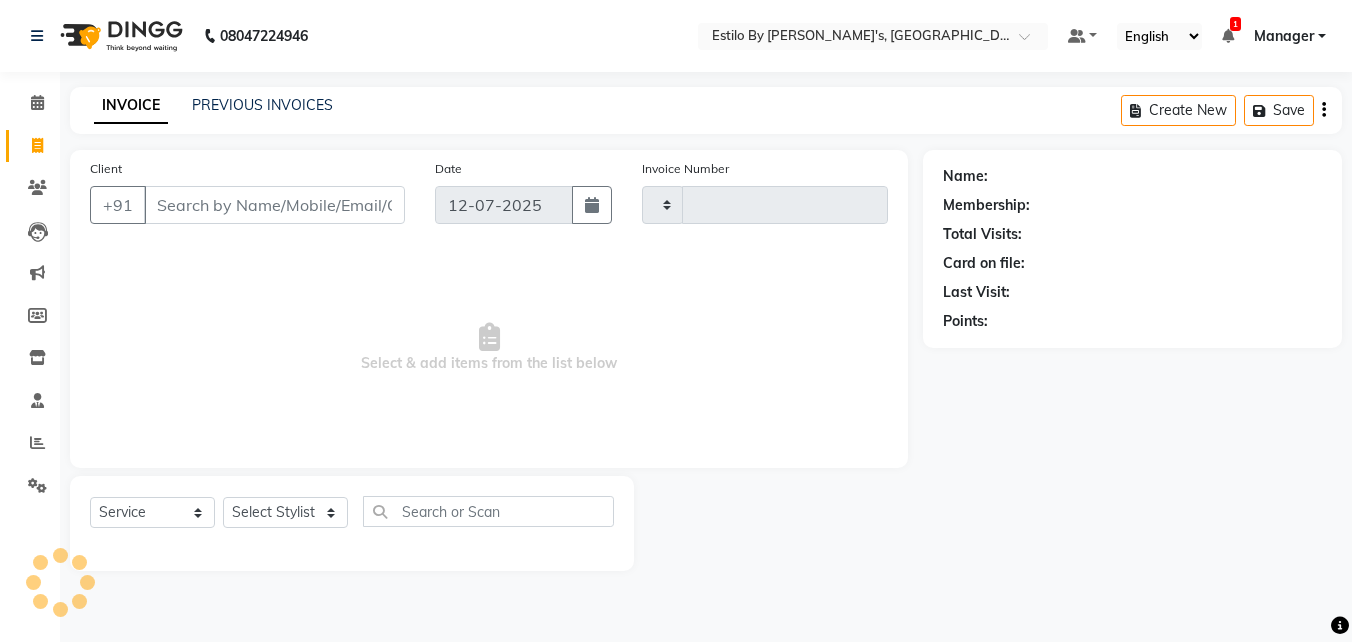 type on "0170" 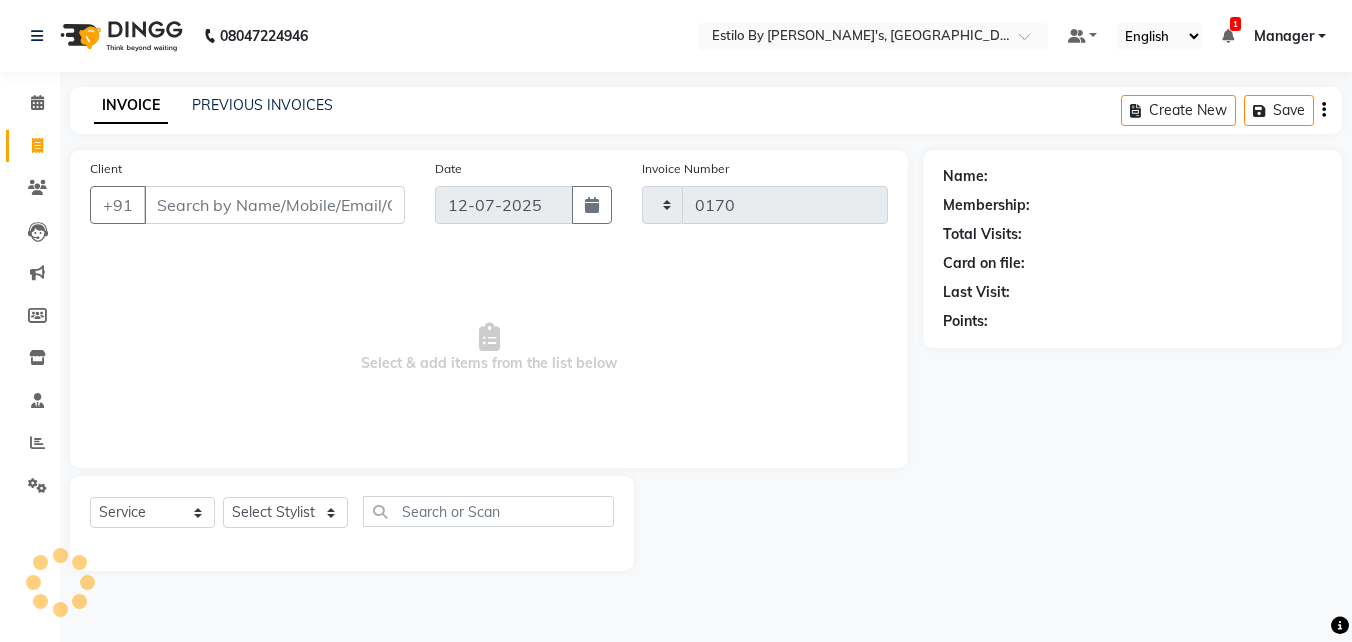 select on "8275" 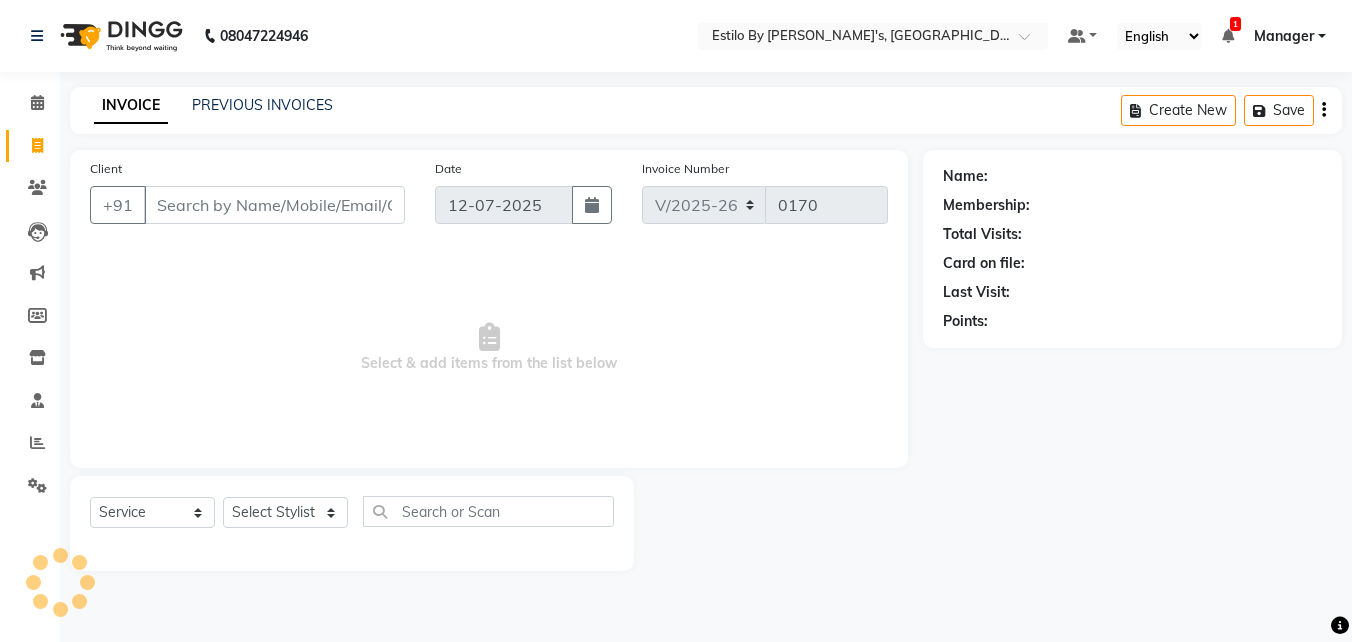 click on "INVOICE PREVIOUS INVOICES Create New   Save" 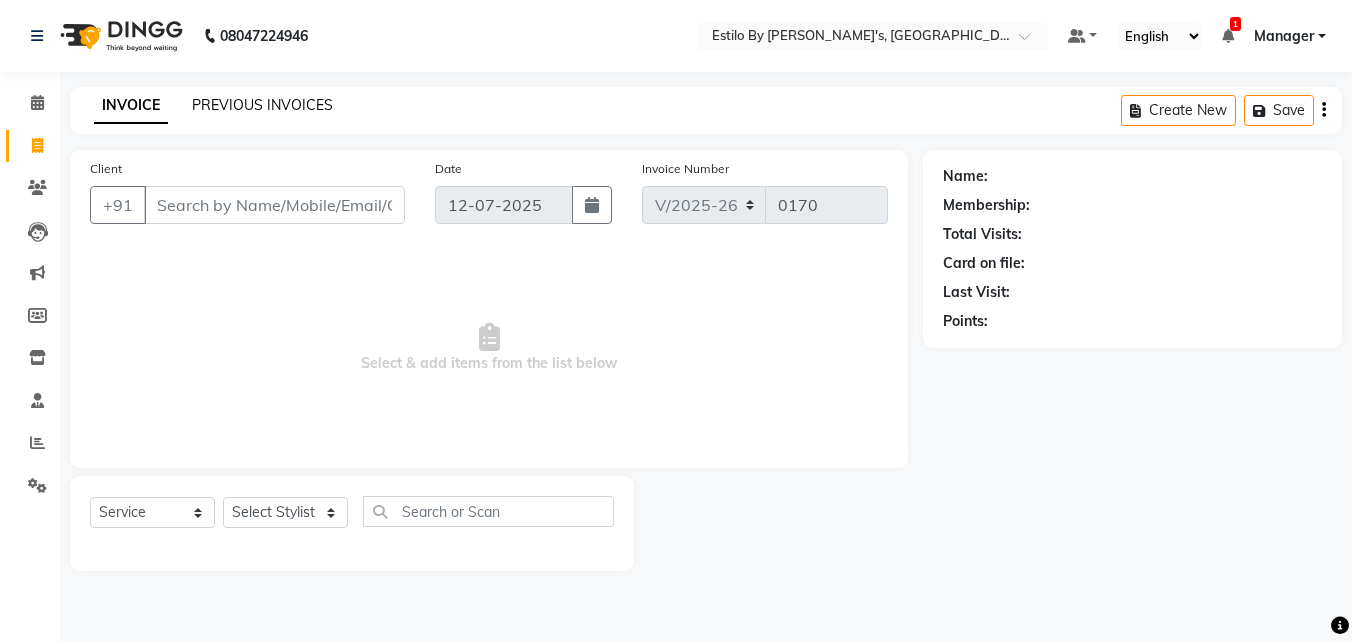click on "PREVIOUS INVOICES" 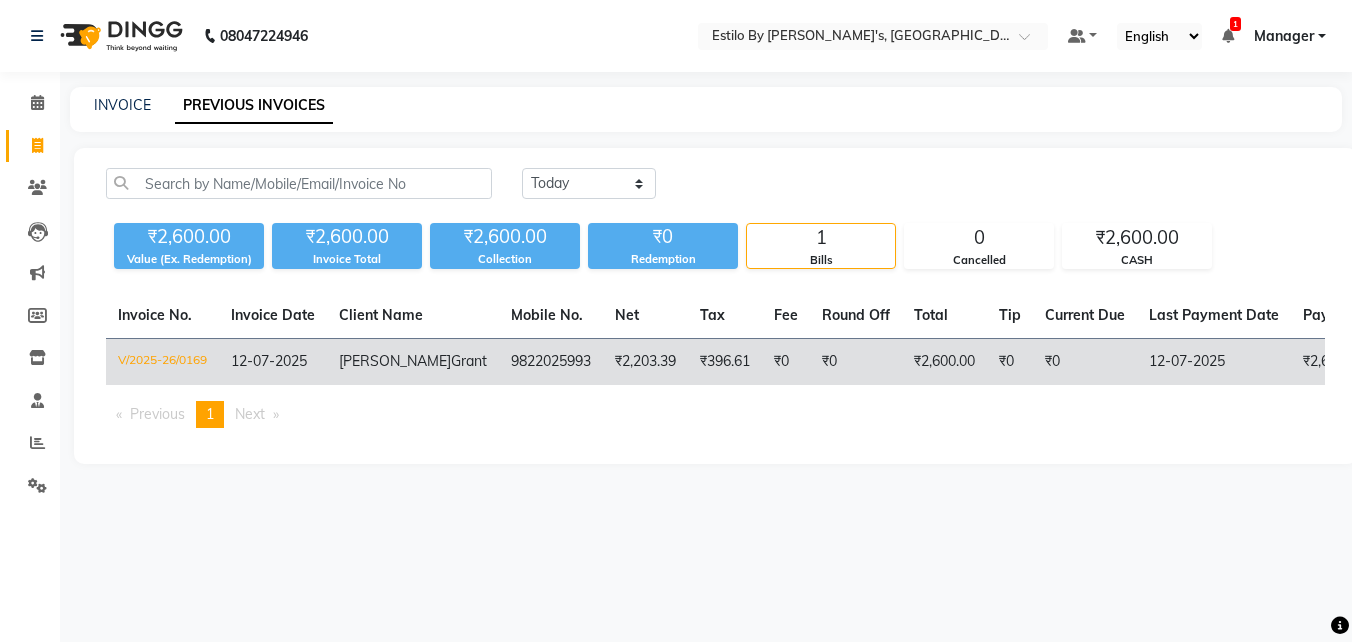 click on "Jill  Grant" 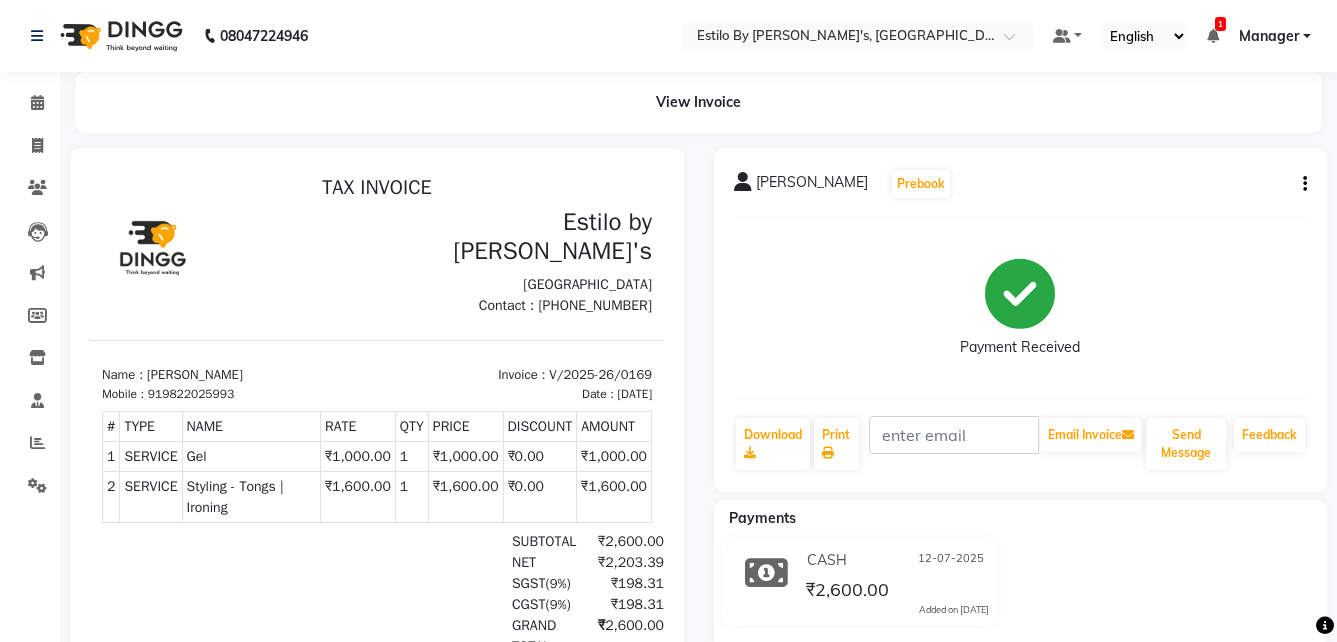 scroll, scrollTop: 0, scrollLeft: 0, axis: both 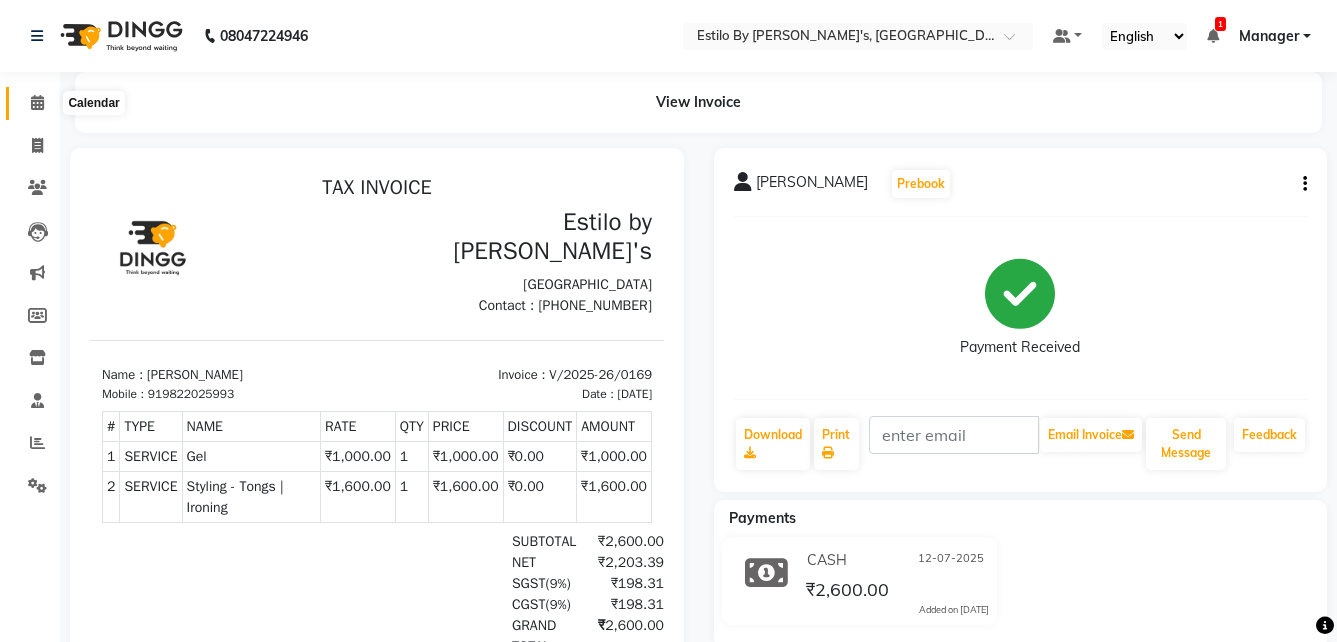 click 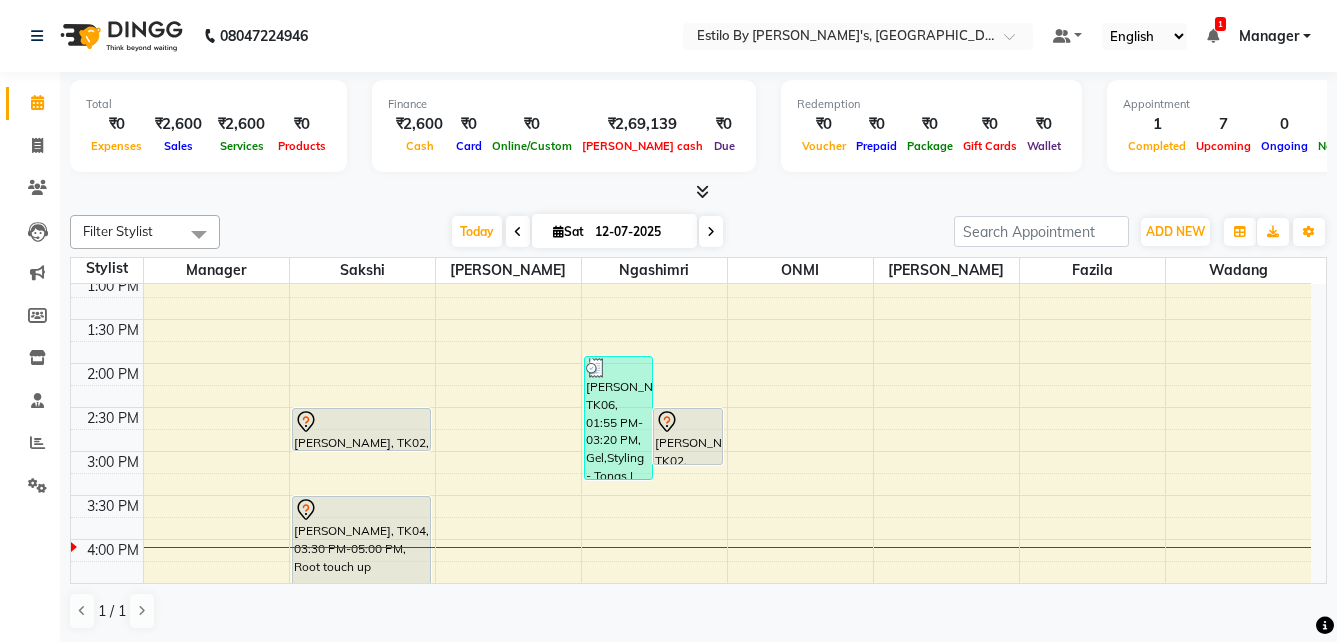 scroll, scrollTop: 500, scrollLeft: 0, axis: vertical 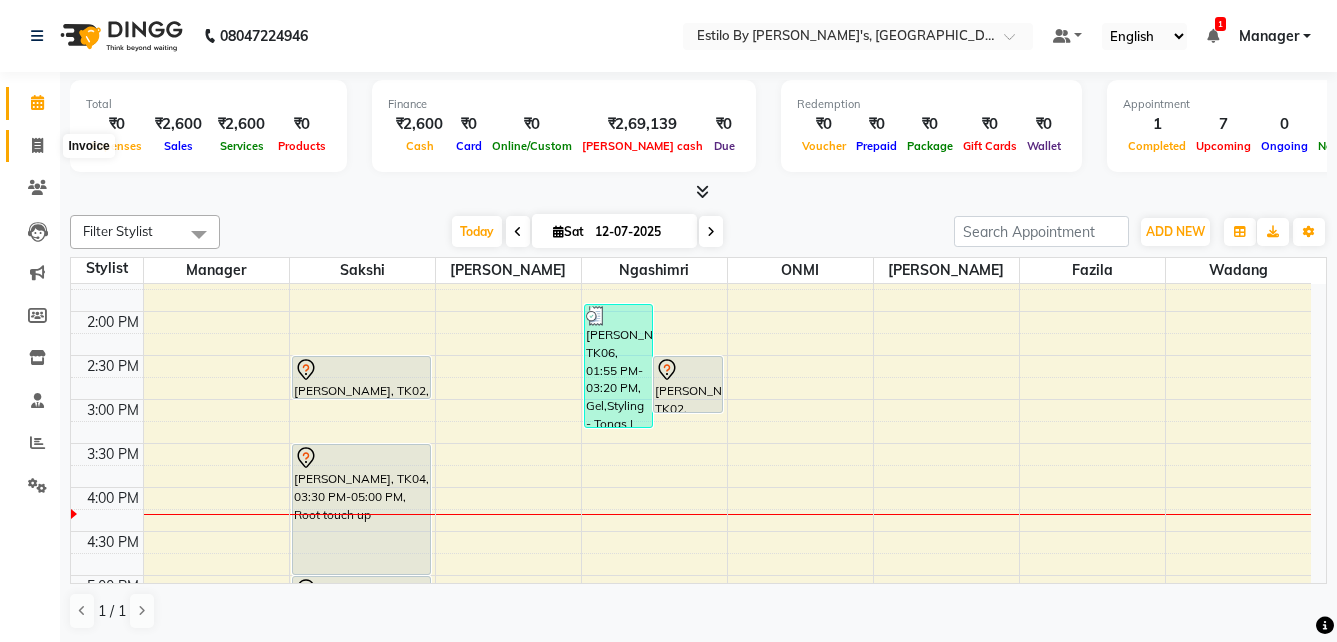 click 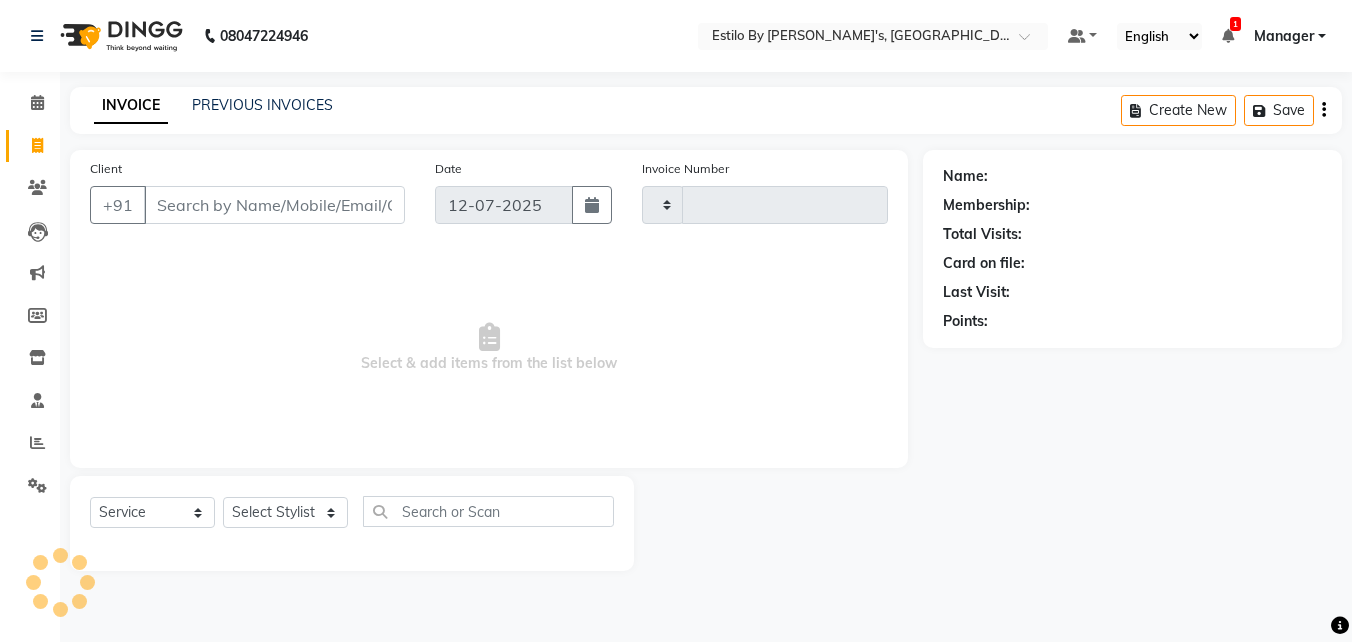 type on "0170" 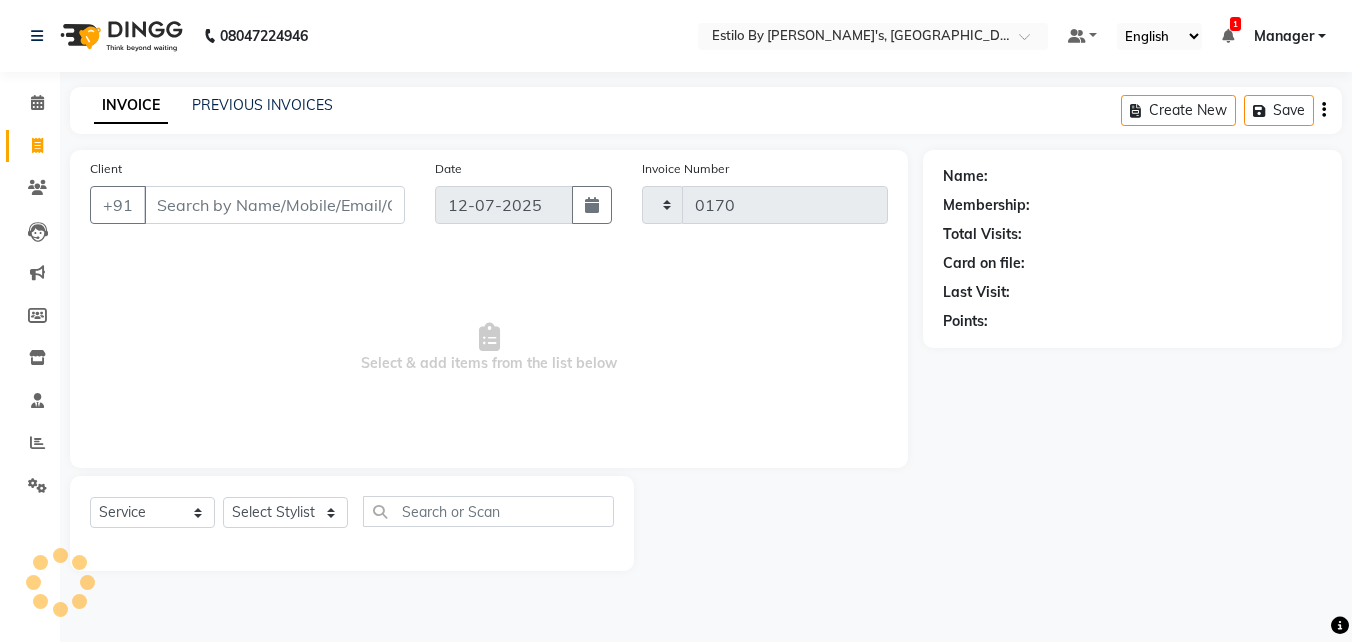 select on "8275" 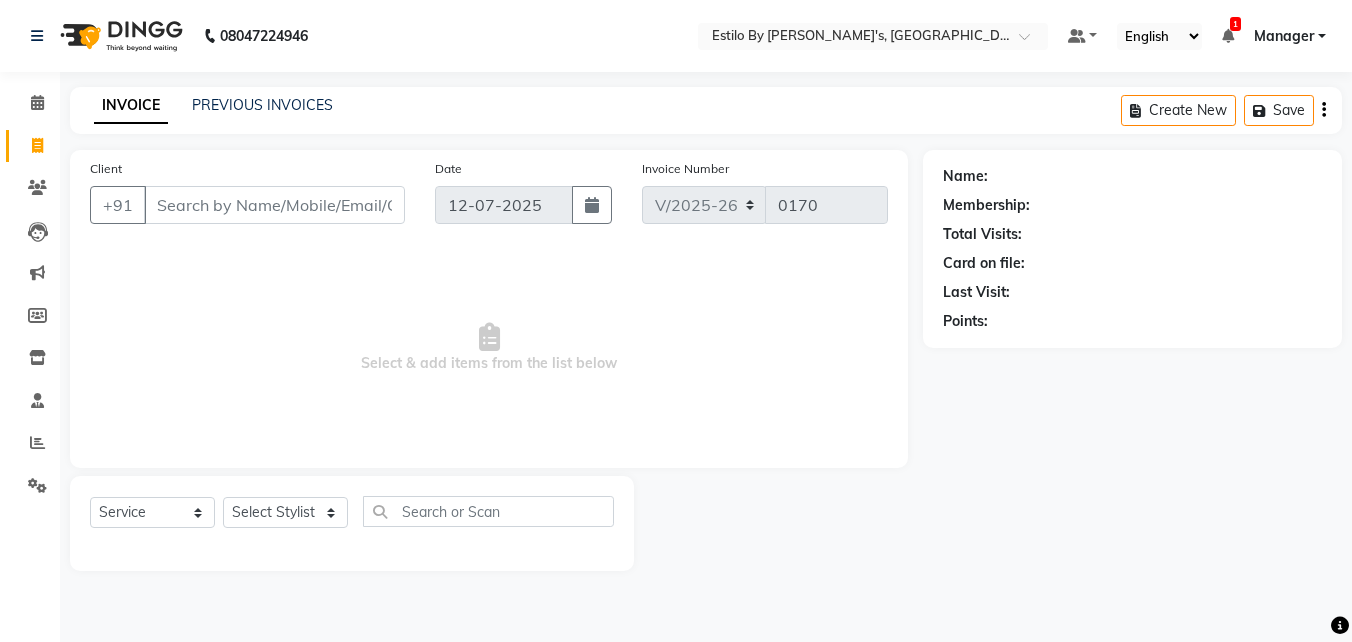 click on "INVOICE PREVIOUS INVOICES Create New   Save" 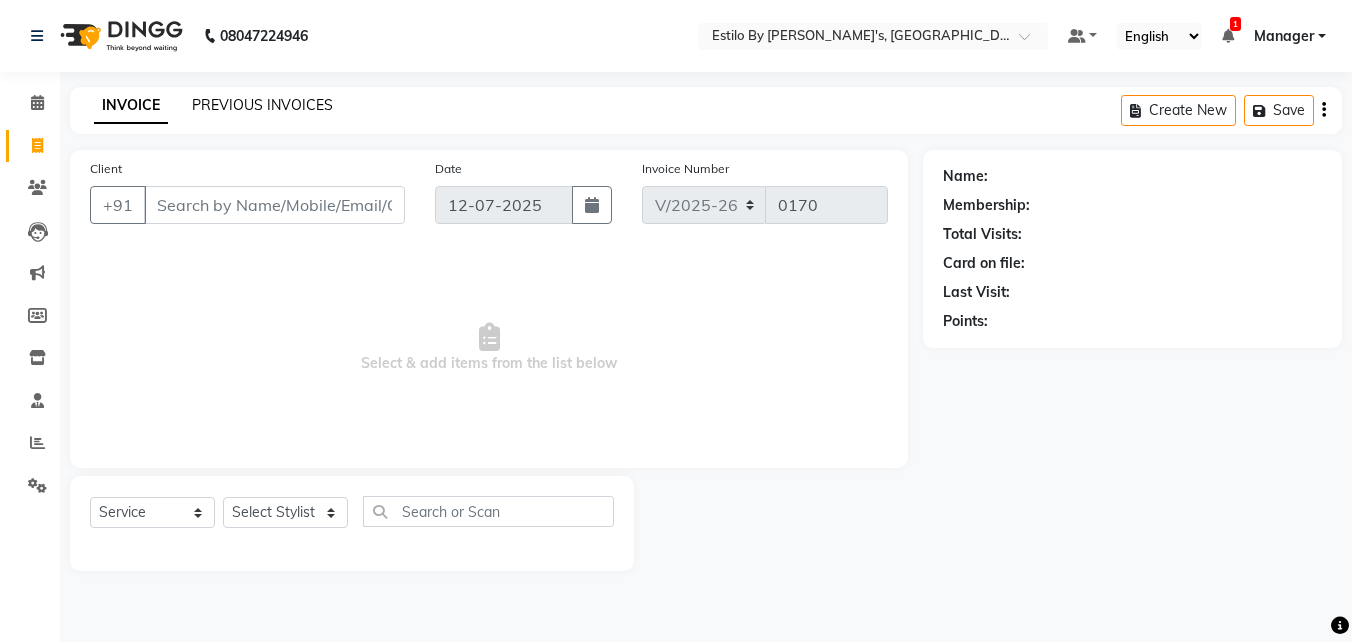 click on "PREVIOUS INVOICES" 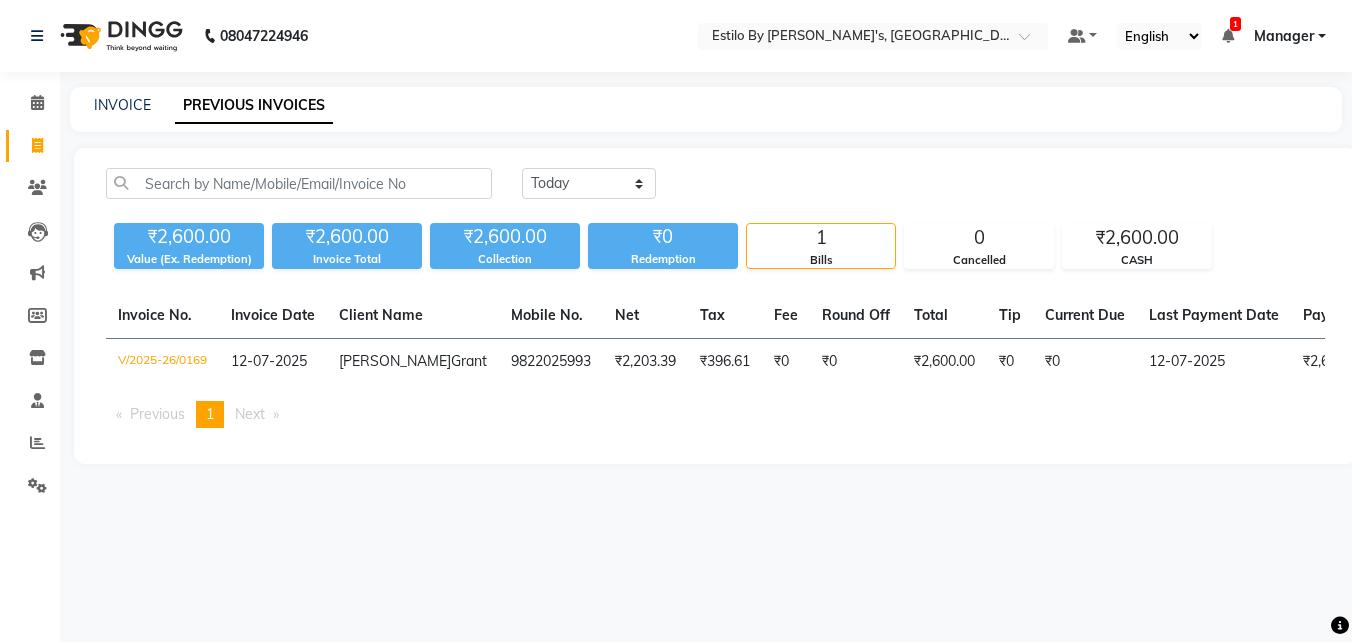click on "INVOICE" 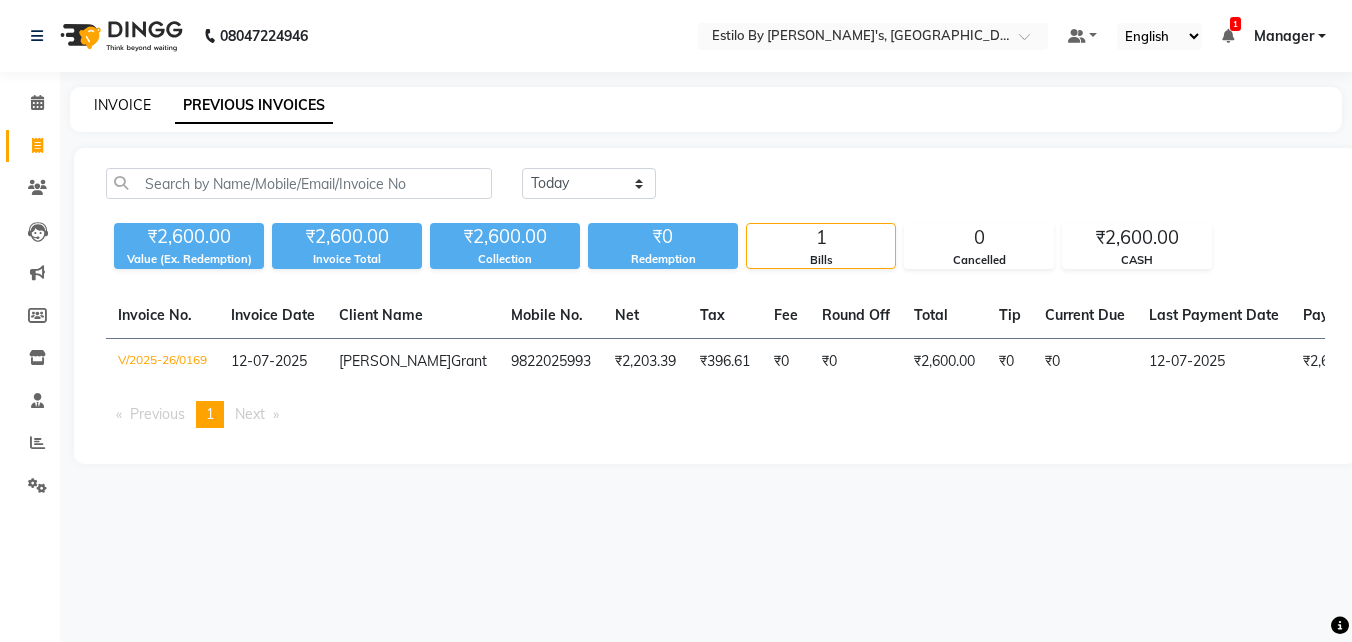 click on "INVOICE" 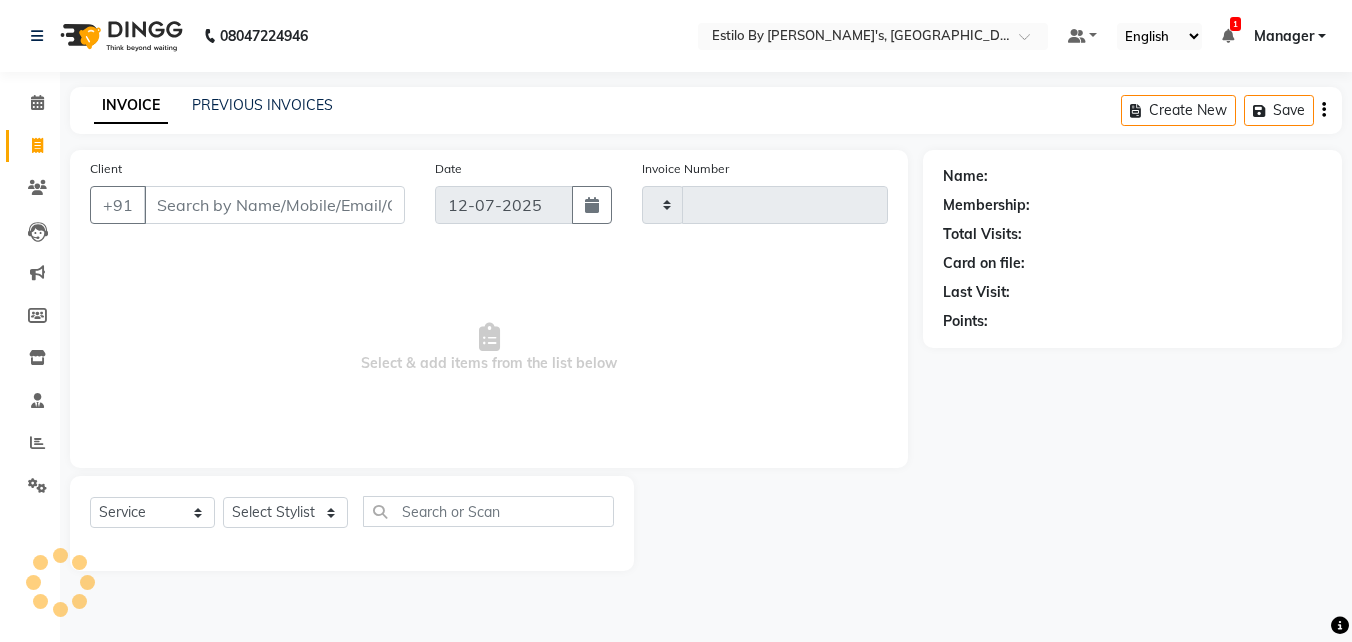 type on "0170" 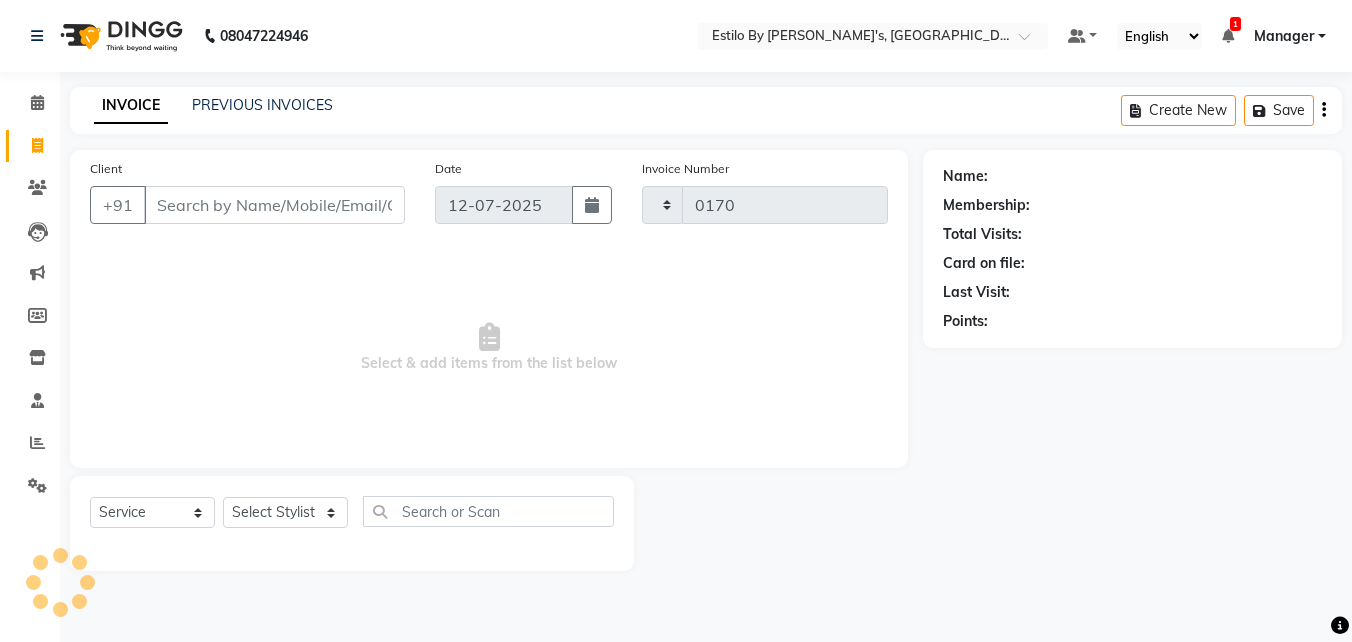 select on "8275" 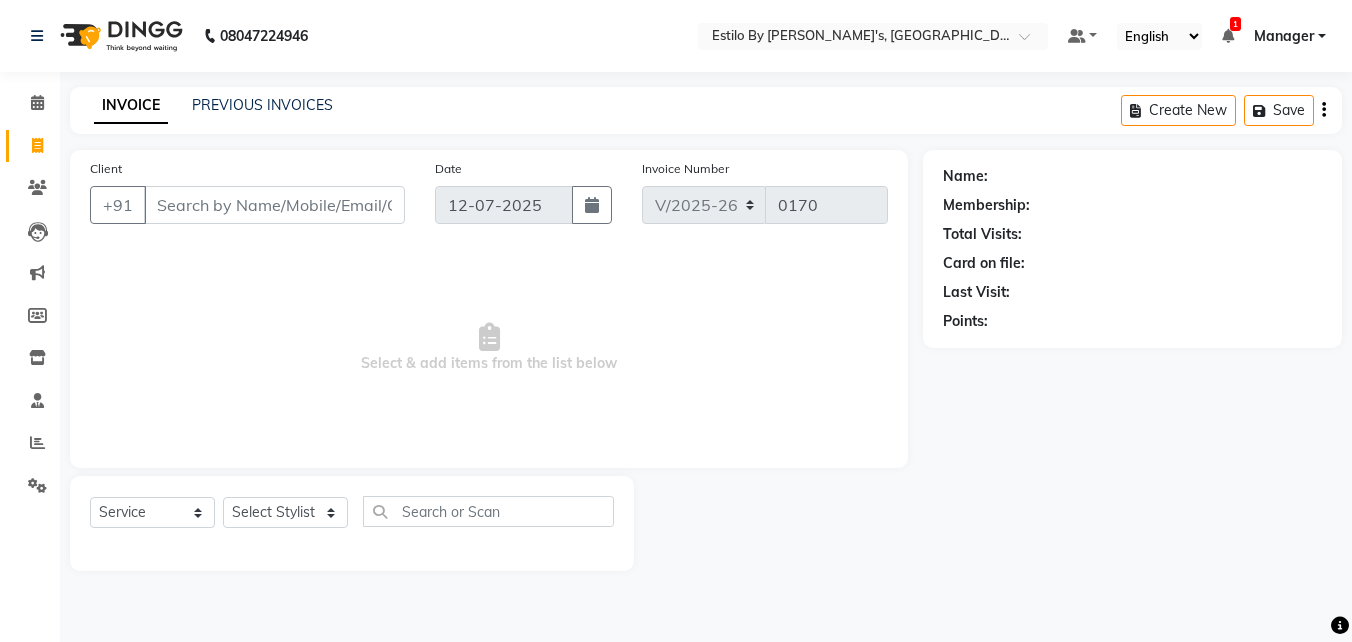 click on "Client" at bounding box center [274, 205] 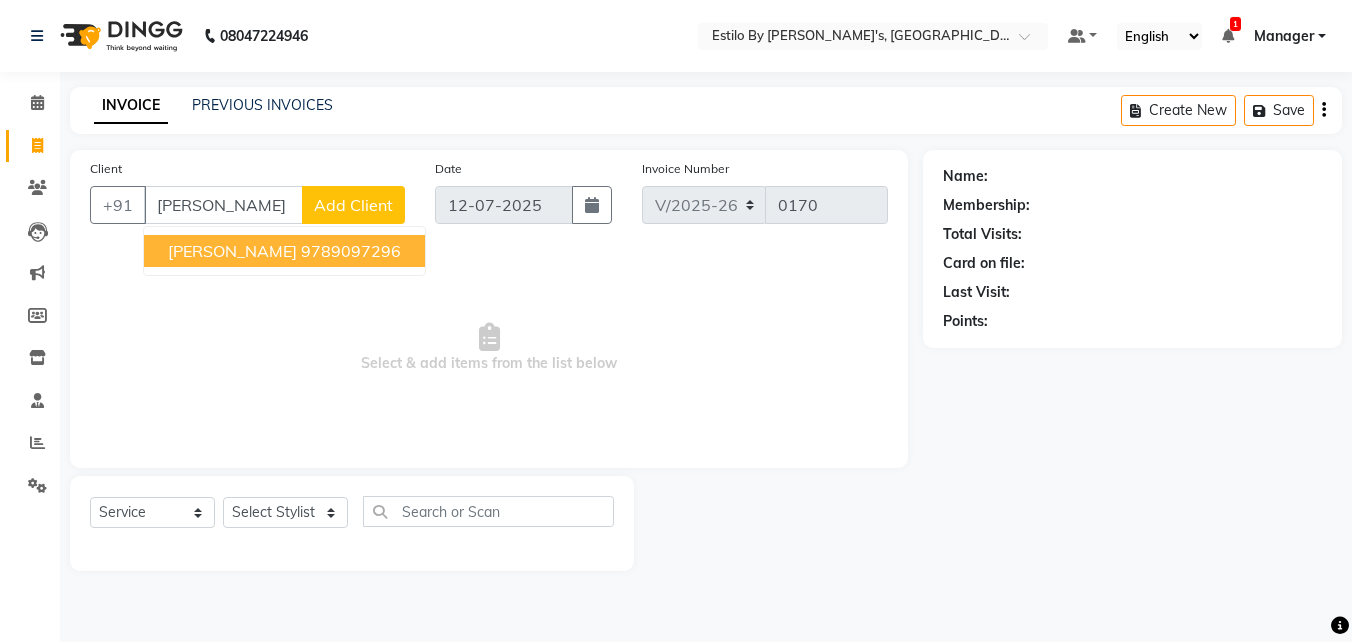 drag, startPoint x: 258, startPoint y: 258, endPoint x: 265, endPoint y: 249, distance: 11.401754 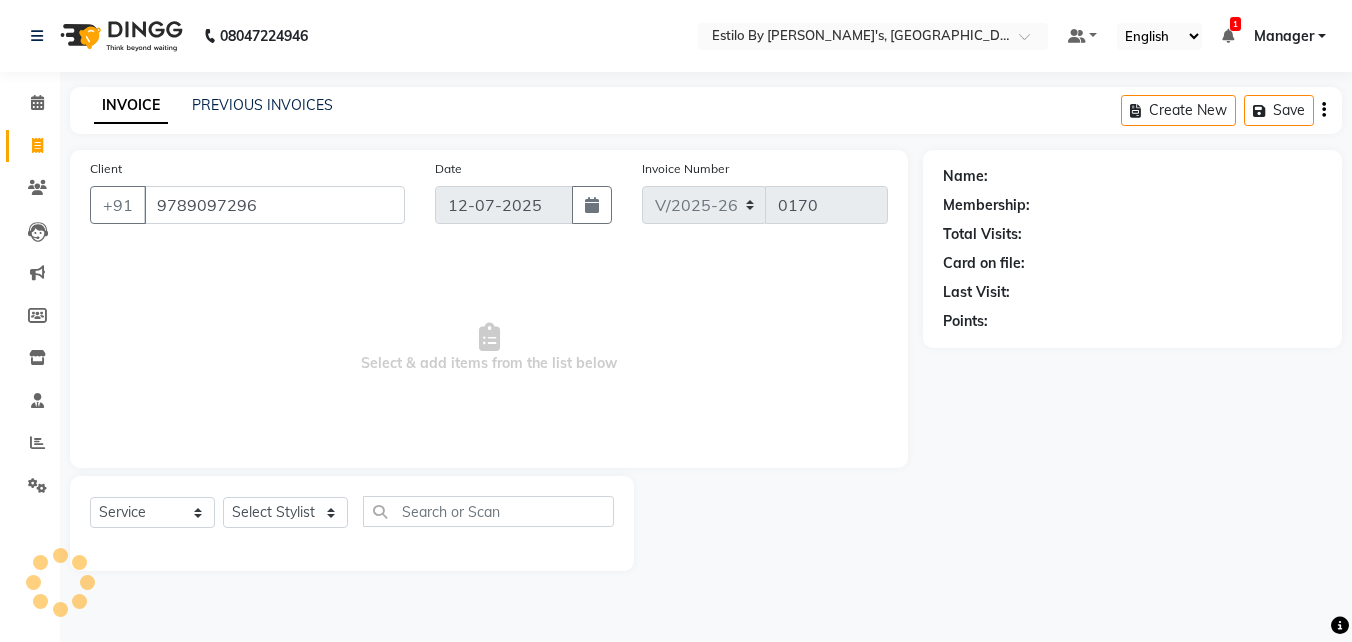 type on "9789097296" 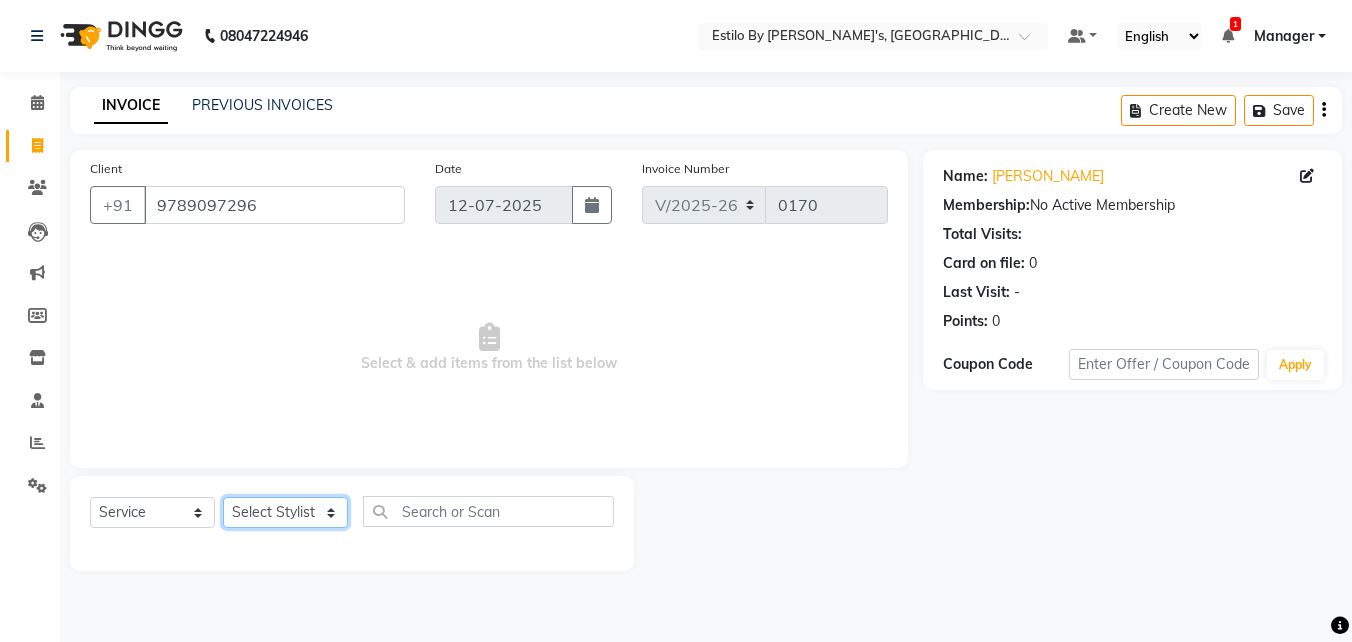click on "Select Stylist [PERSON_NAME] Manager [GEOGRAPHIC_DATA] ONMI [PERSON_NAME] [PERSON_NAME] wadang" 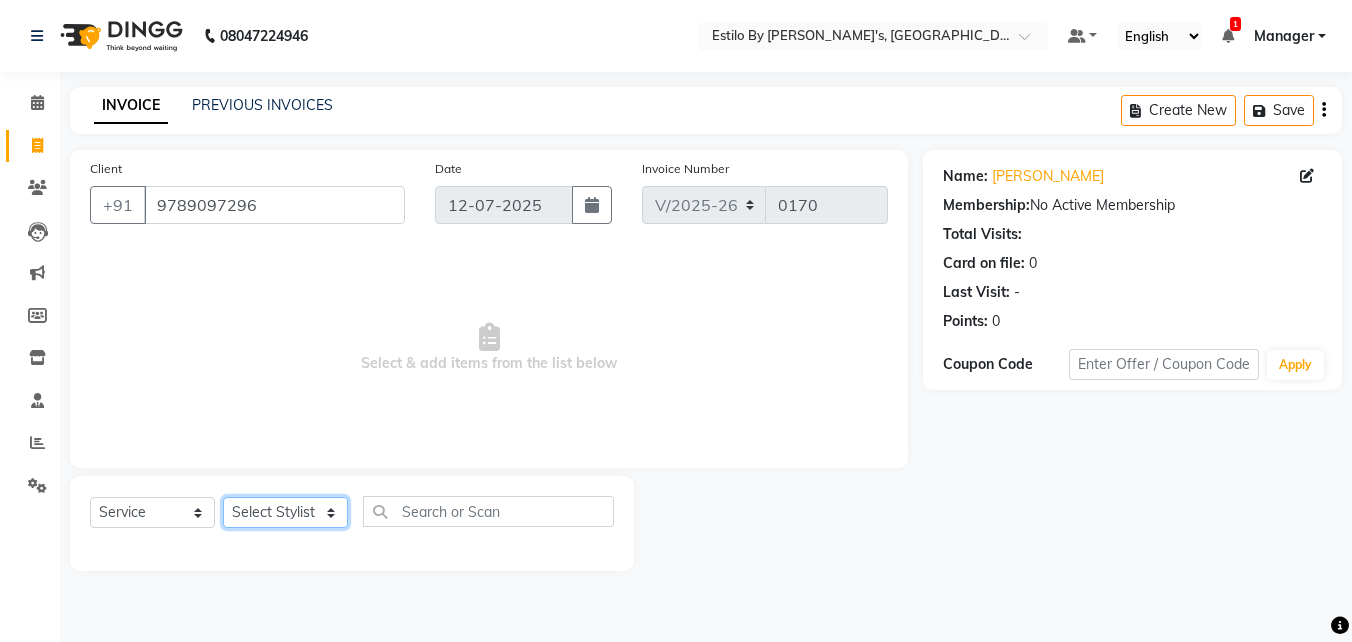 select on "79455" 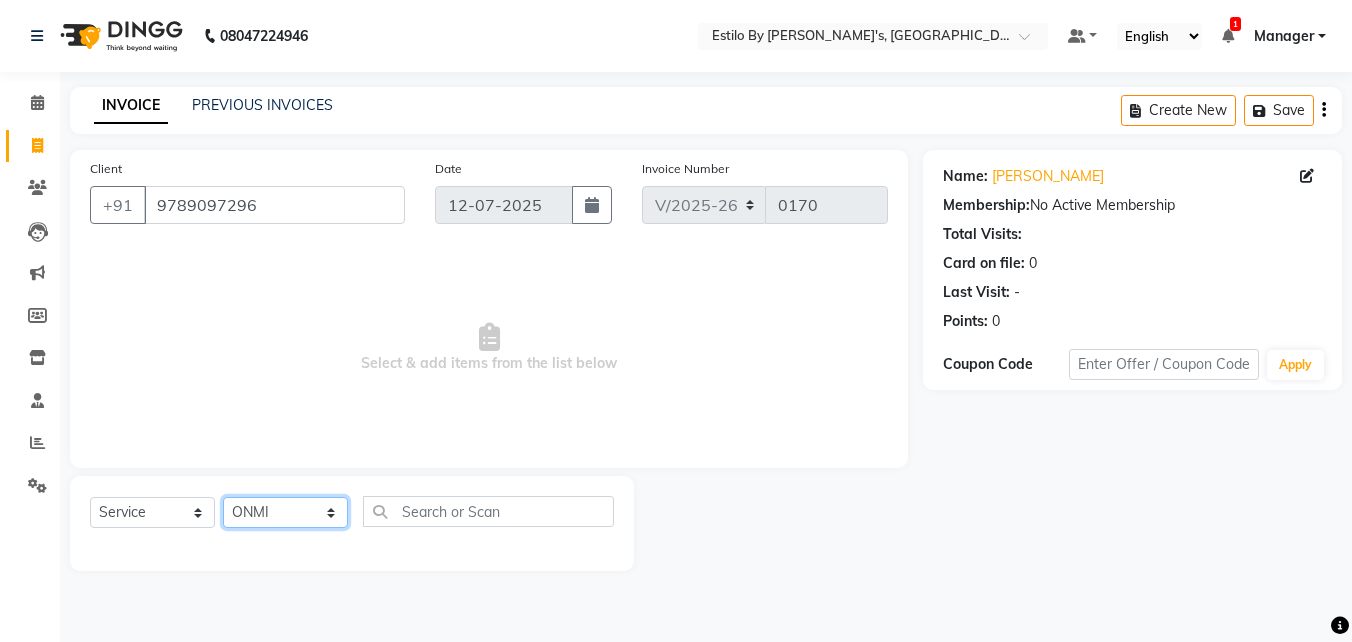 click on "Select Stylist [PERSON_NAME] Manager [GEOGRAPHIC_DATA] ONMI [PERSON_NAME] [PERSON_NAME] wadang" 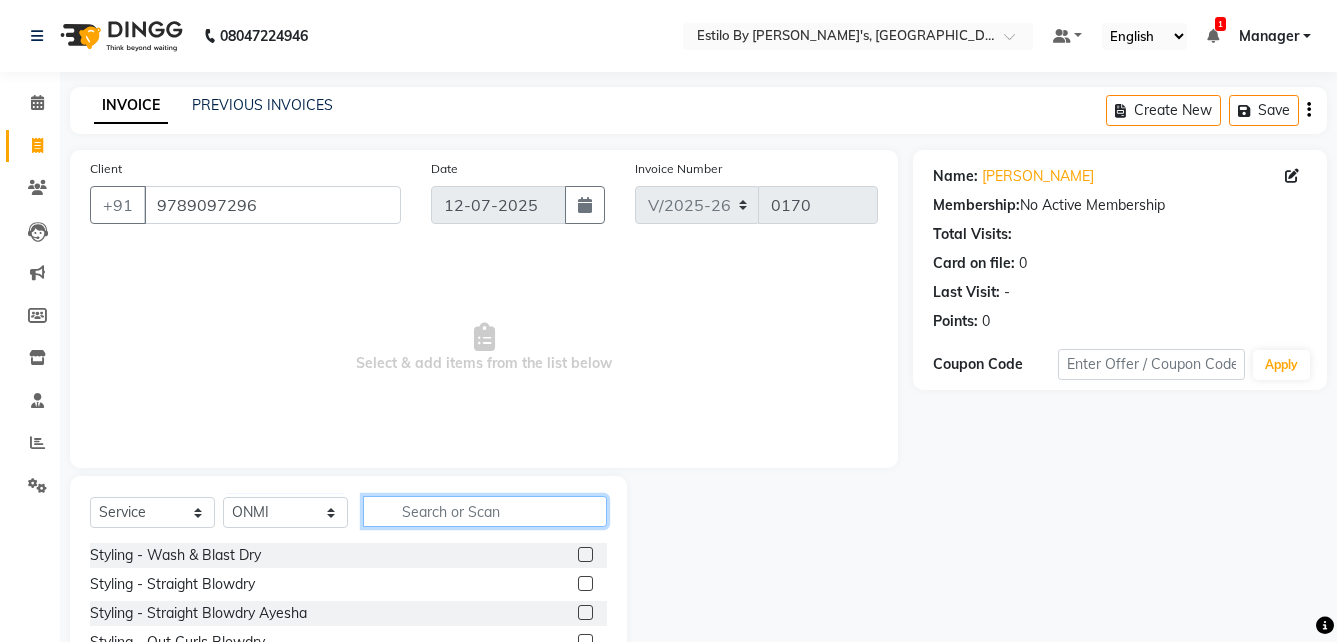 click 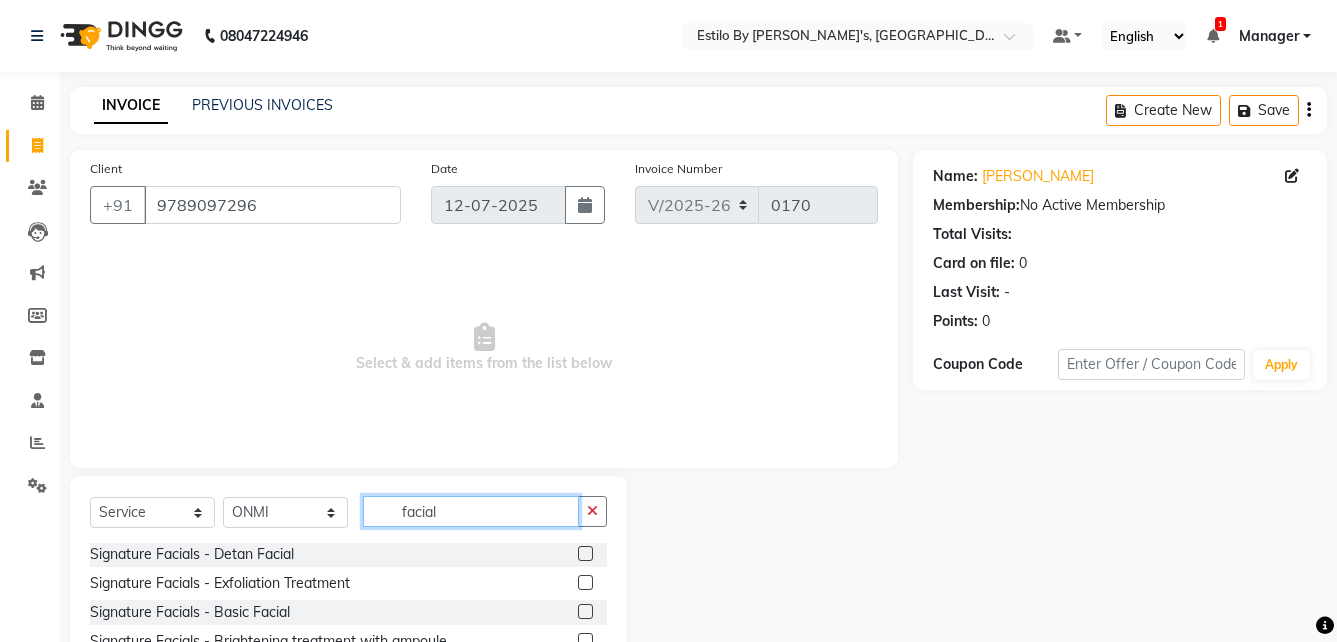 scroll, scrollTop: 90, scrollLeft: 0, axis: vertical 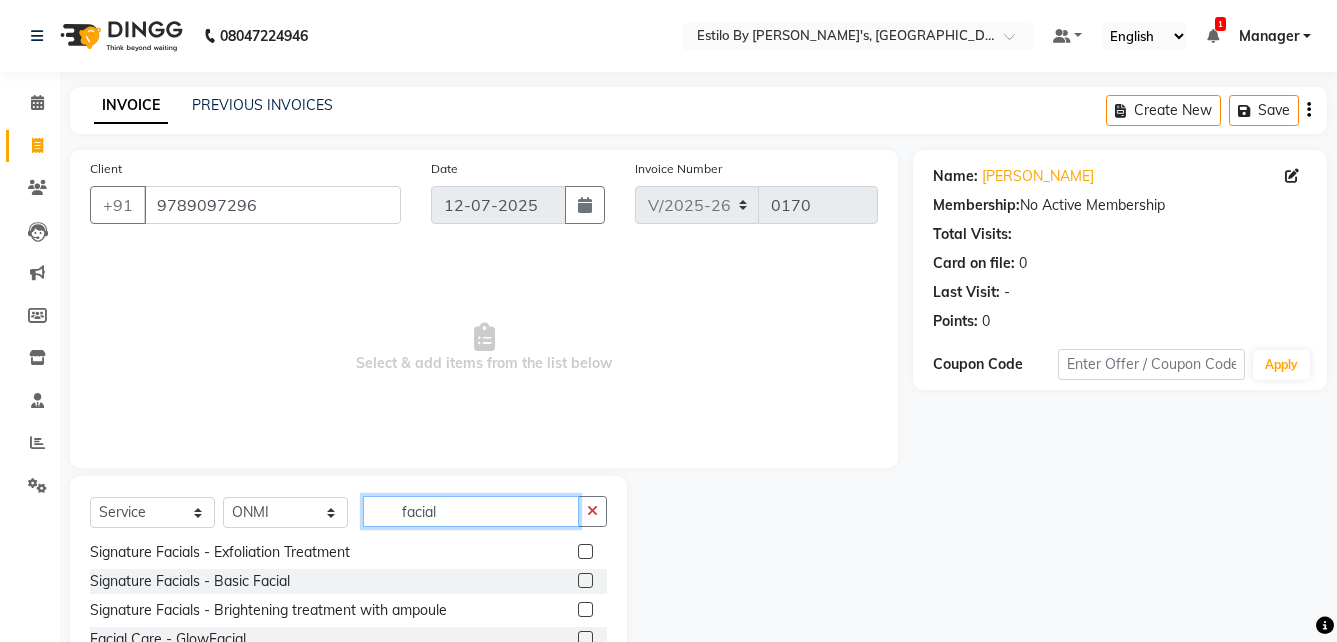 type on "facial" 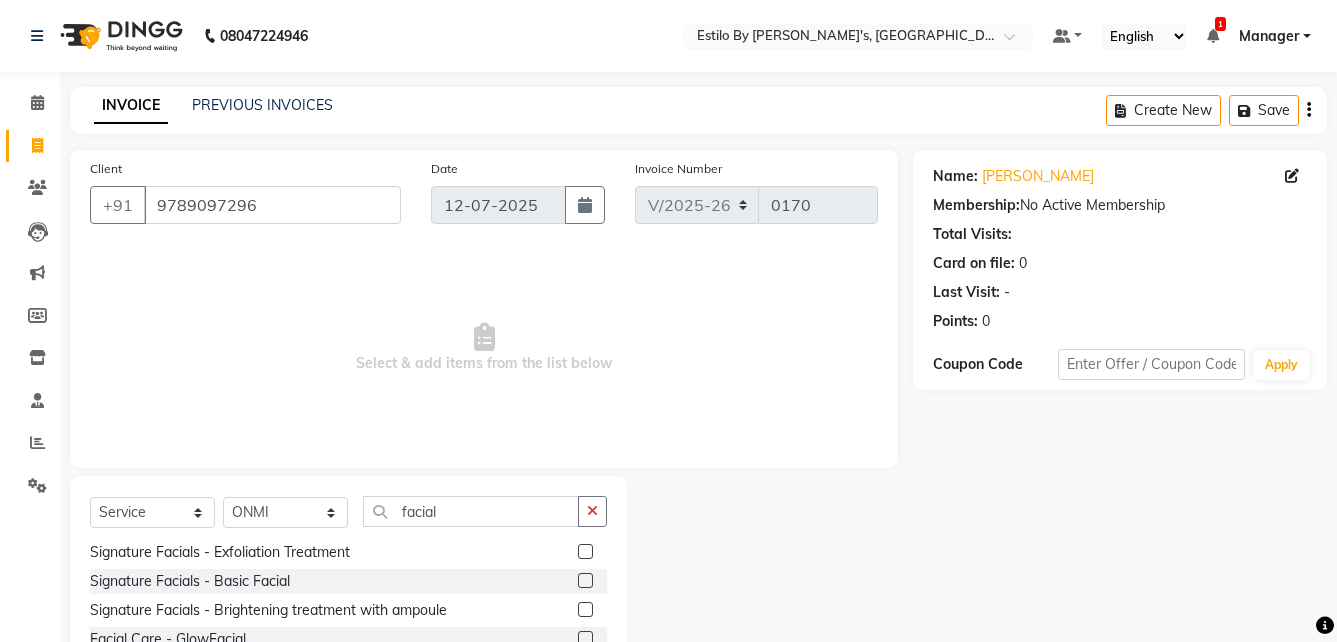 click 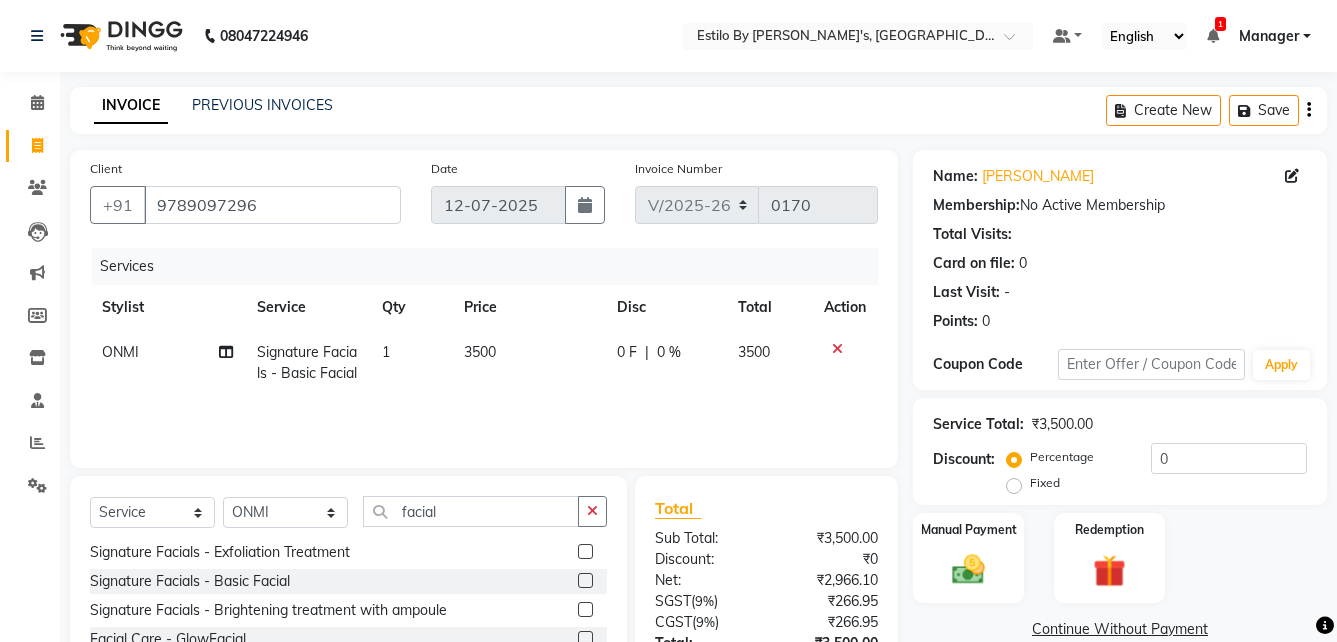click 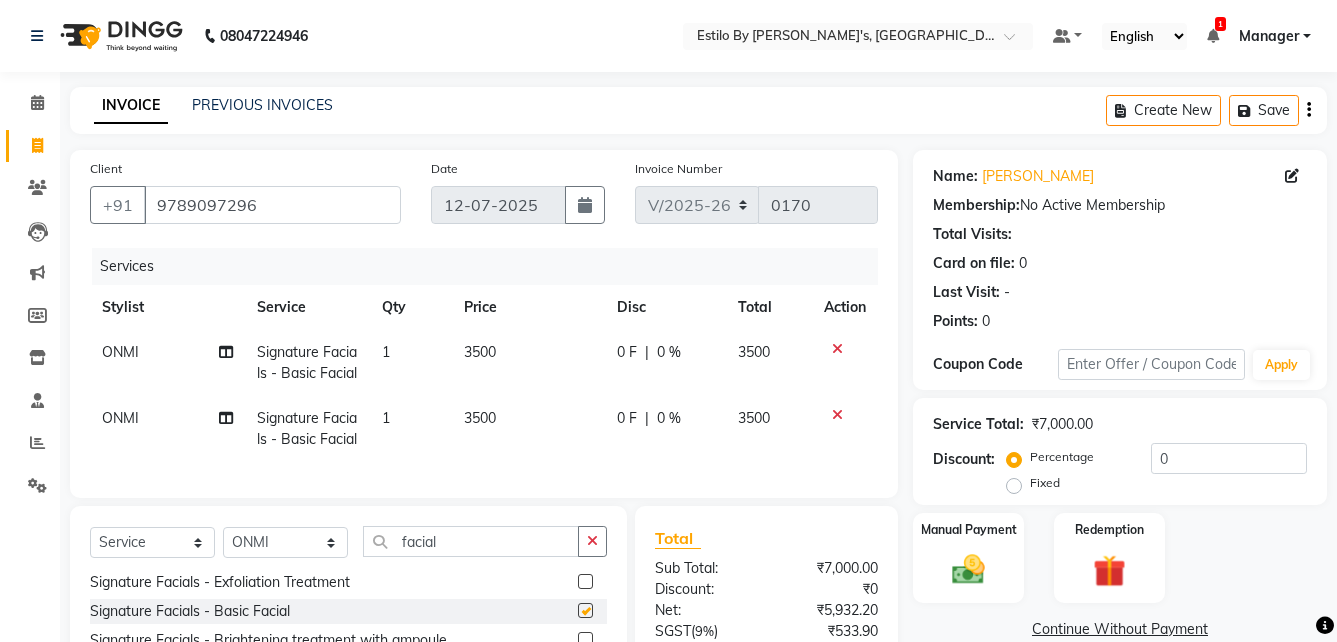 checkbox on "false" 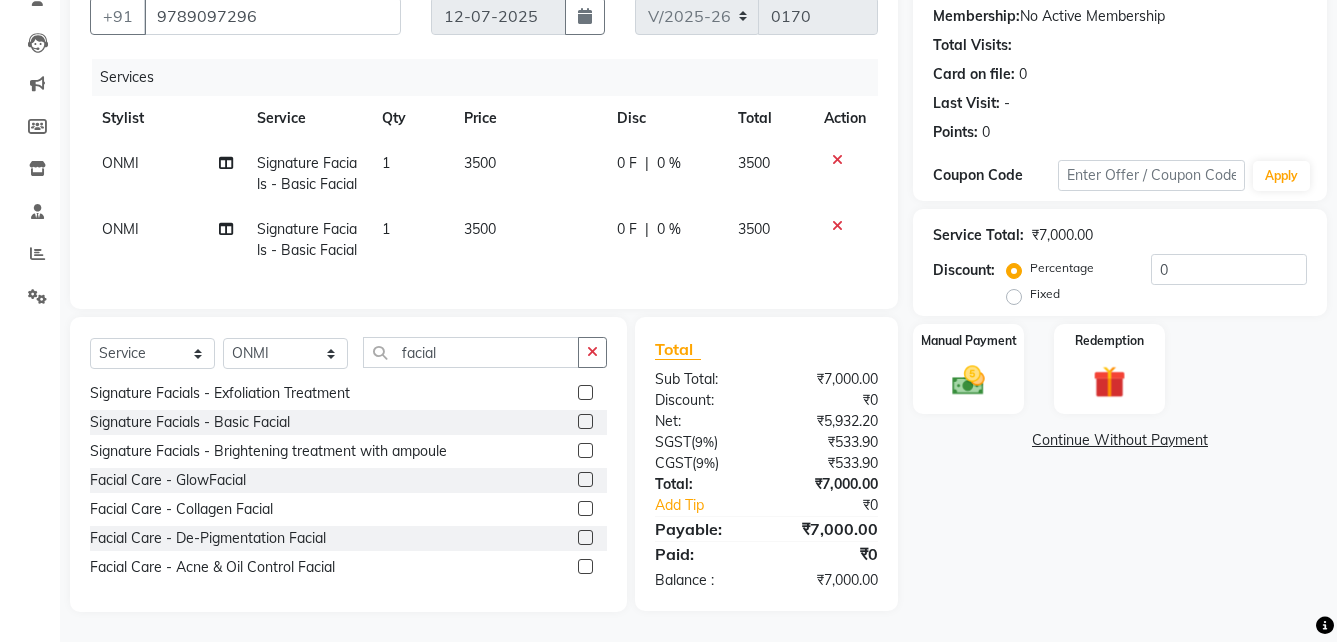 scroll, scrollTop: 246, scrollLeft: 0, axis: vertical 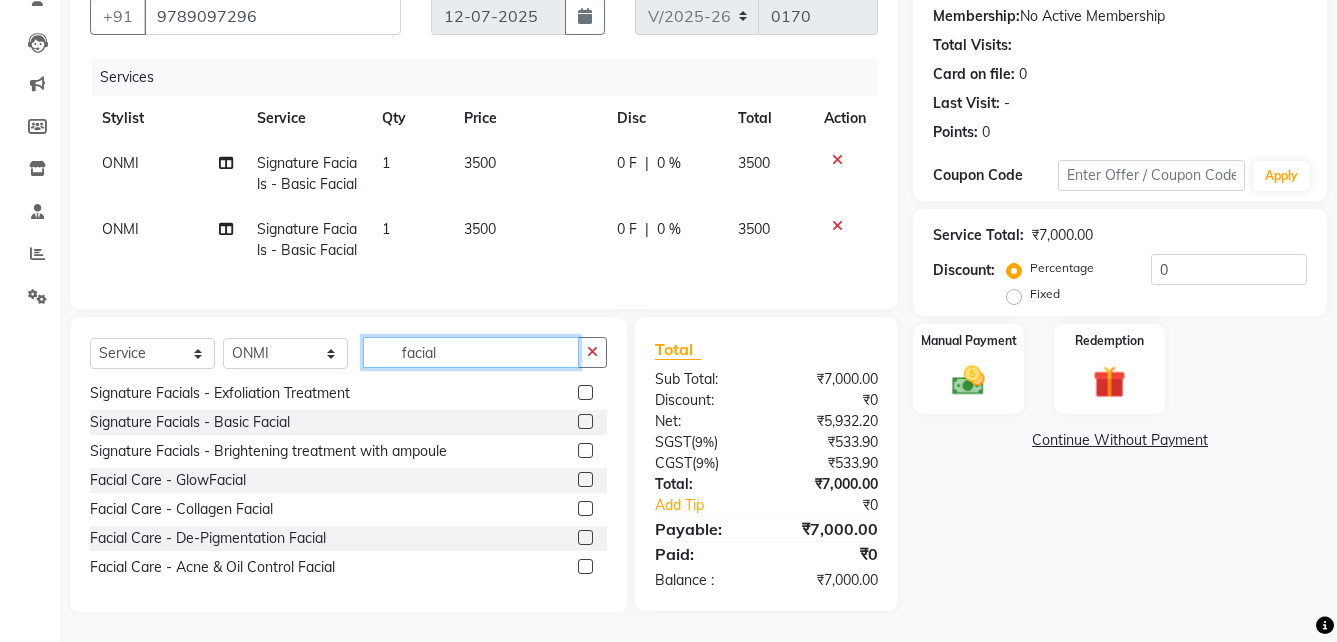 click on "facial" 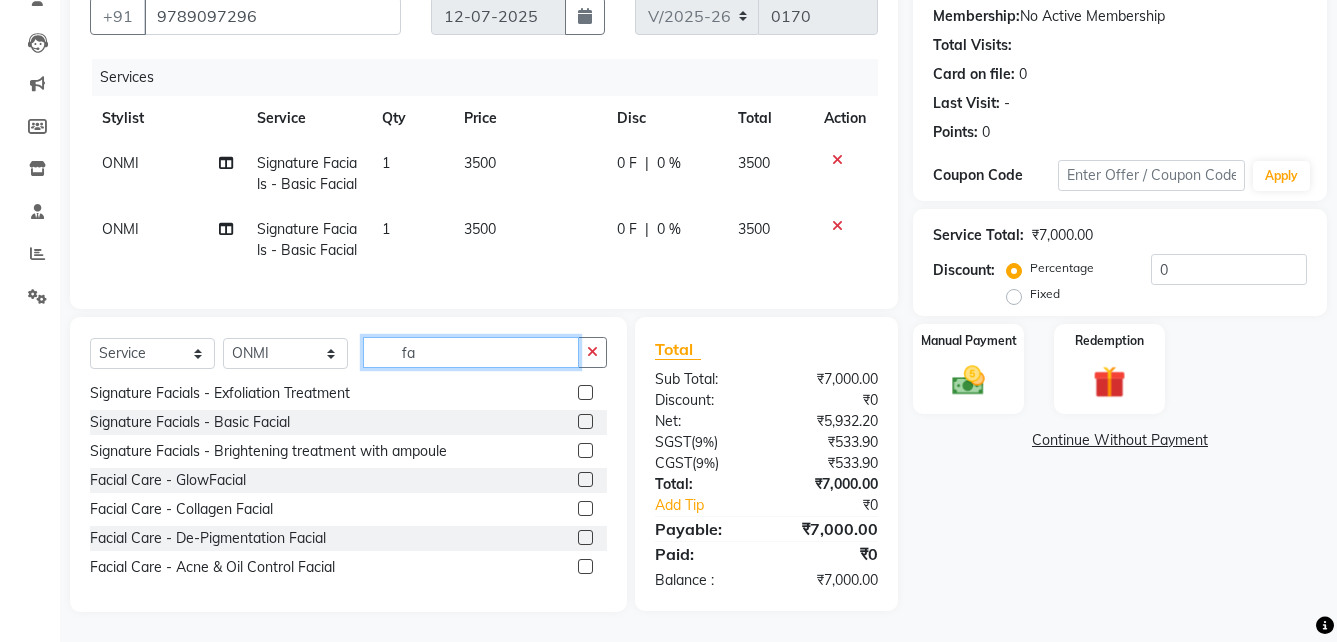 type on "f" 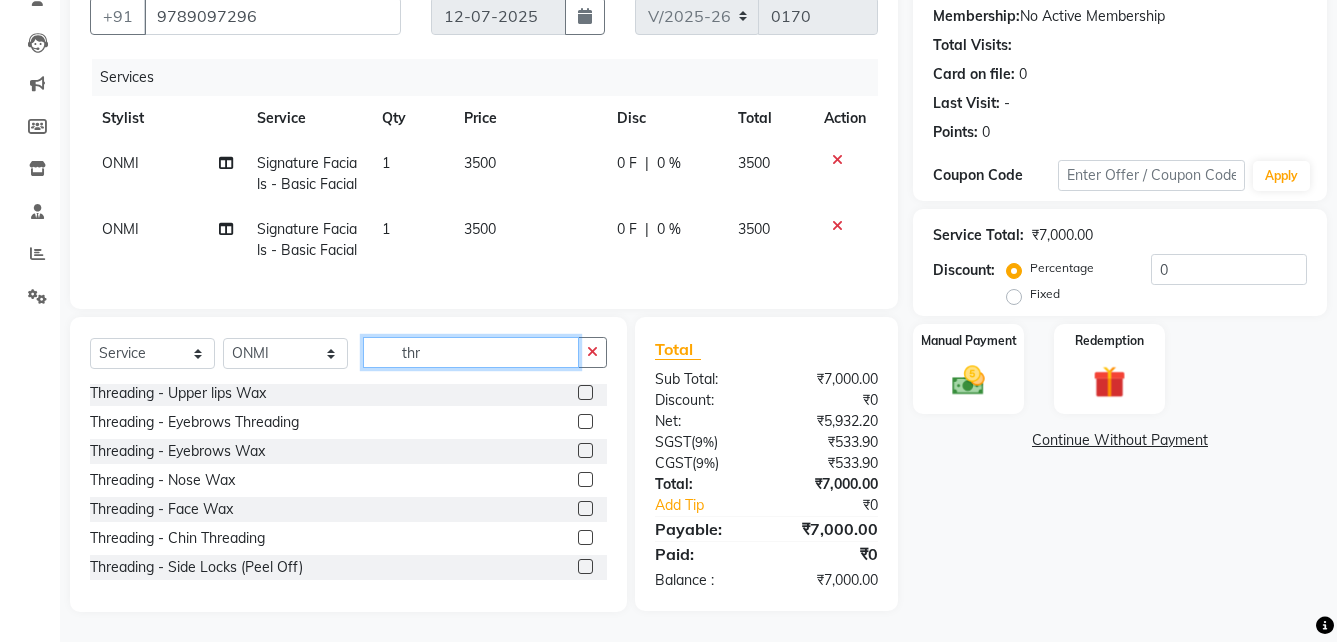 scroll, scrollTop: 177, scrollLeft: 0, axis: vertical 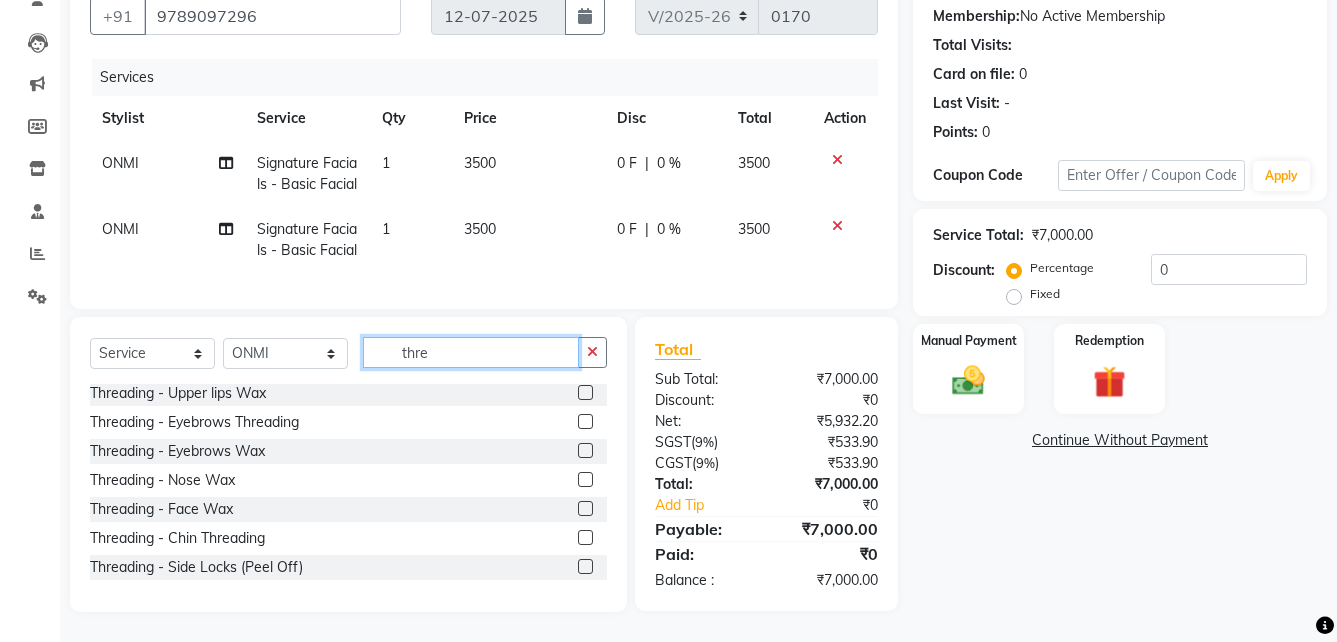 type on "thre" 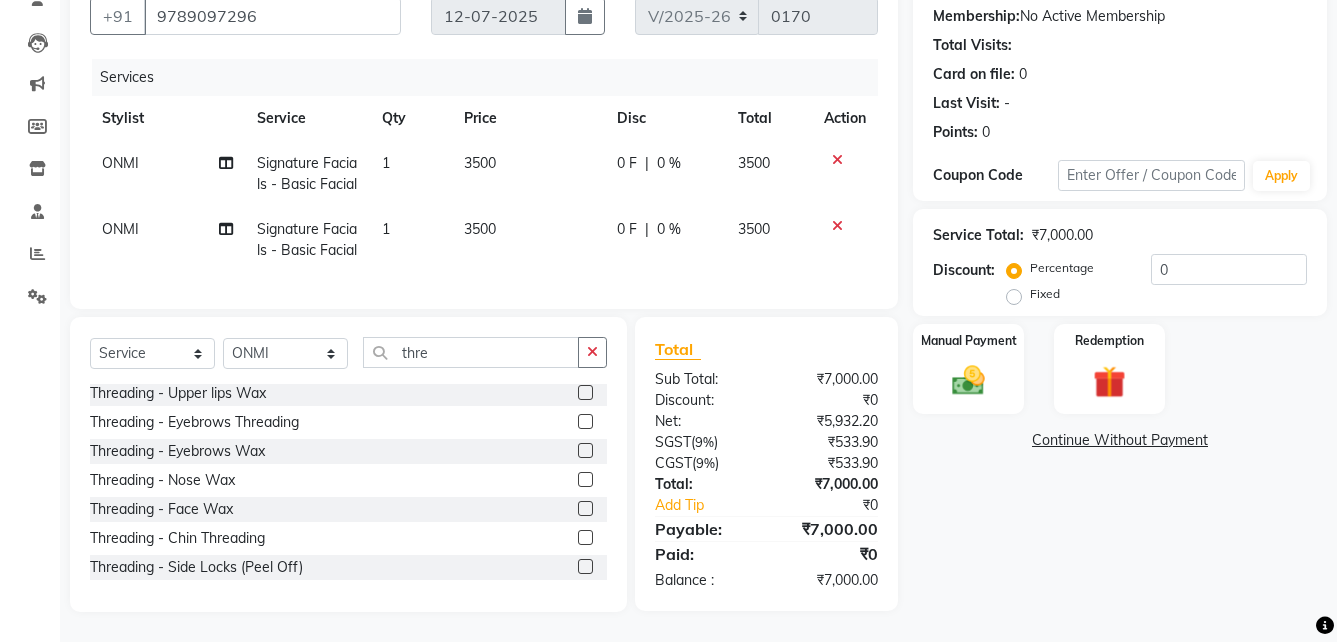 click 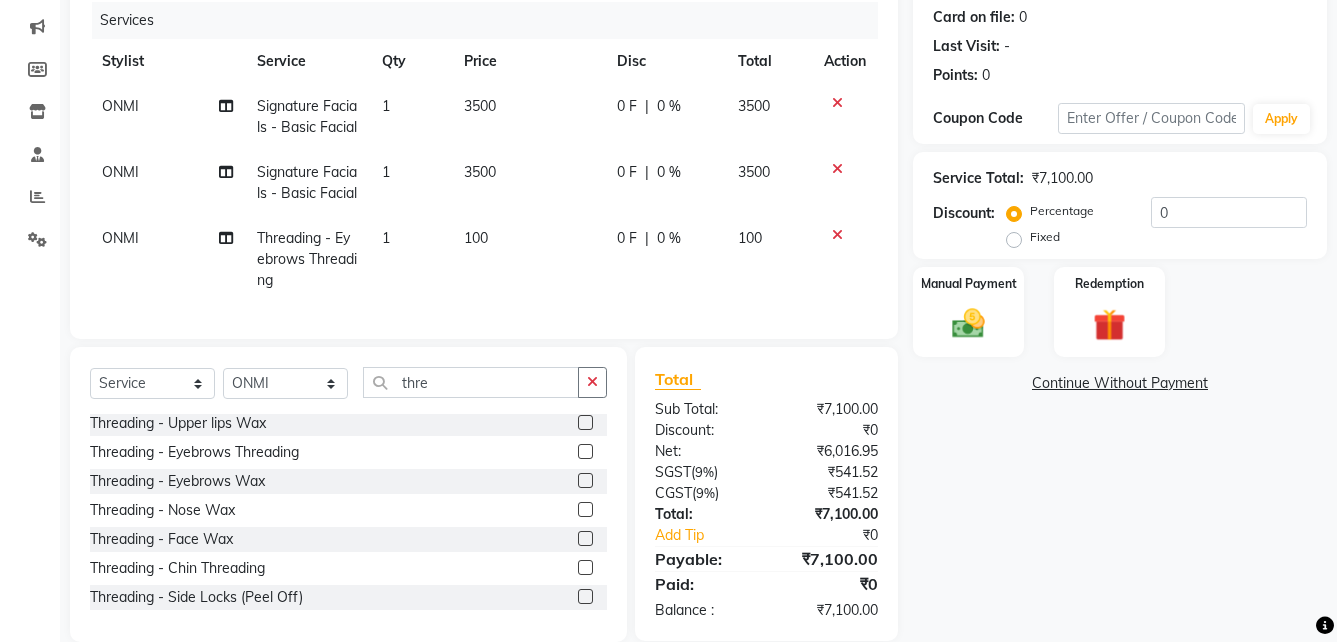 click 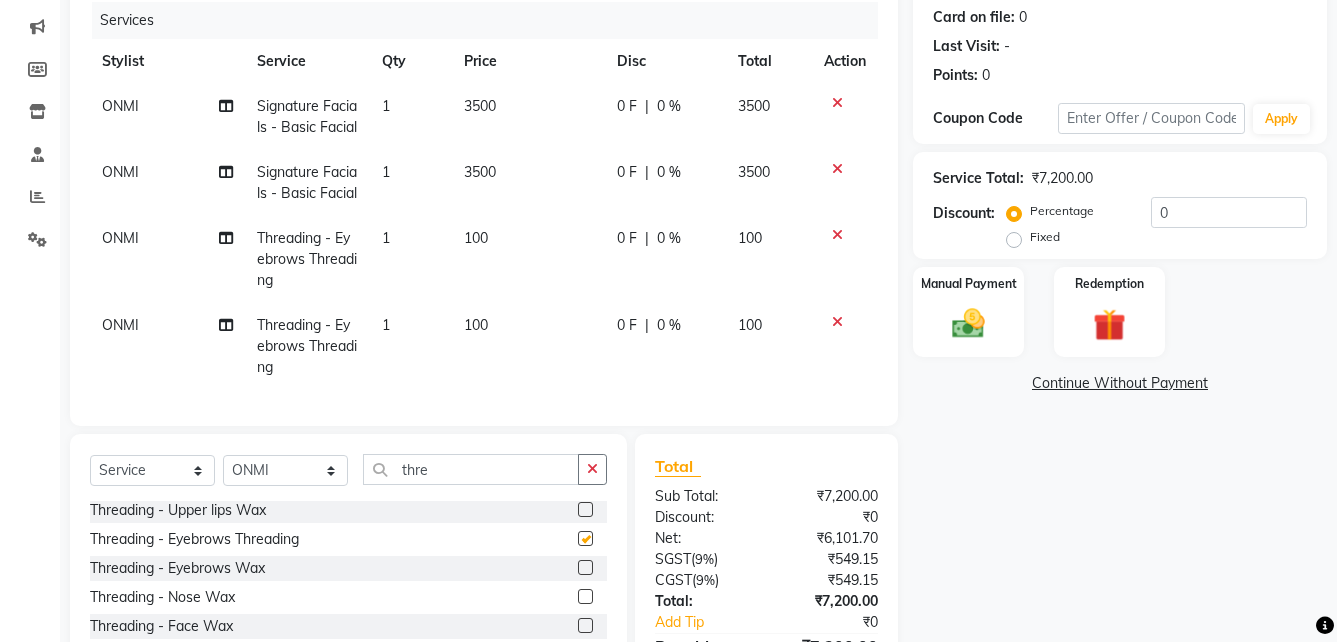 checkbox on "false" 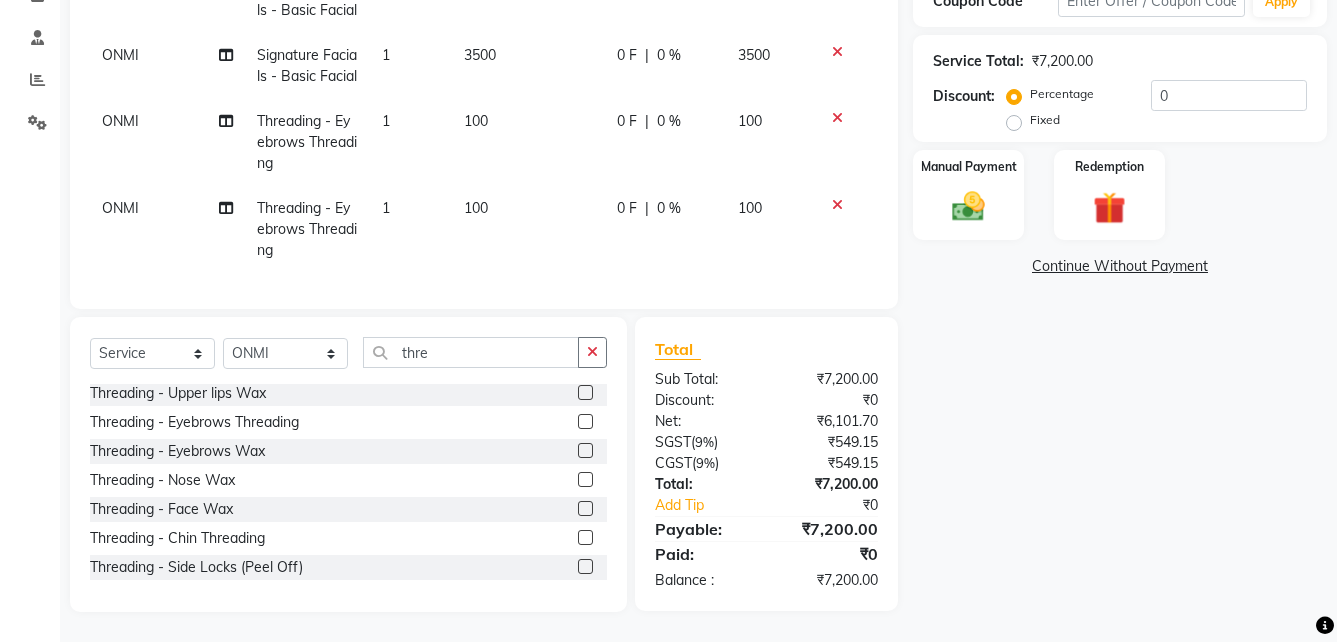scroll, scrollTop: 420, scrollLeft: 0, axis: vertical 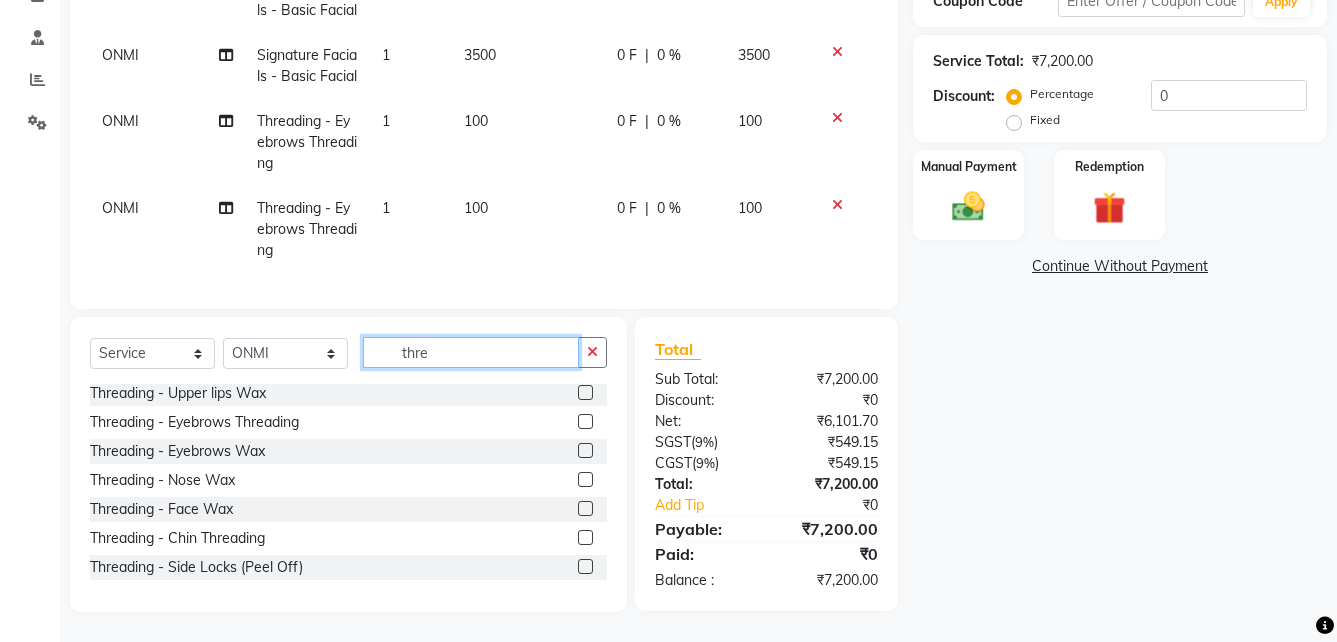 click on "thre" 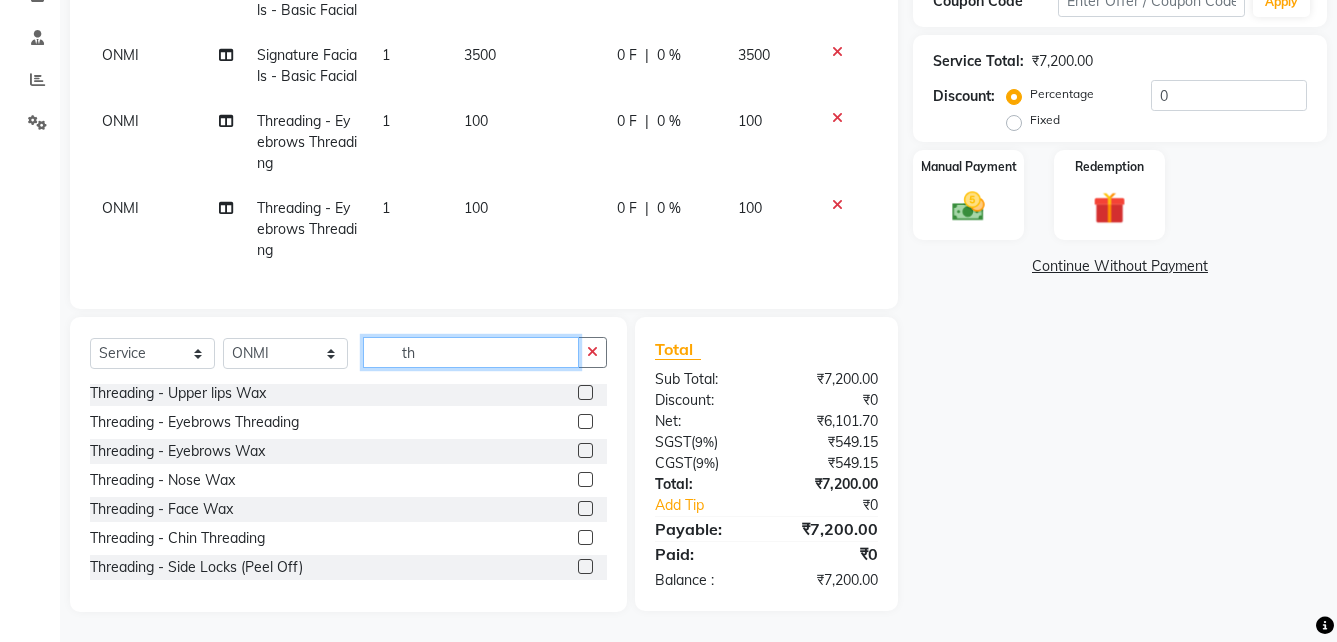type on "t" 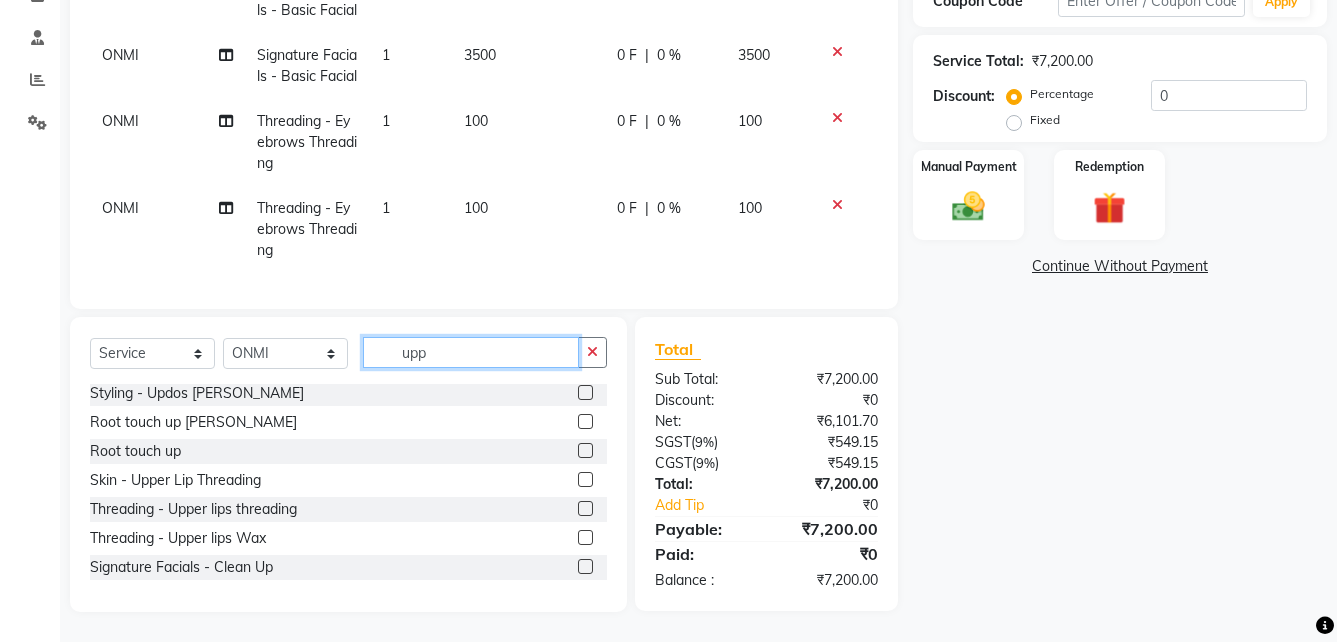 scroll, scrollTop: 0, scrollLeft: 0, axis: both 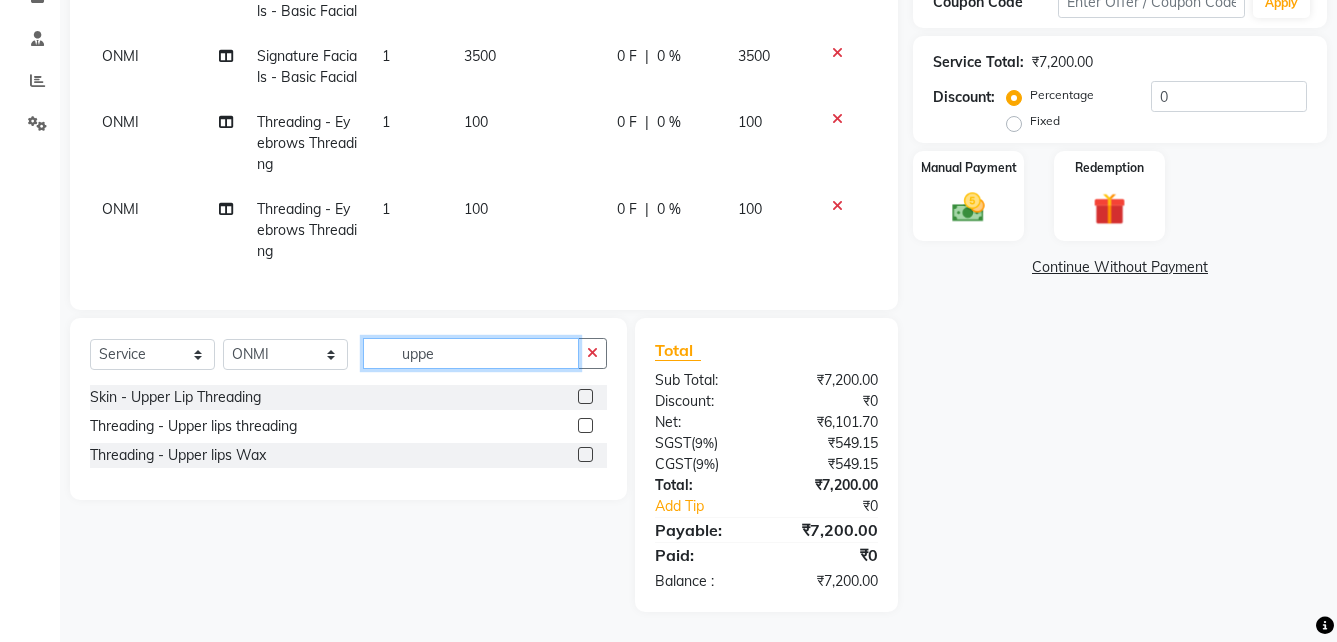 type on "uppe" 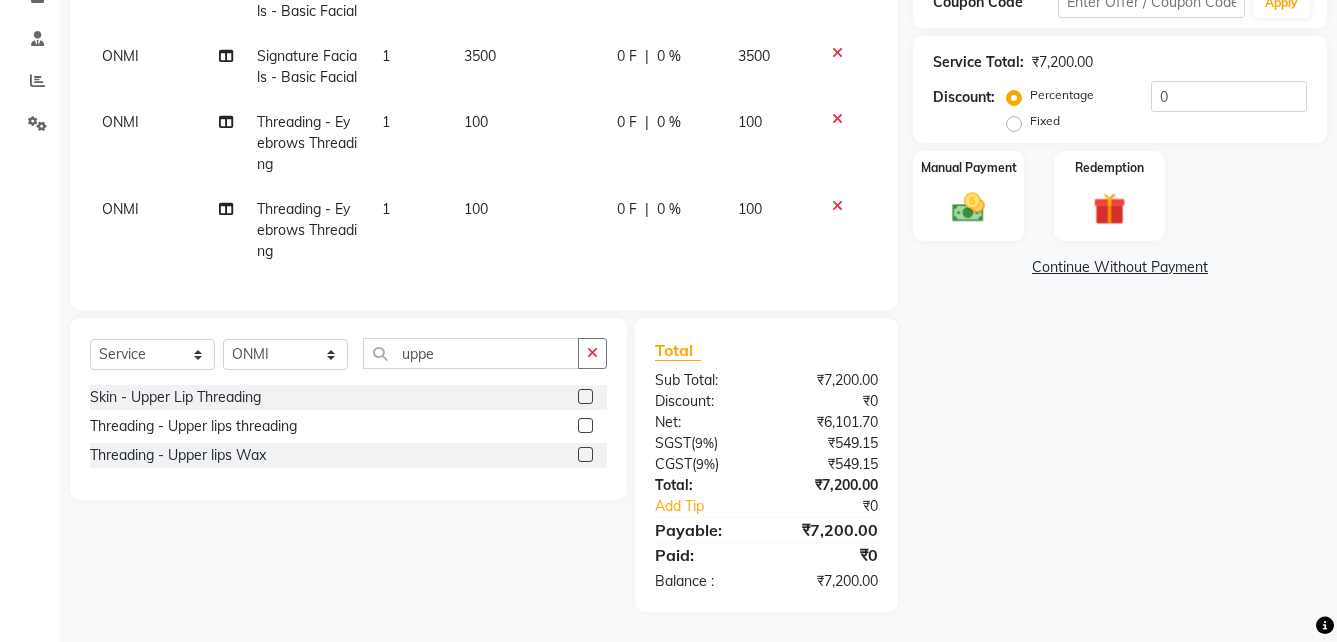 click 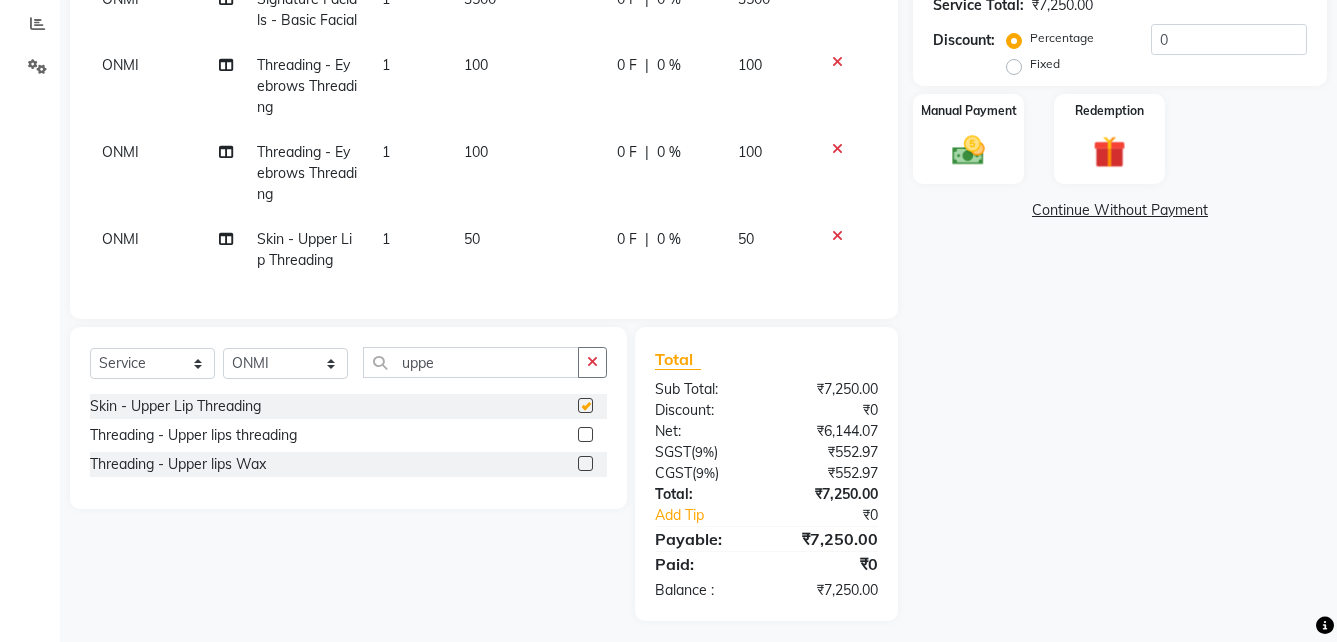 checkbox on "false" 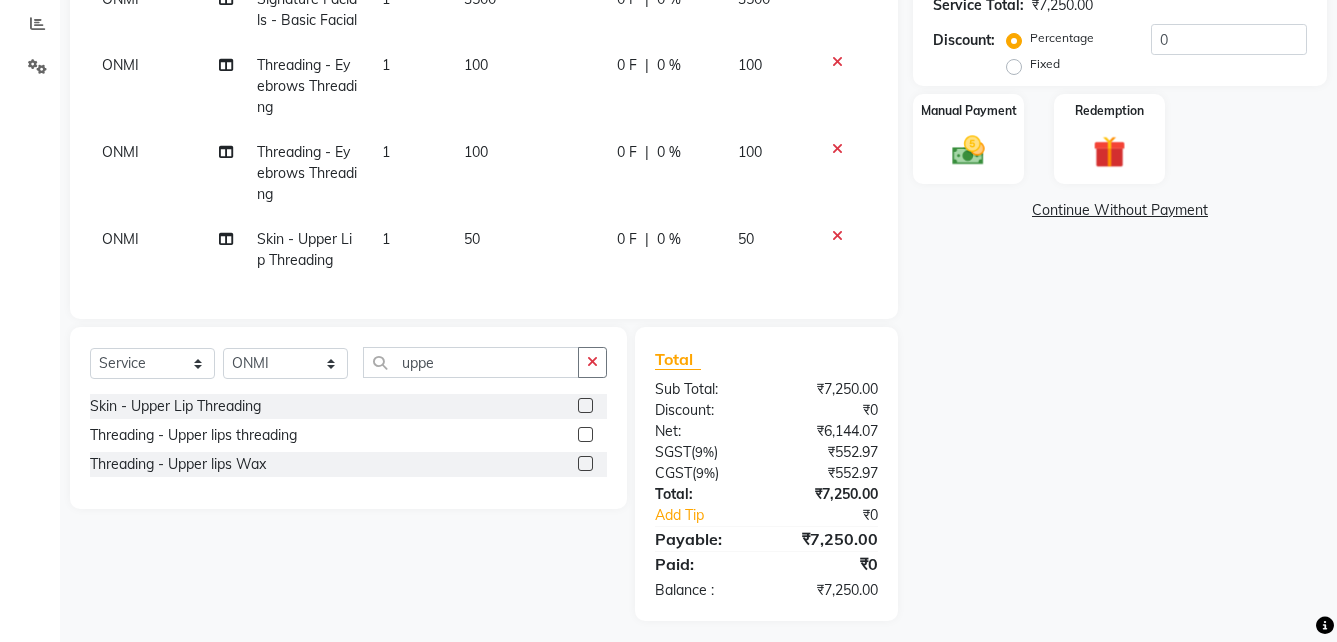 click 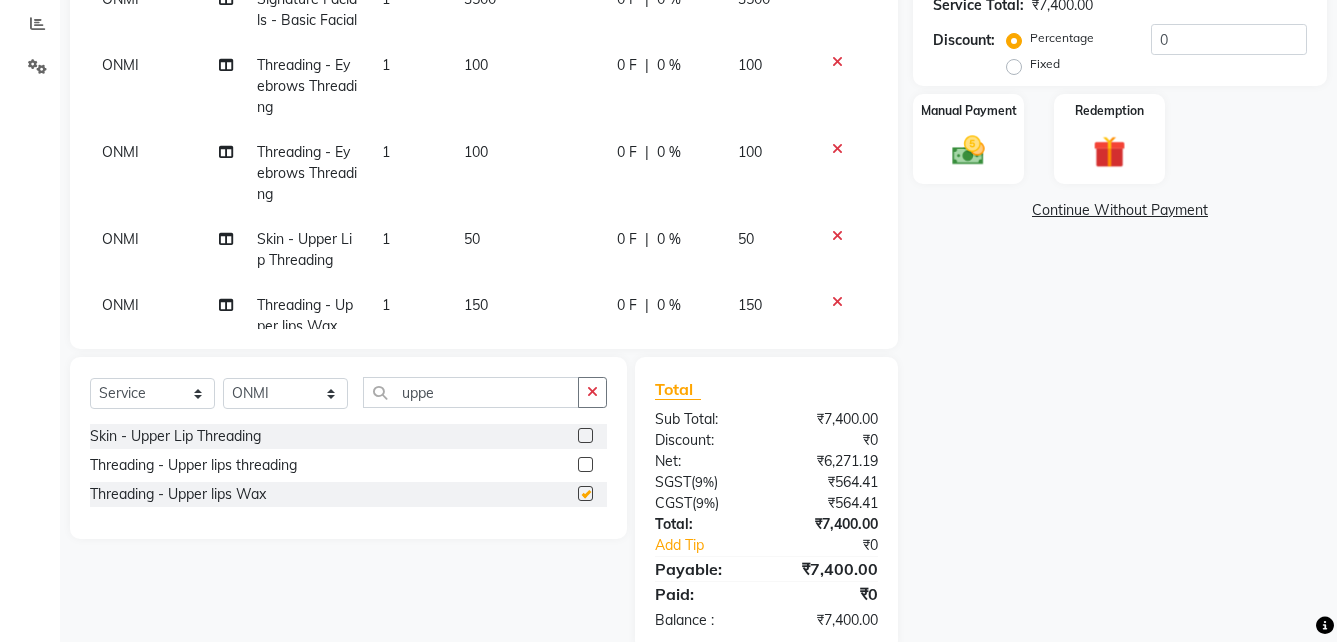 checkbox on "false" 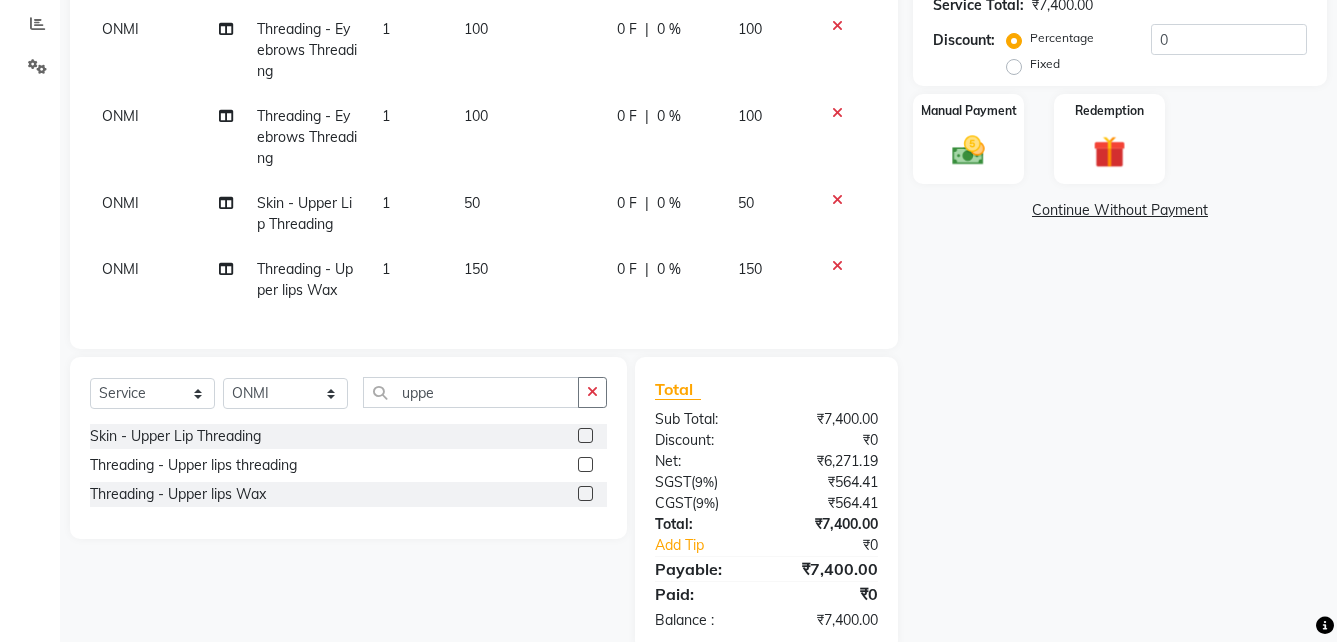 scroll, scrollTop: 93, scrollLeft: 0, axis: vertical 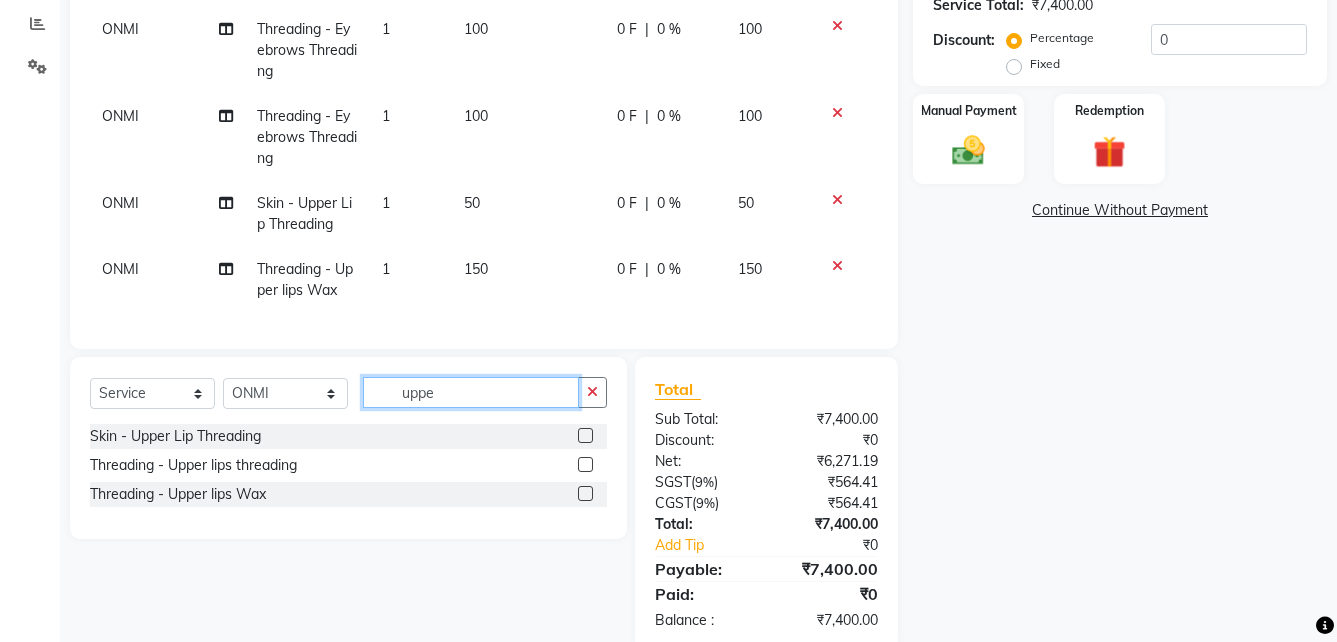 click on "uppe" 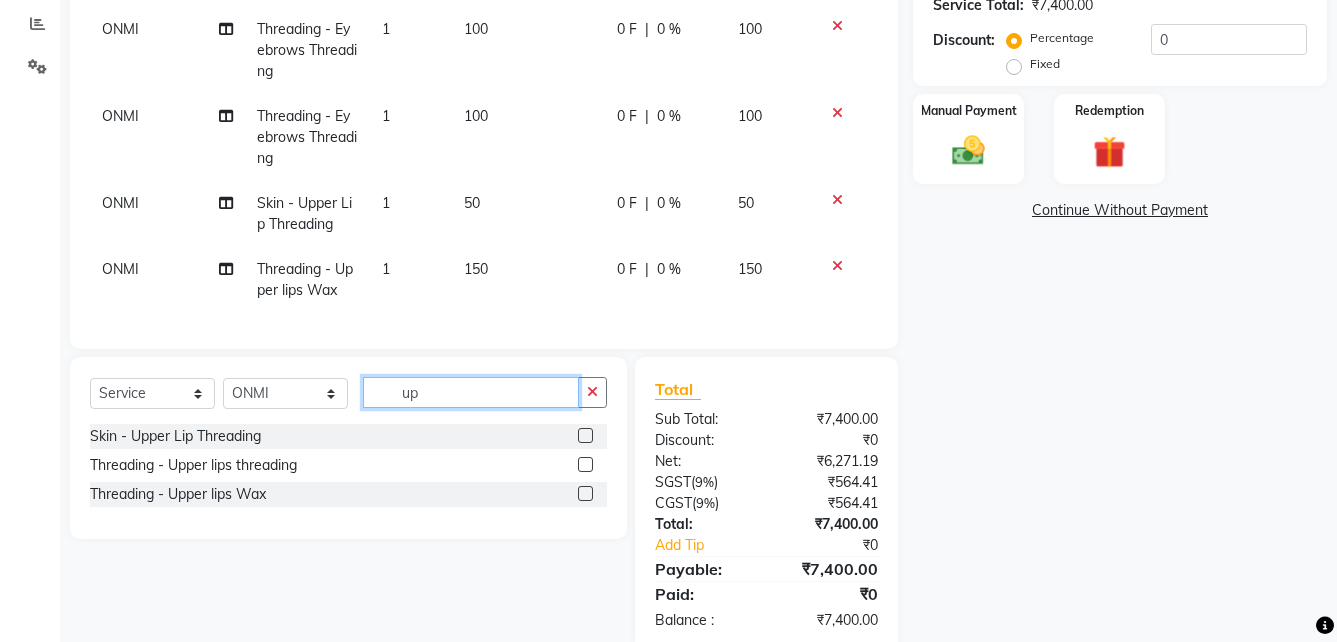 type on "u" 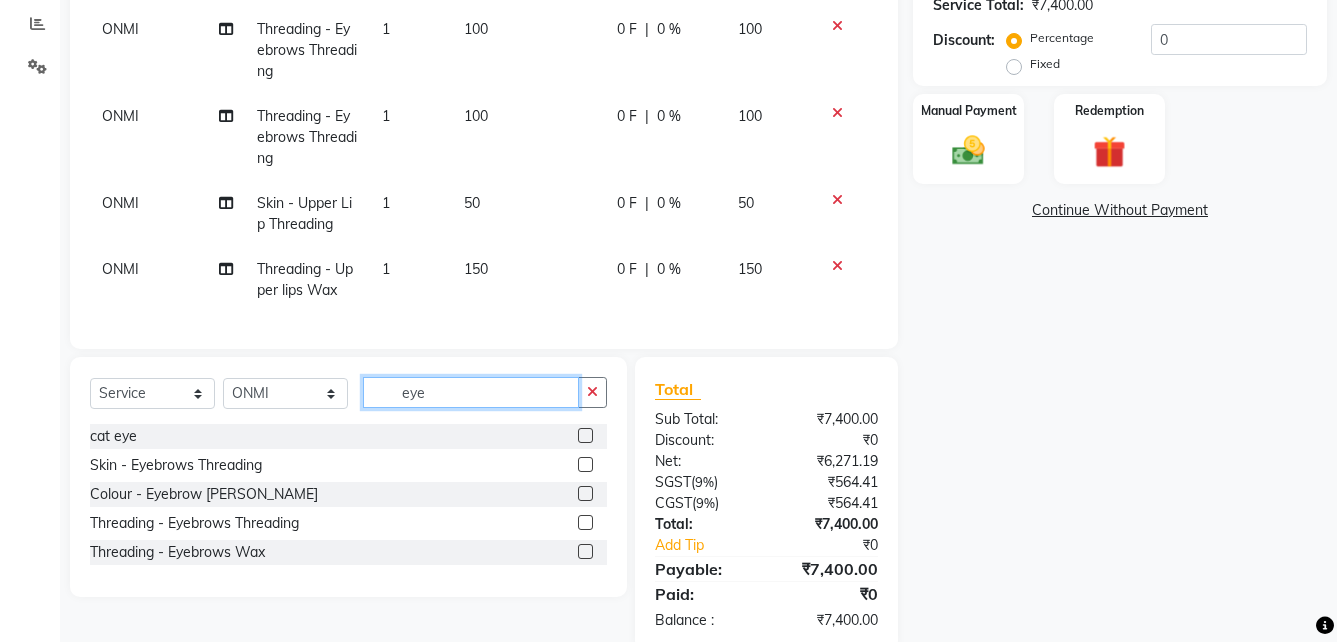 type on "eye" 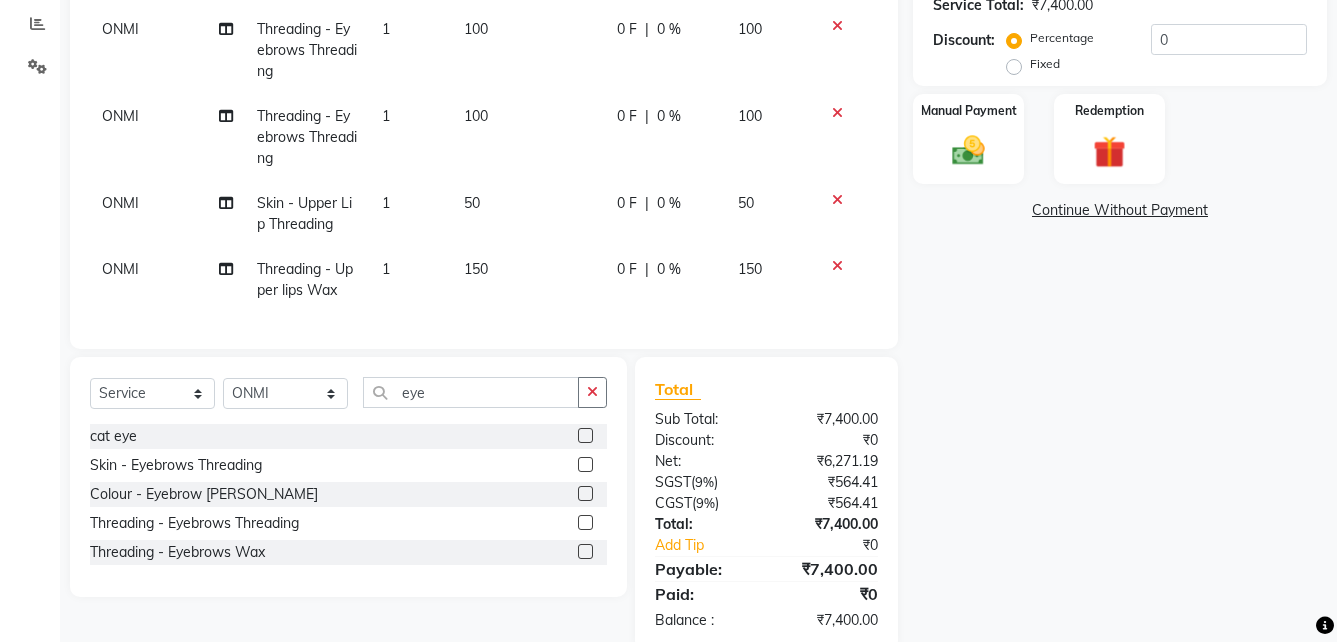 click 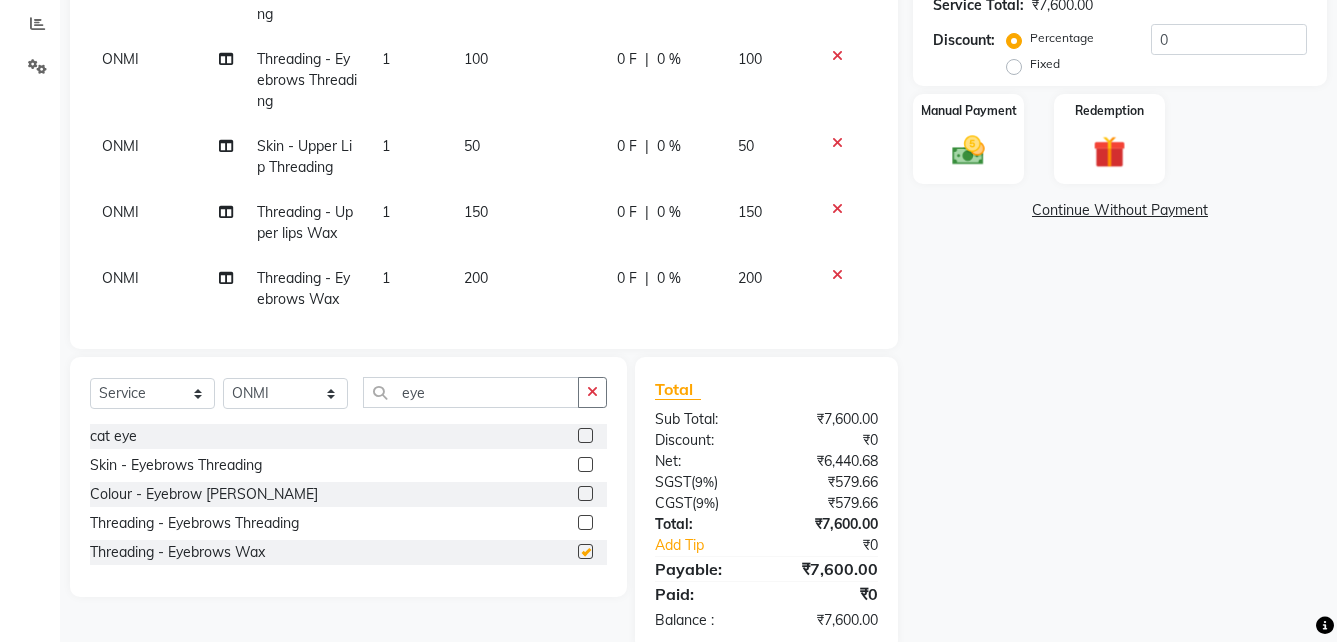 checkbox on "false" 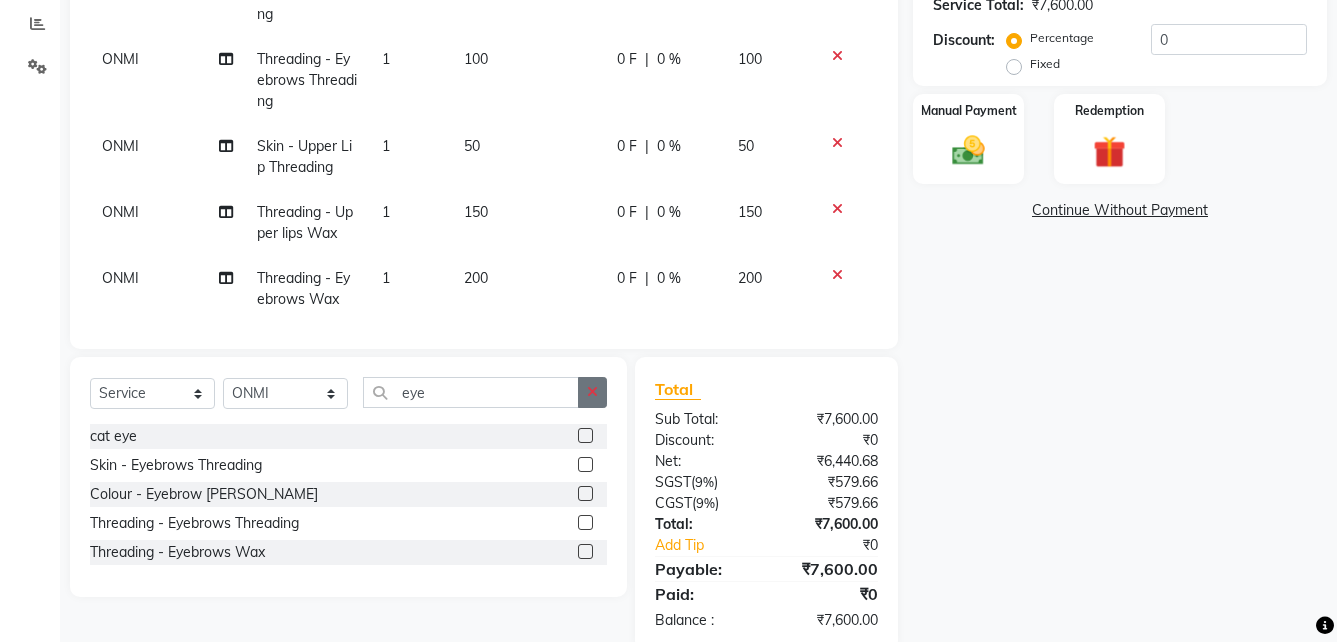 scroll, scrollTop: 458, scrollLeft: 0, axis: vertical 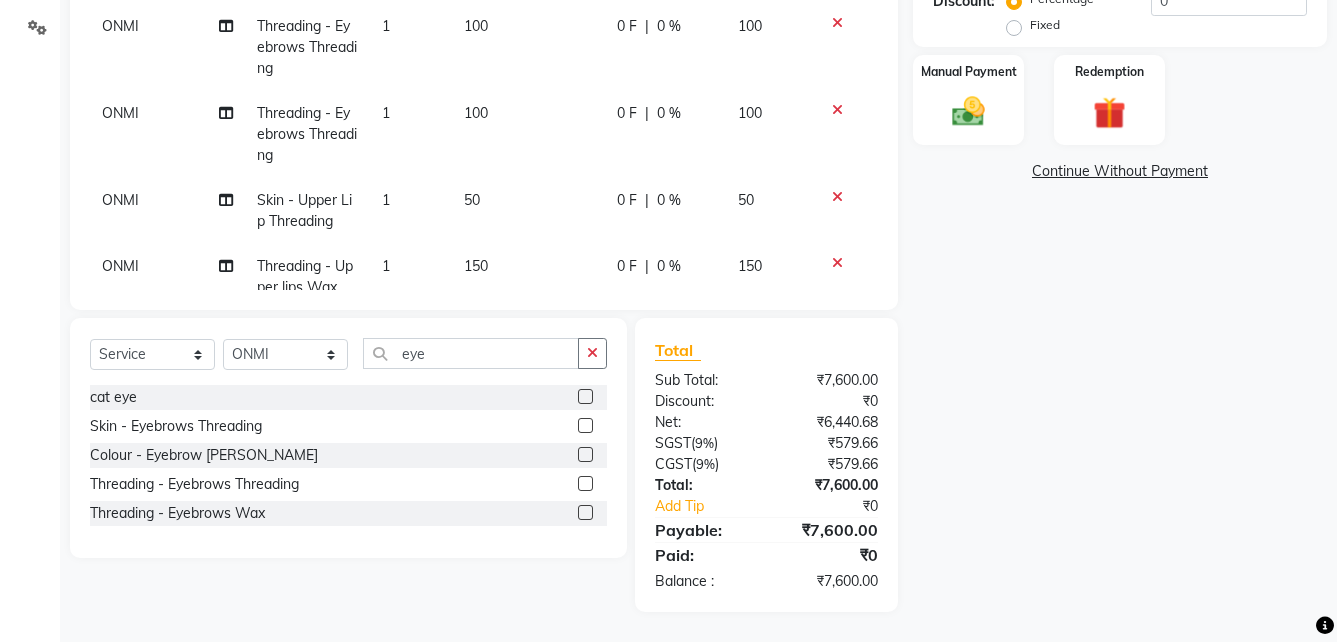 click 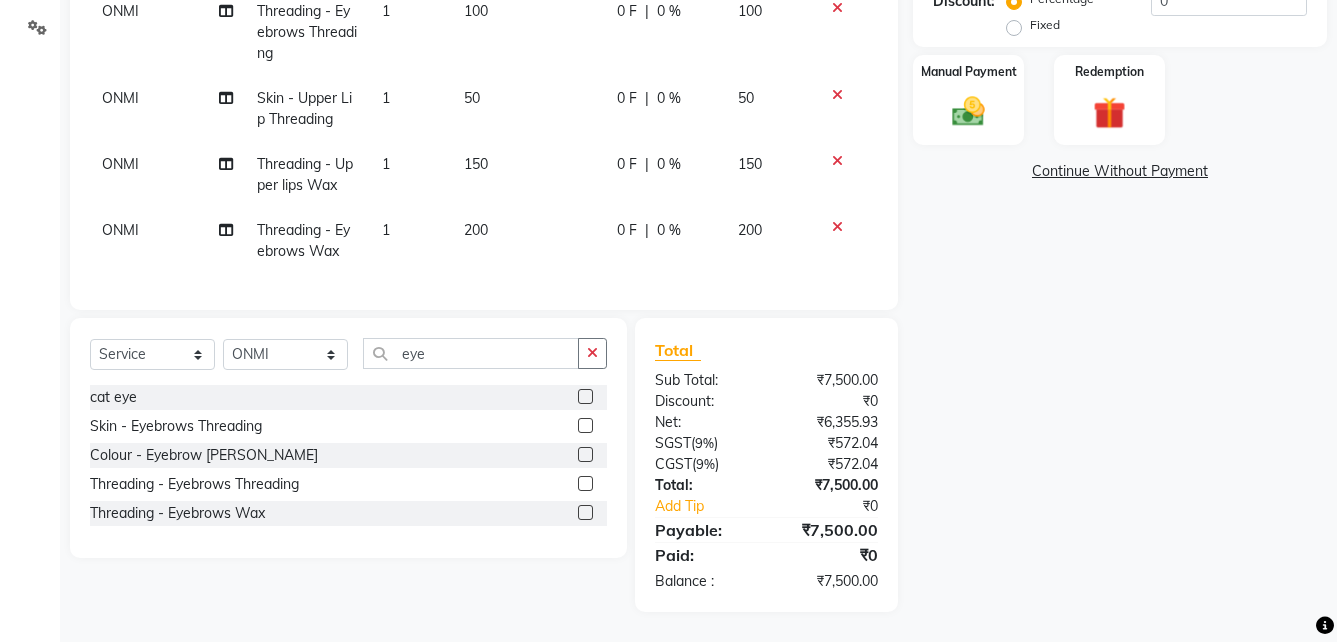 scroll, scrollTop: 0, scrollLeft: 0, axis: both 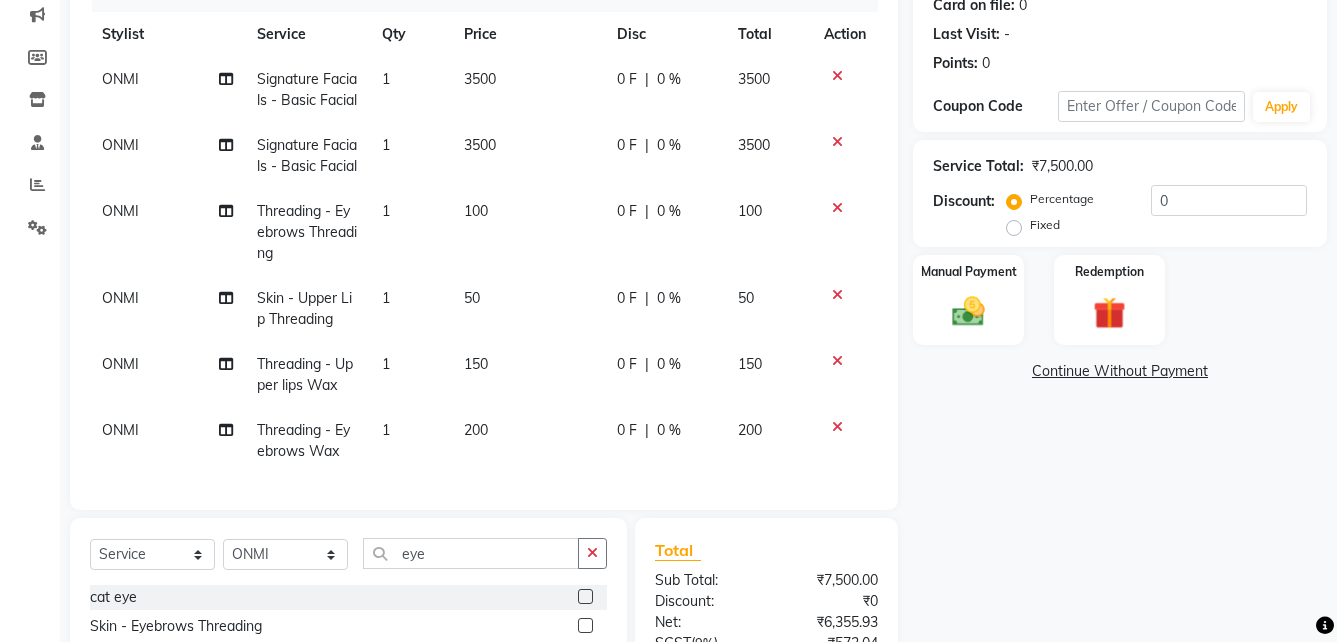 click 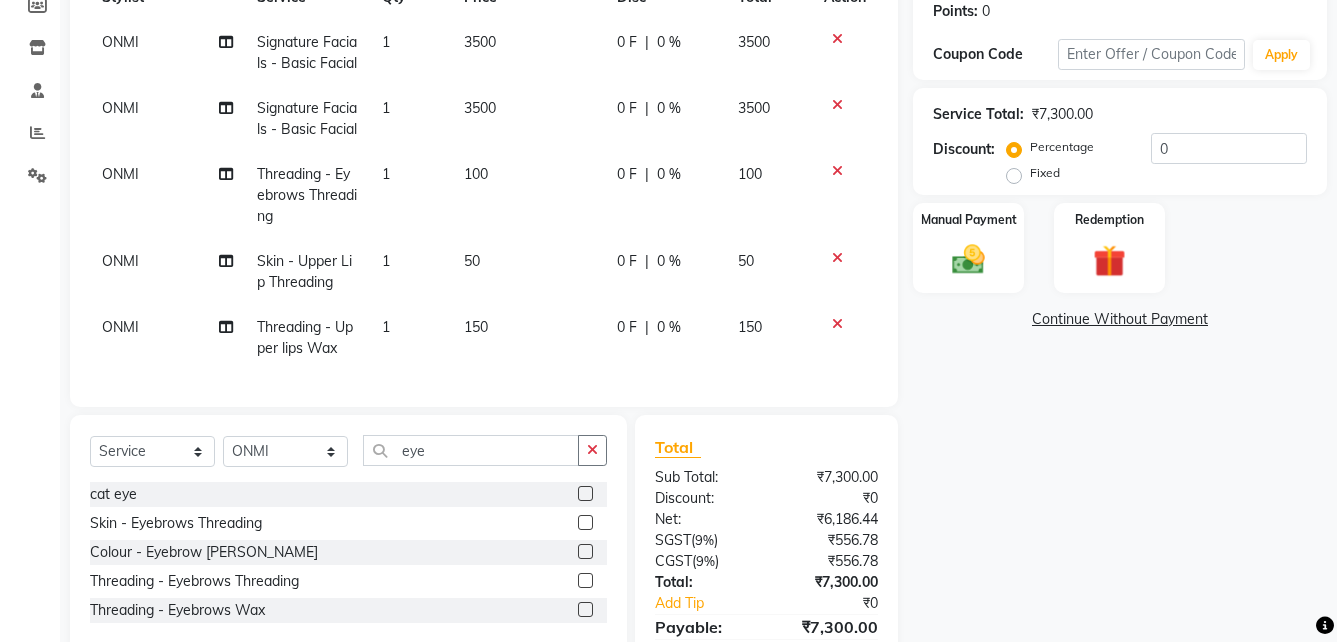 scroll, scrollTop: 358, scrollLeft: 0, axis: vertical 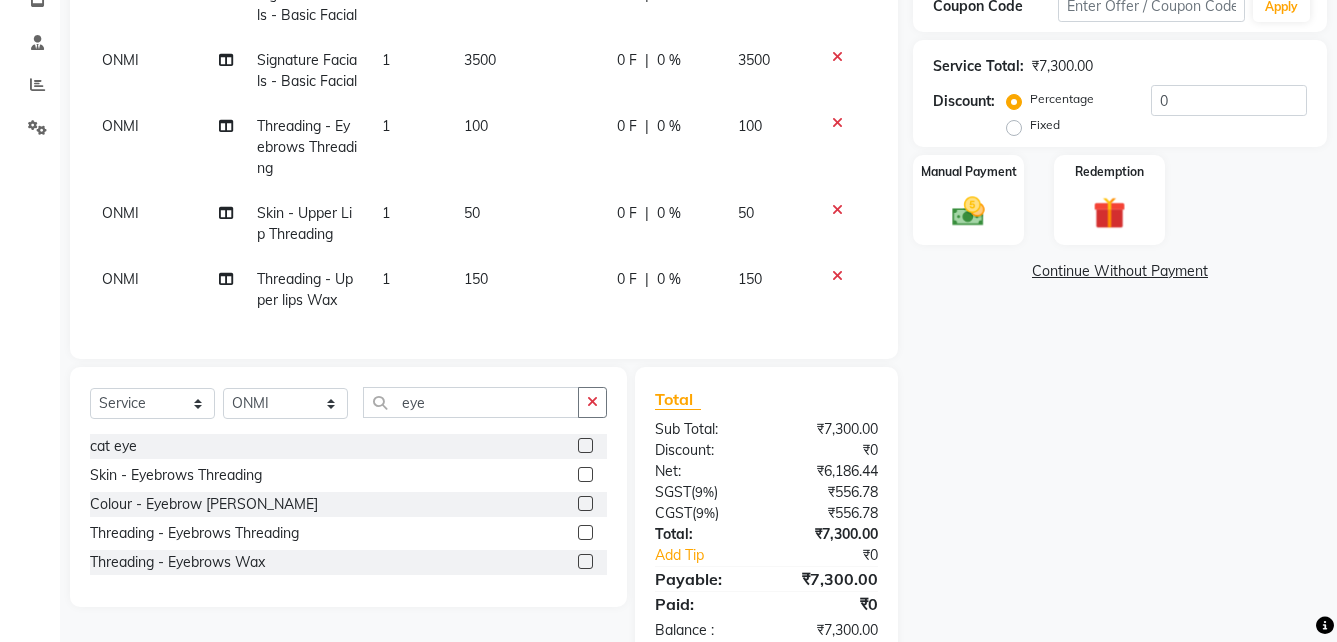 click 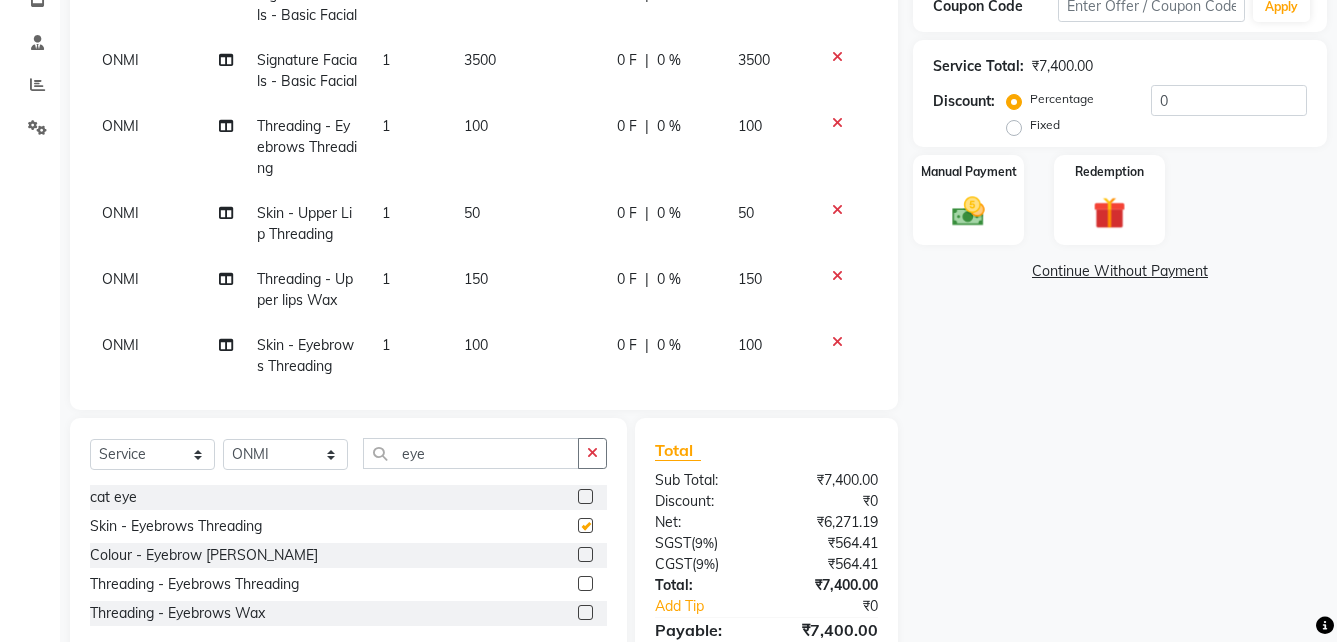 checkbox on "false" 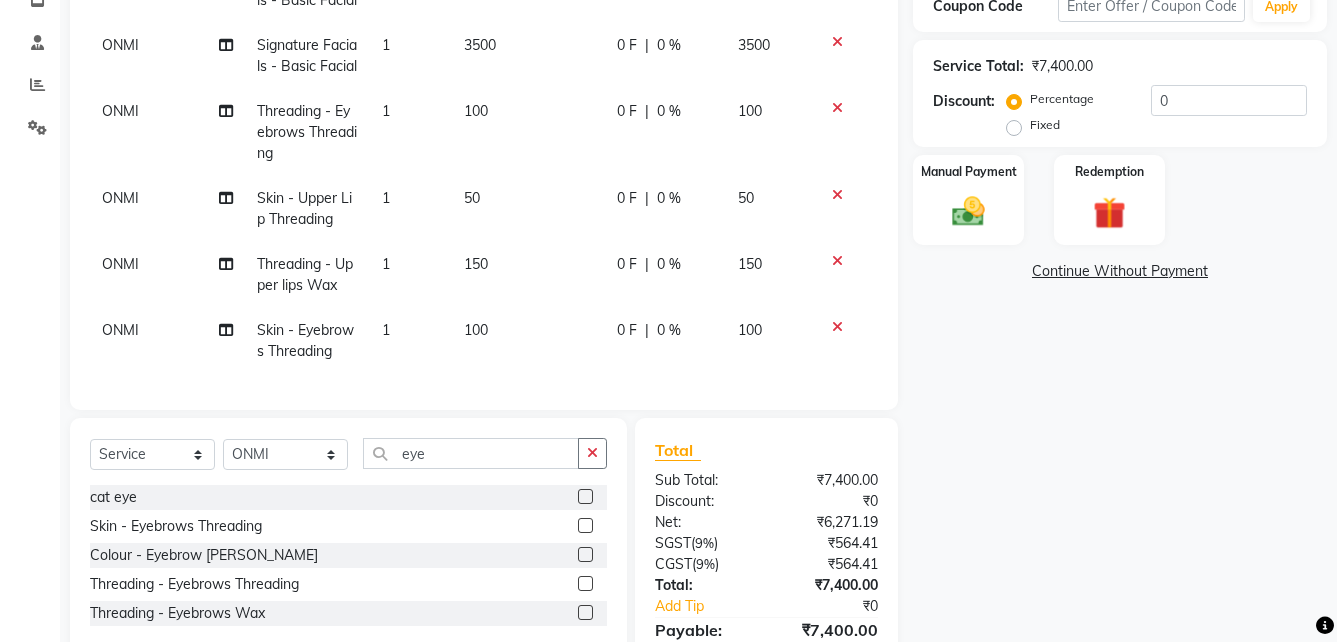 scroll, scrollTop: 72, scrollLeft: 0, axis: vertical 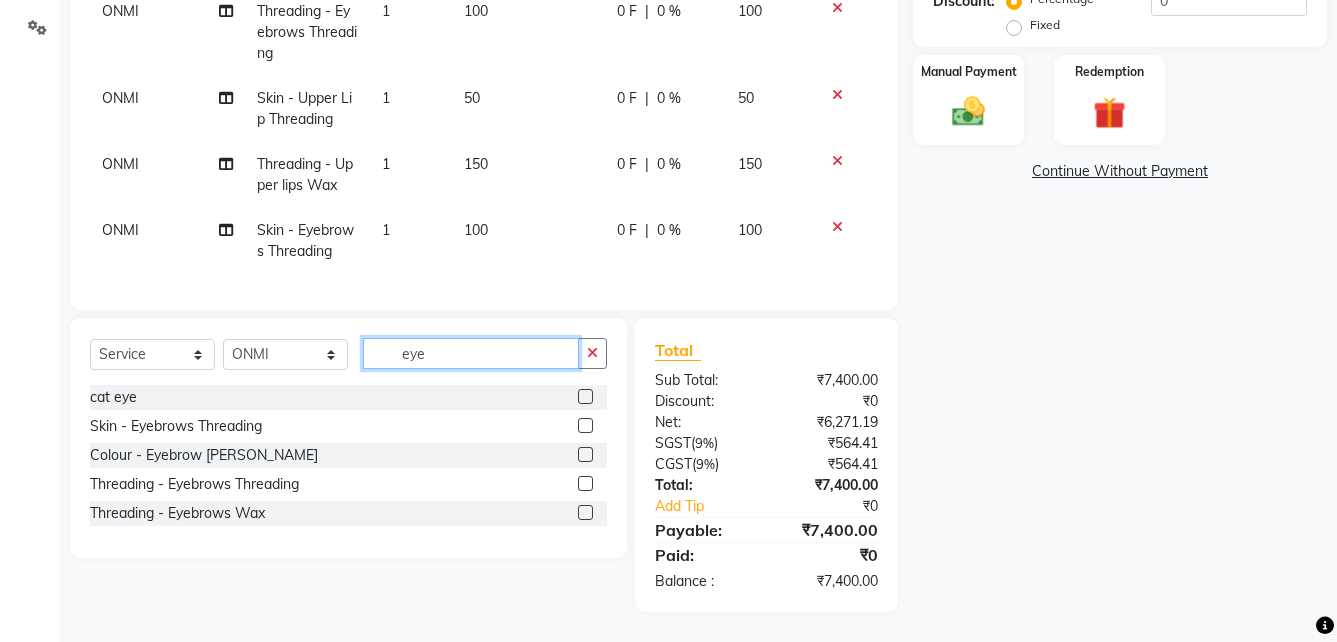 click on "eye" 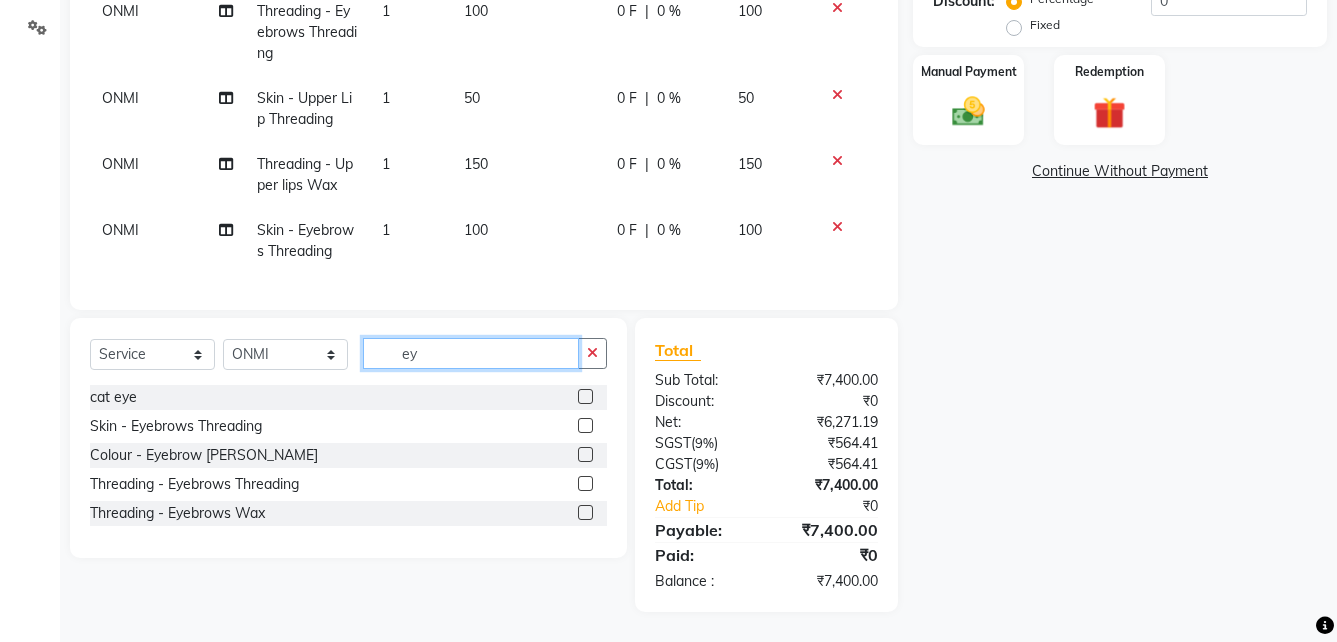 type on "e" 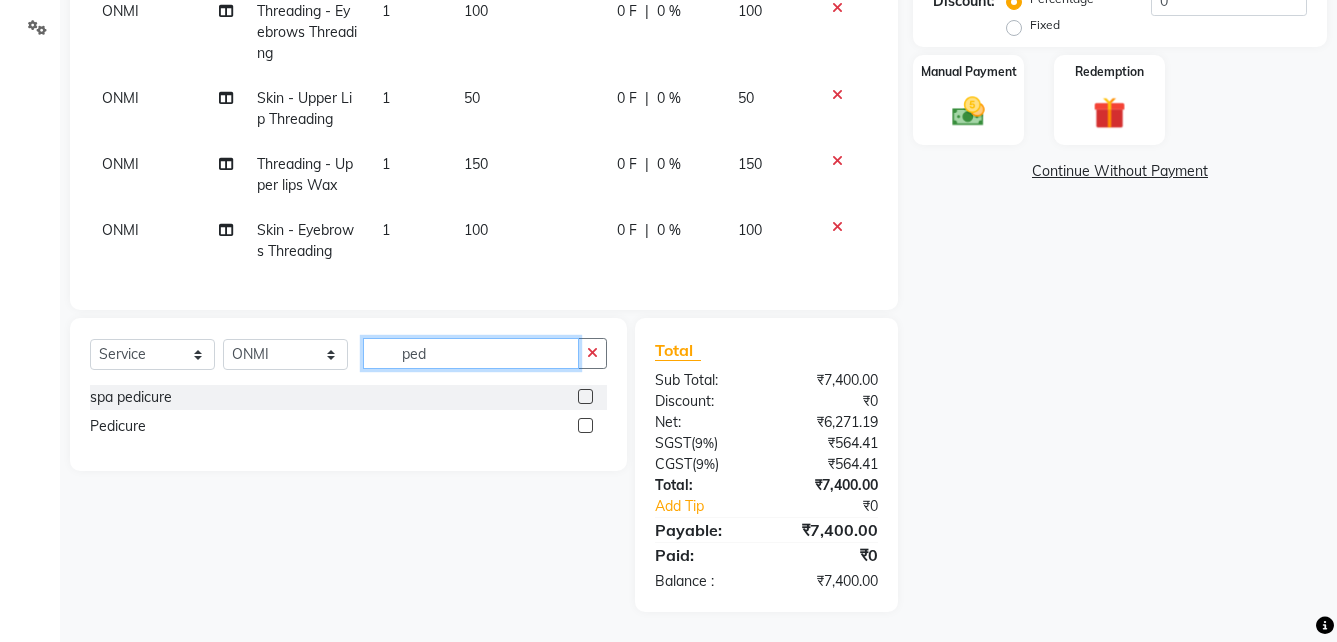 type on "ped" 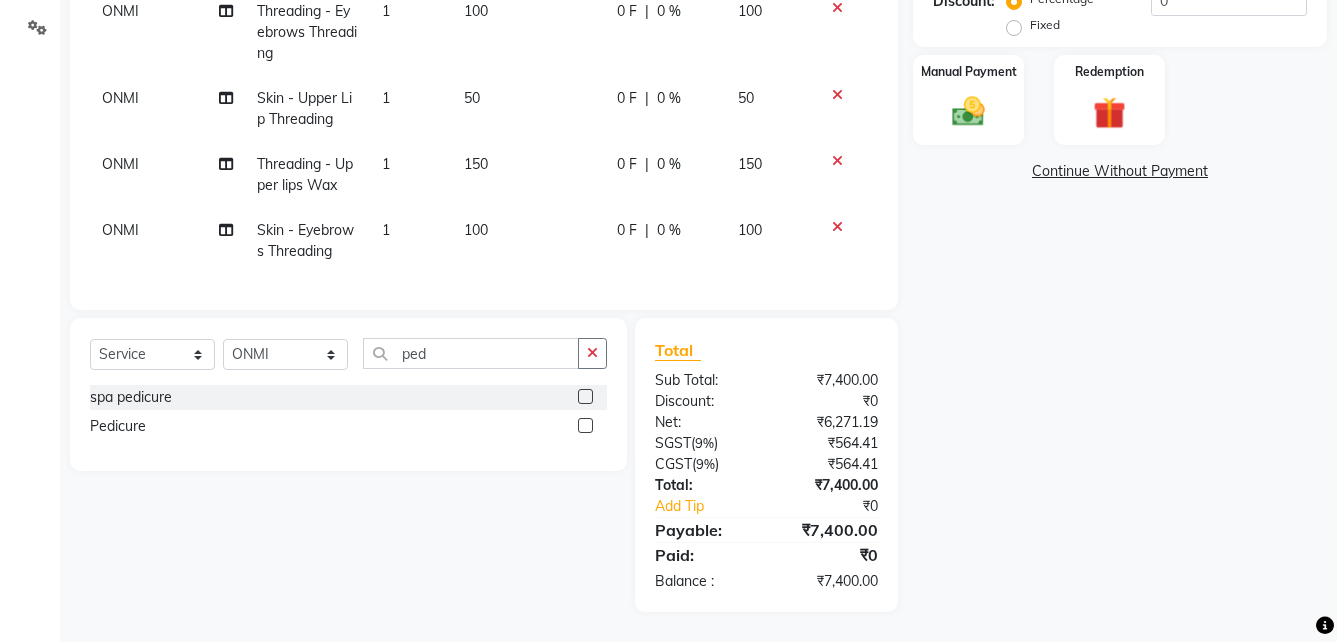click 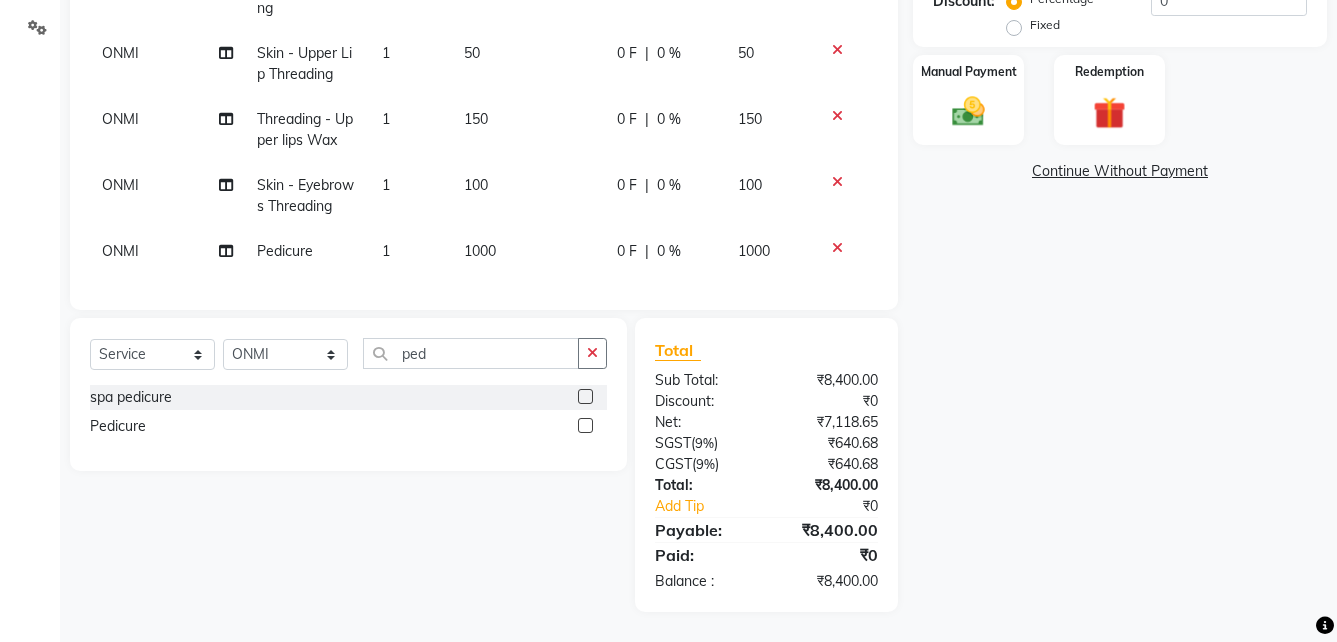 scroll, scrollTop: 117, scrollLeft: 0, axis: vertical 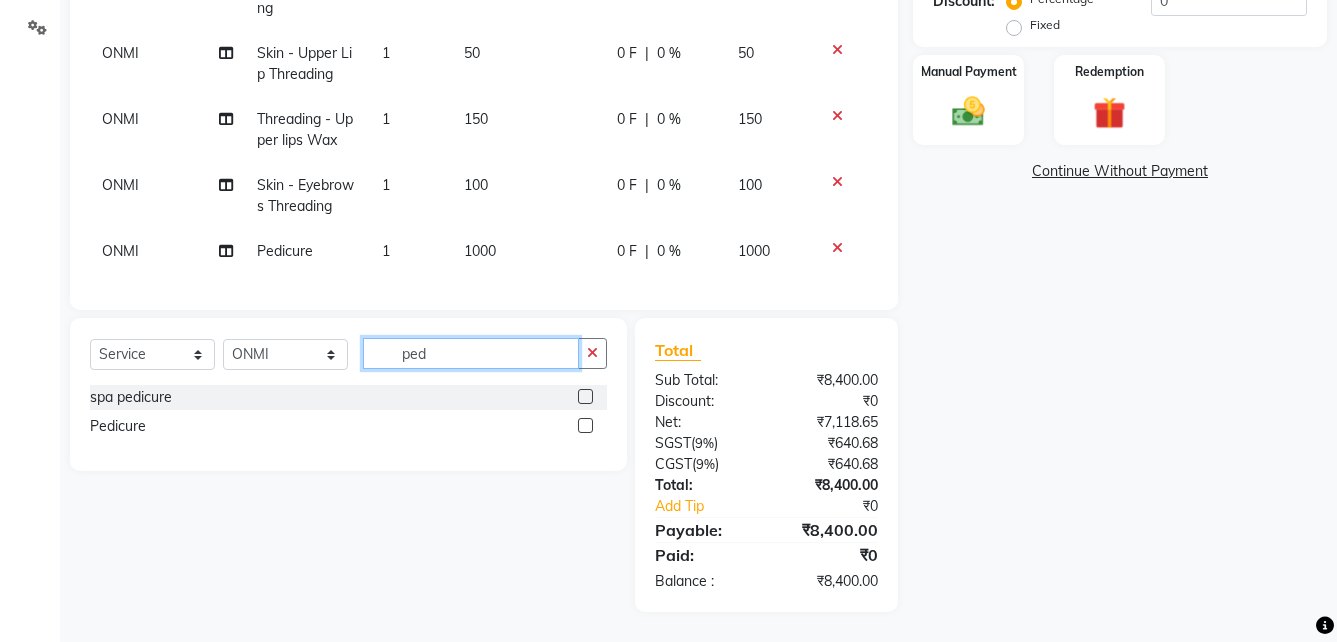 click on "ped" 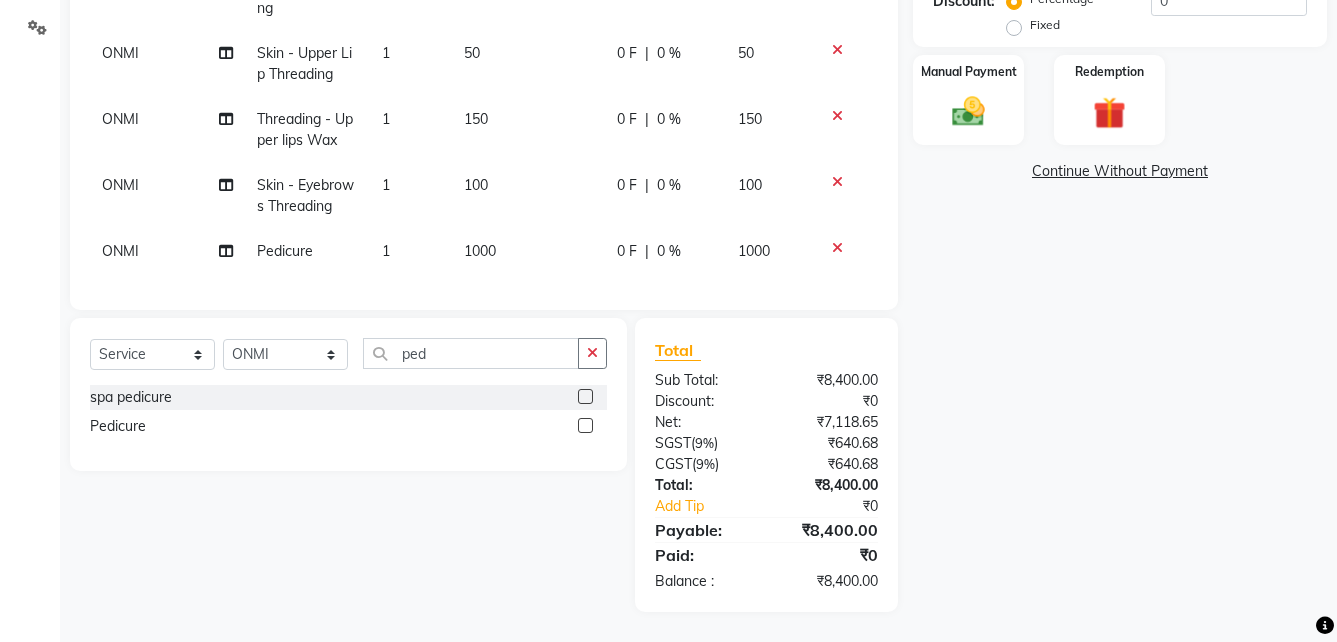 click 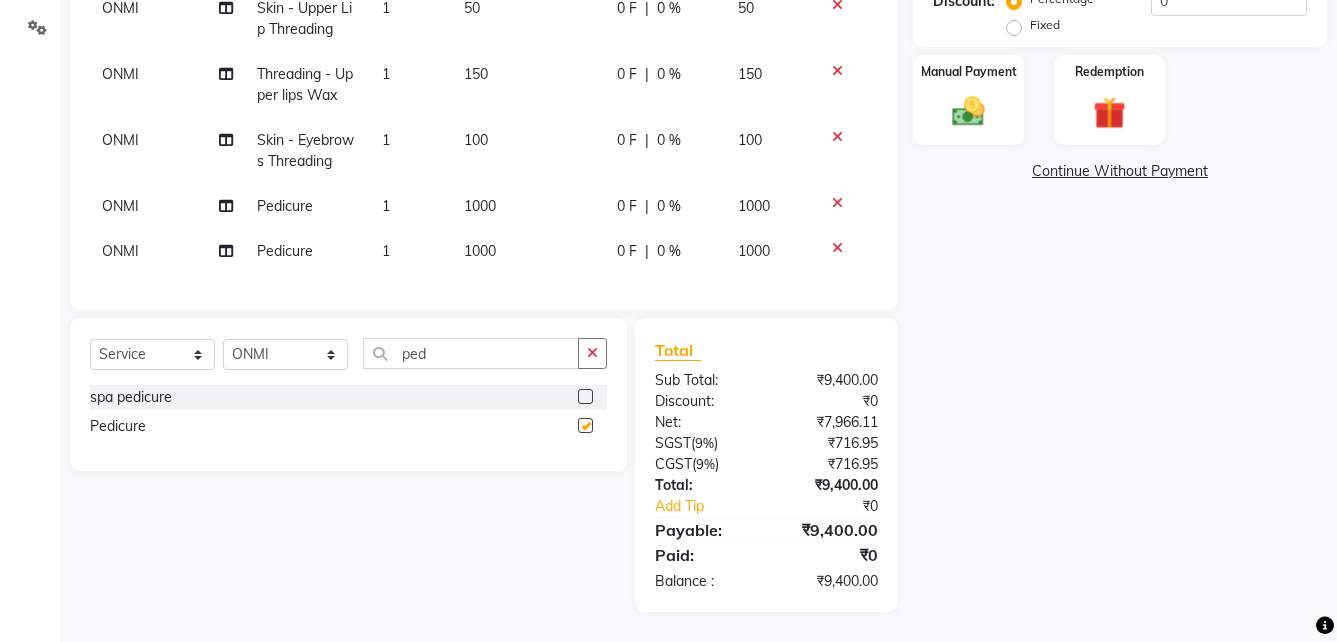 checkbox on "false" 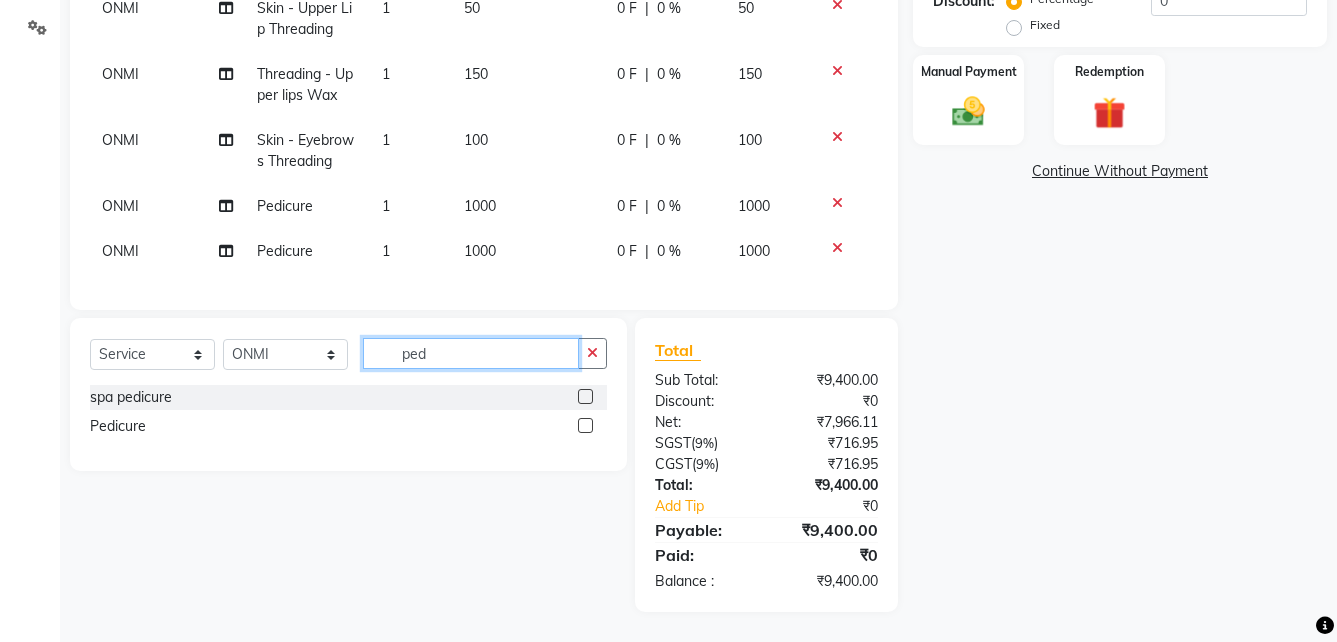 click on "ped" 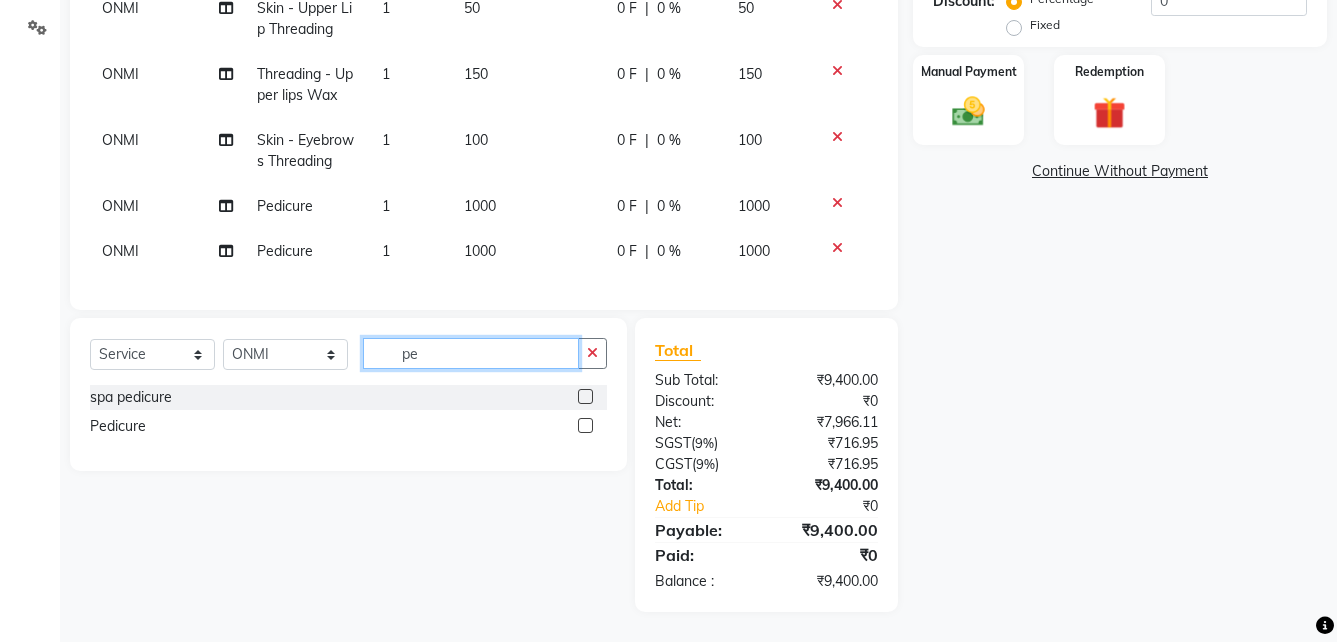 type on "p" 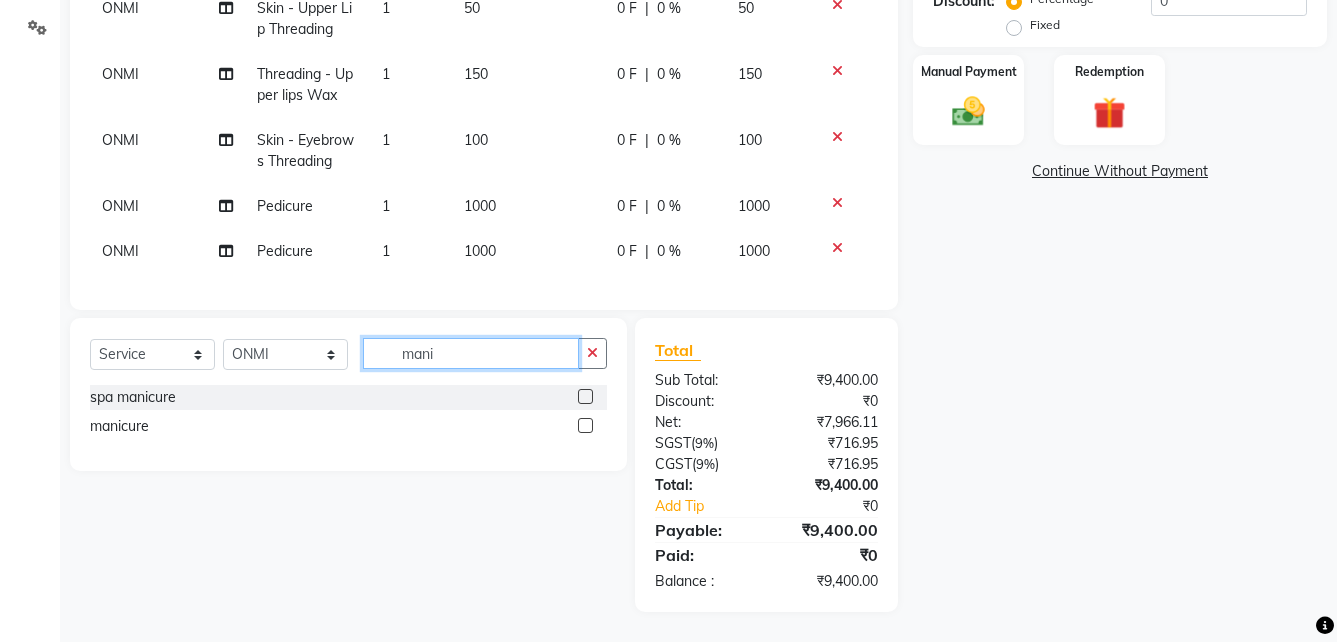 type on "mani" 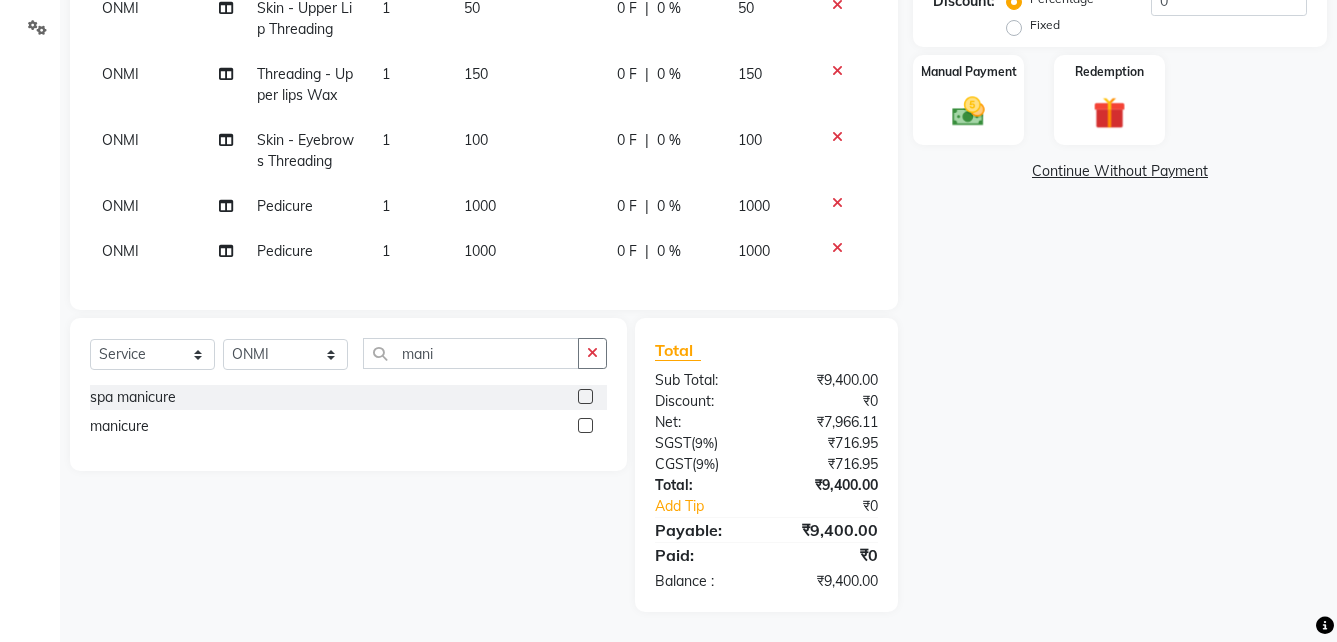 click 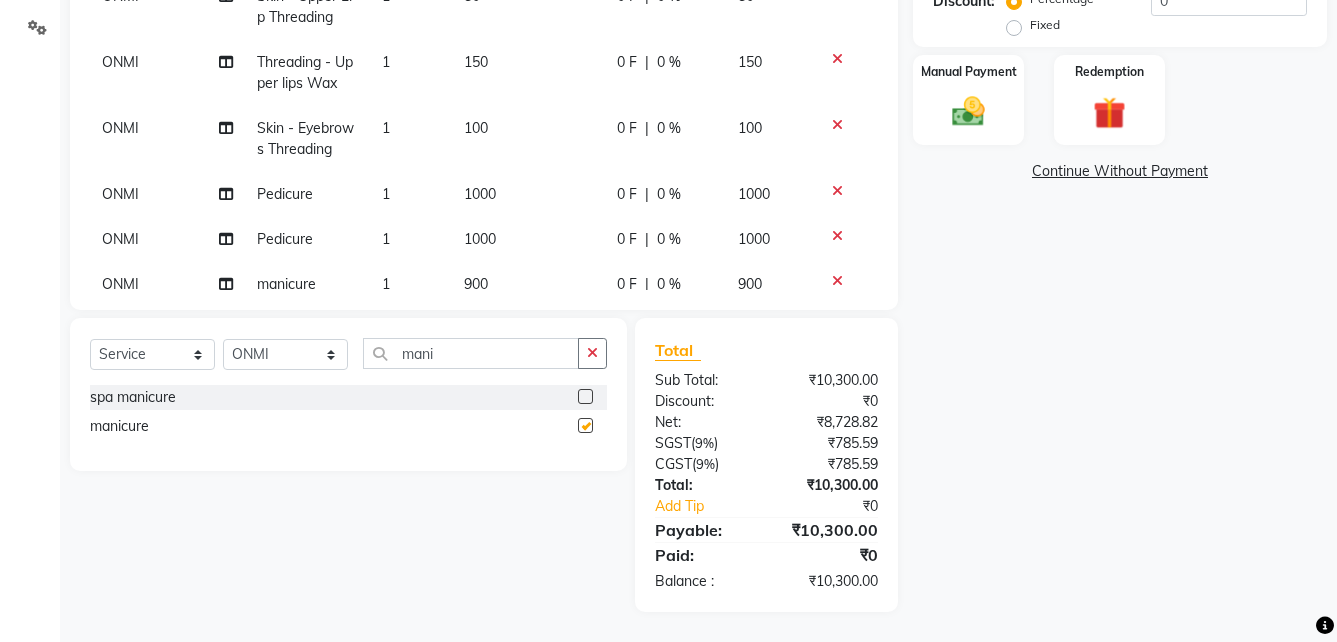 checkbox on "false" 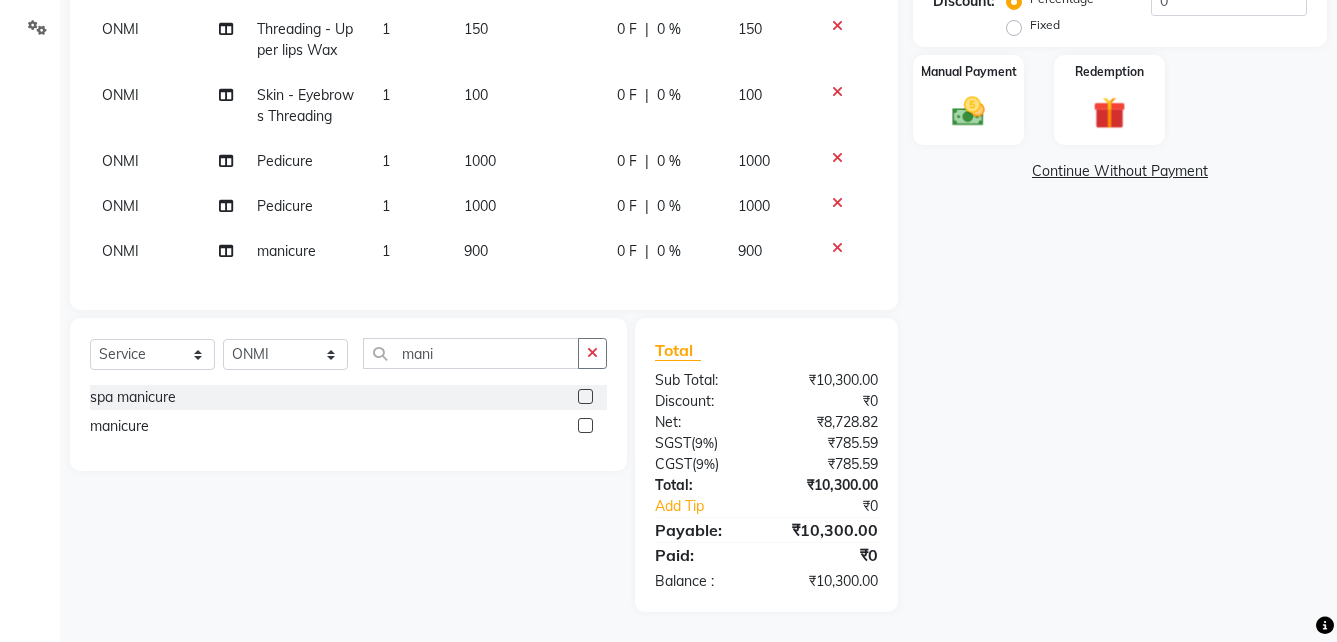 scroll, scrollTop: 207, scrollLeft: 0, axis: vertical 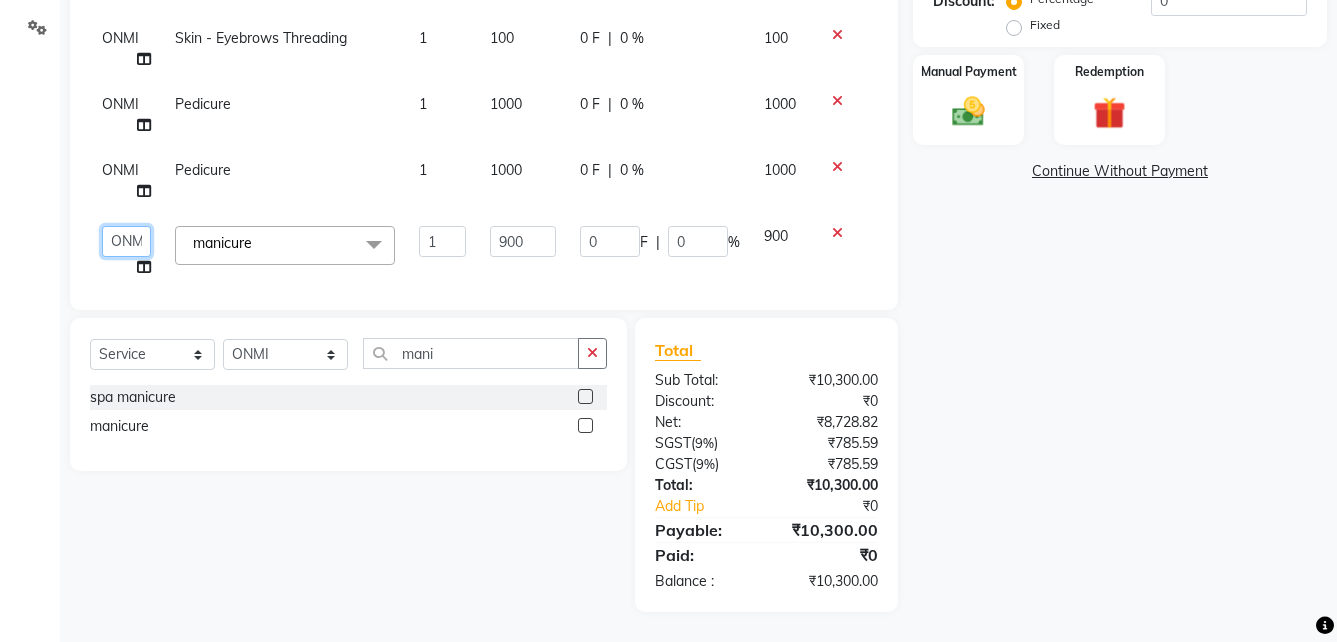click on "[PERSON_NAME]   Manager   [PERSON_NAME]   ONMI   [PERSON_NAME]   [PERSON_NAME]   wadang" 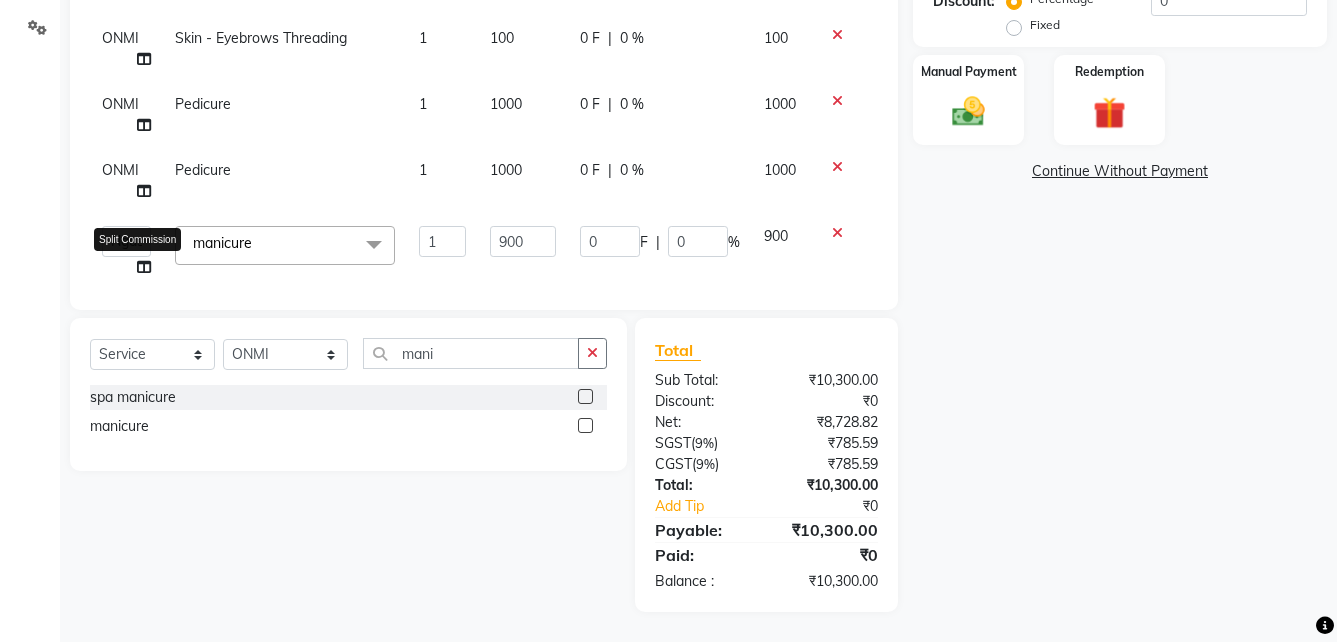 select on "79442" 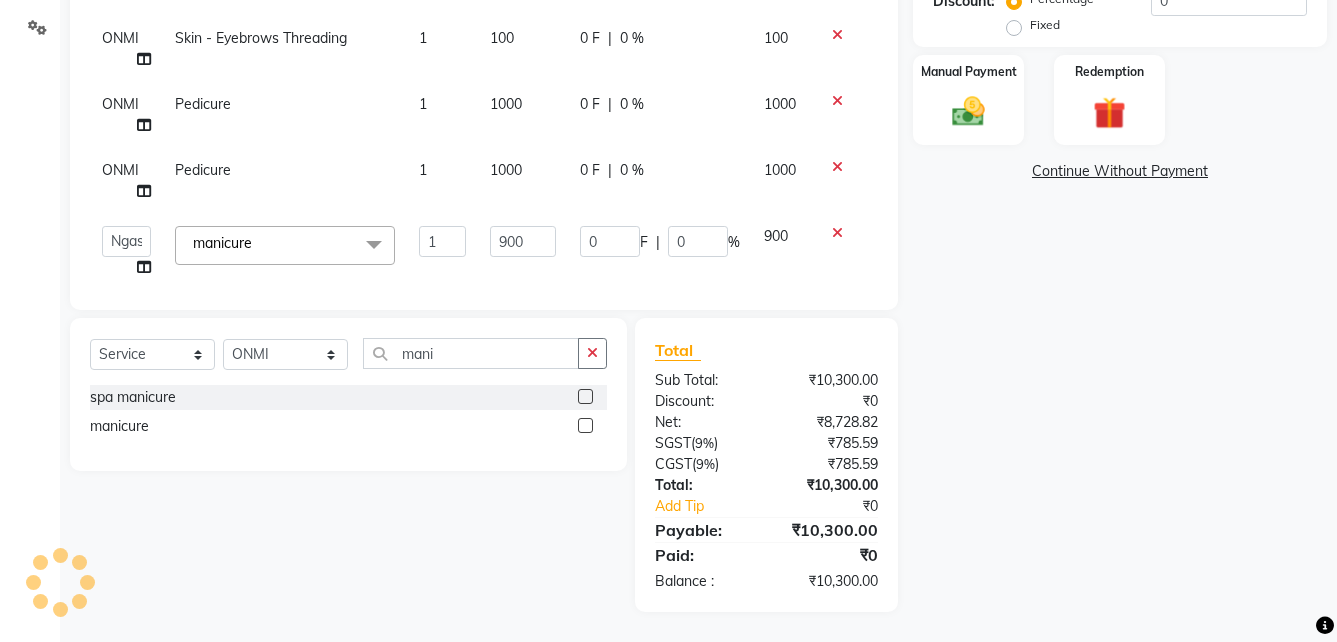 click on "ONMI" 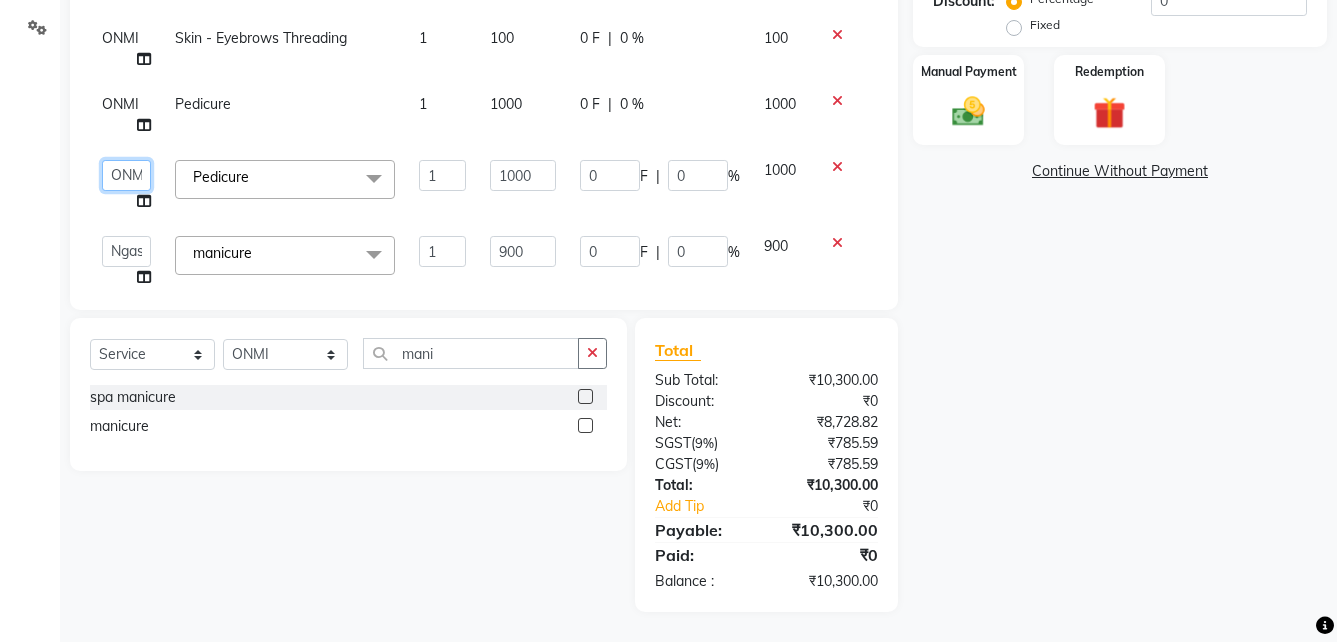 click on "[PERSON_NAME]   Manager   [PERSON_NAME]   ONMI   [PERSON_NAME]   [PERSON_NAME]   wadang" 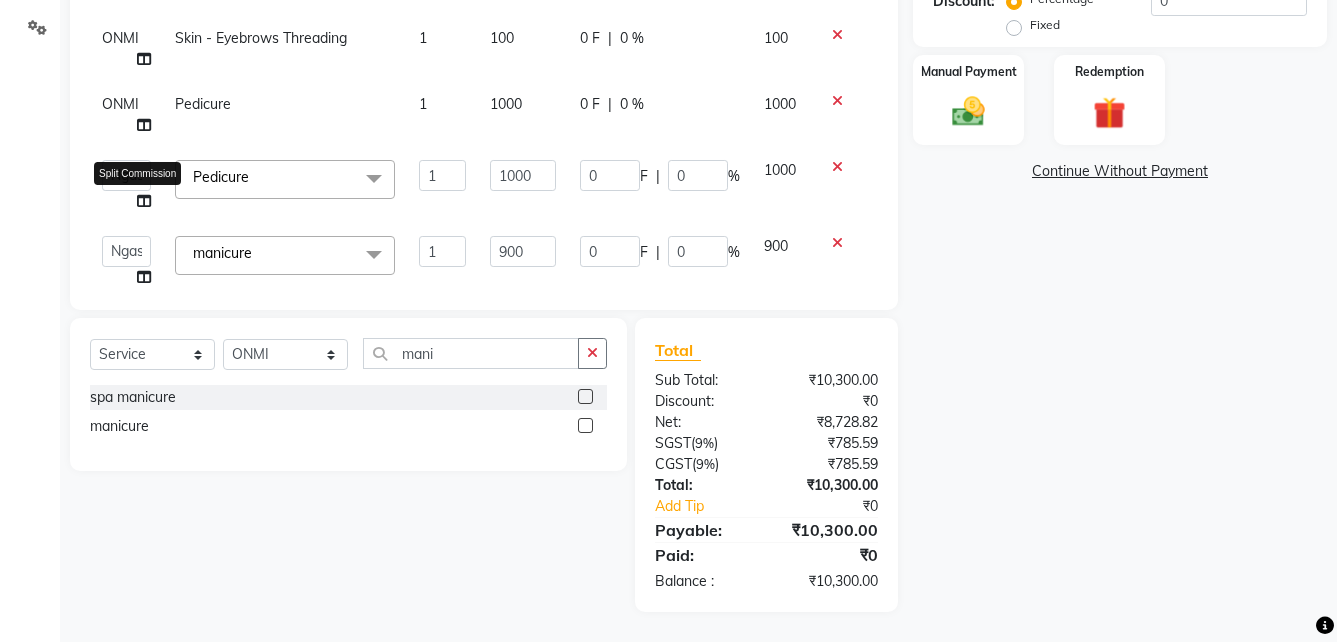 select on "79442" 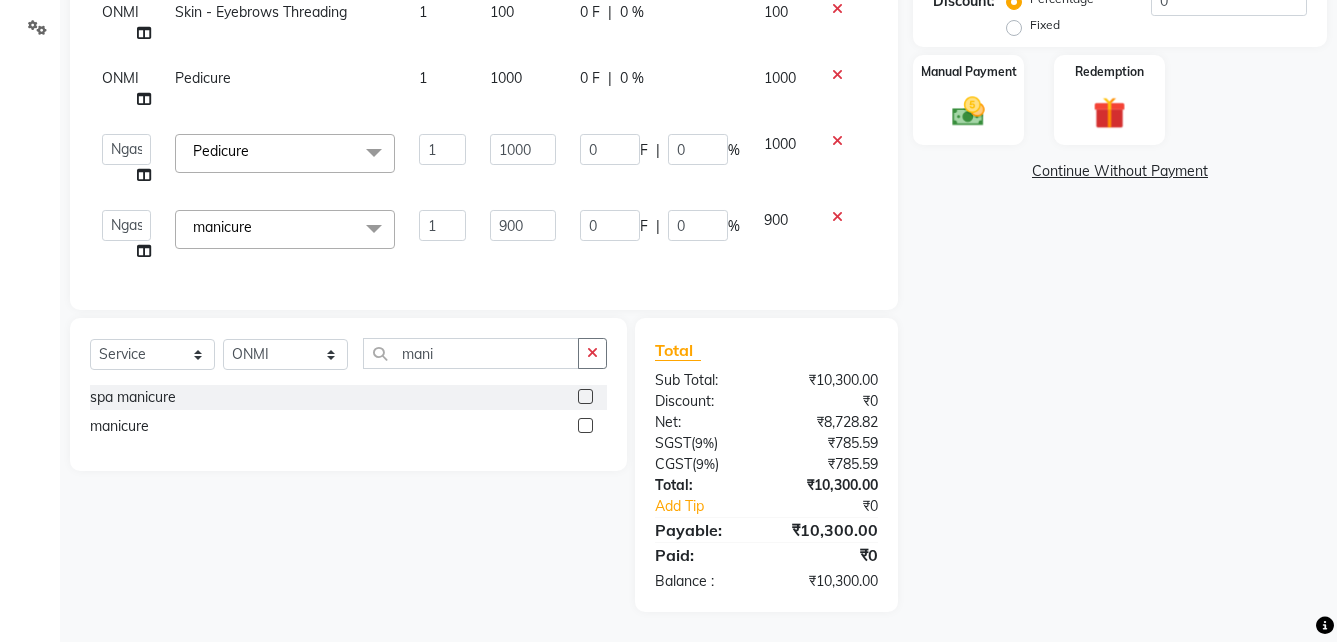 scroll, scrollTop: 127, scrollLeft: 0, axis: vertical 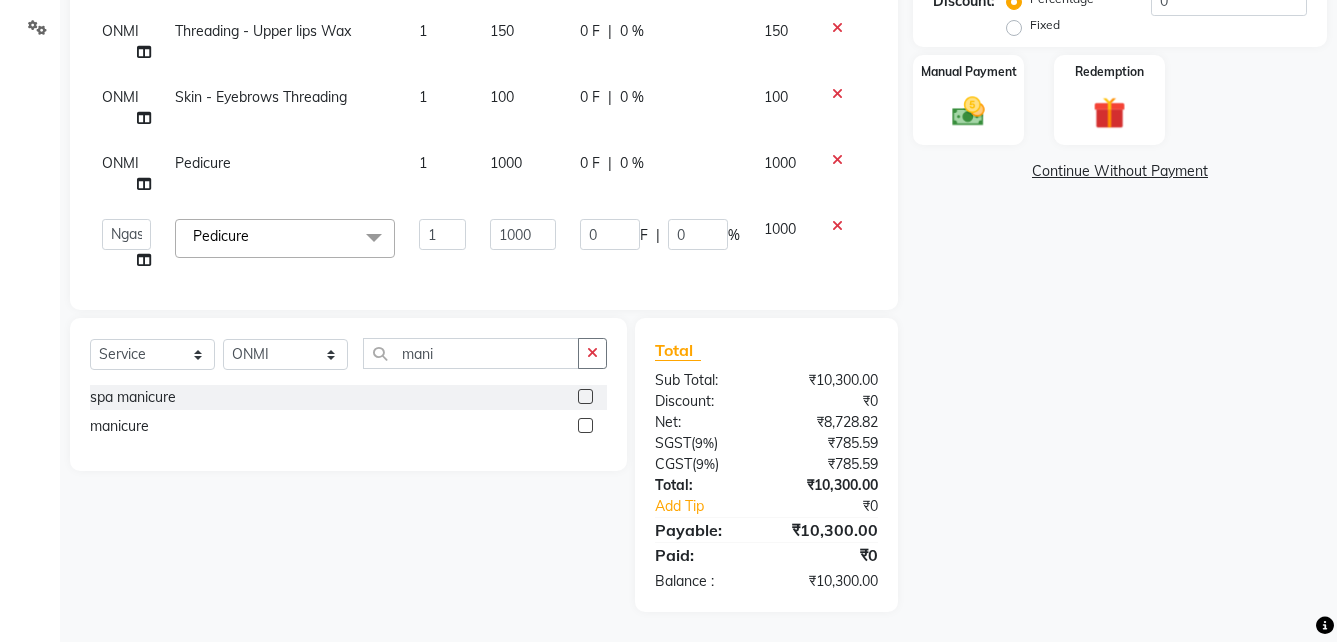 click on "ONMI" 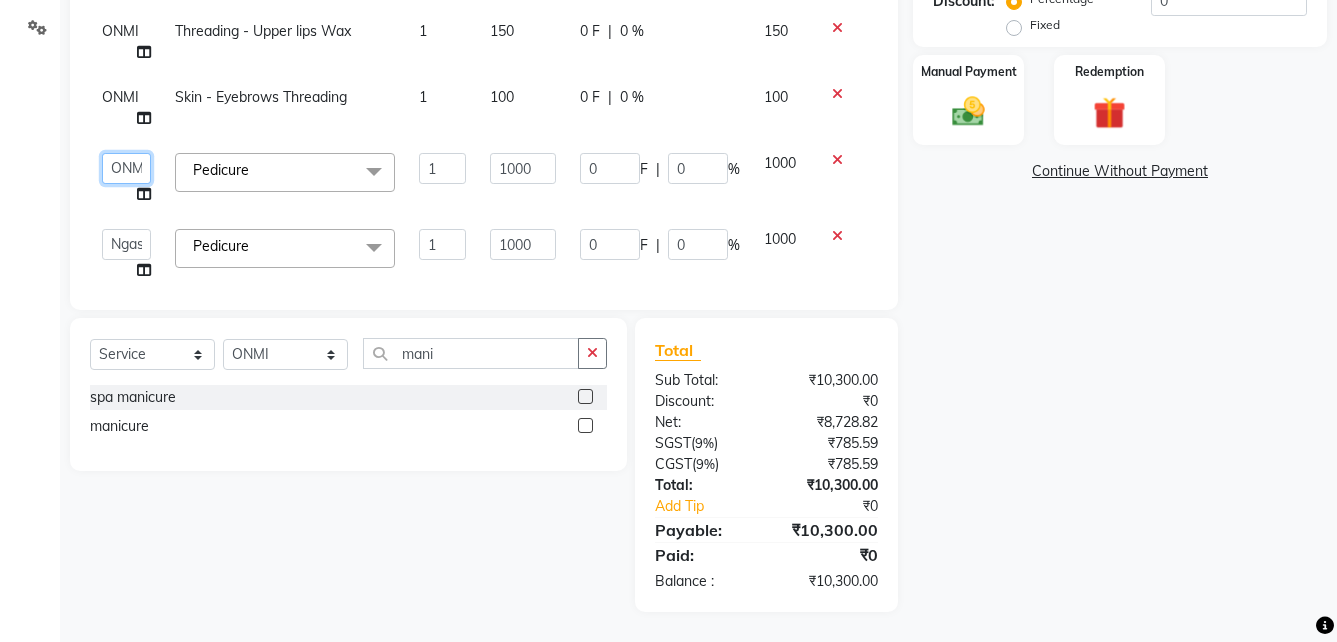 click on "[PERSON_NAME]   Manager   [PERSON_NAME]   ONMI   [PERSON_NAME]   [PERSON_NAME]   wadang" 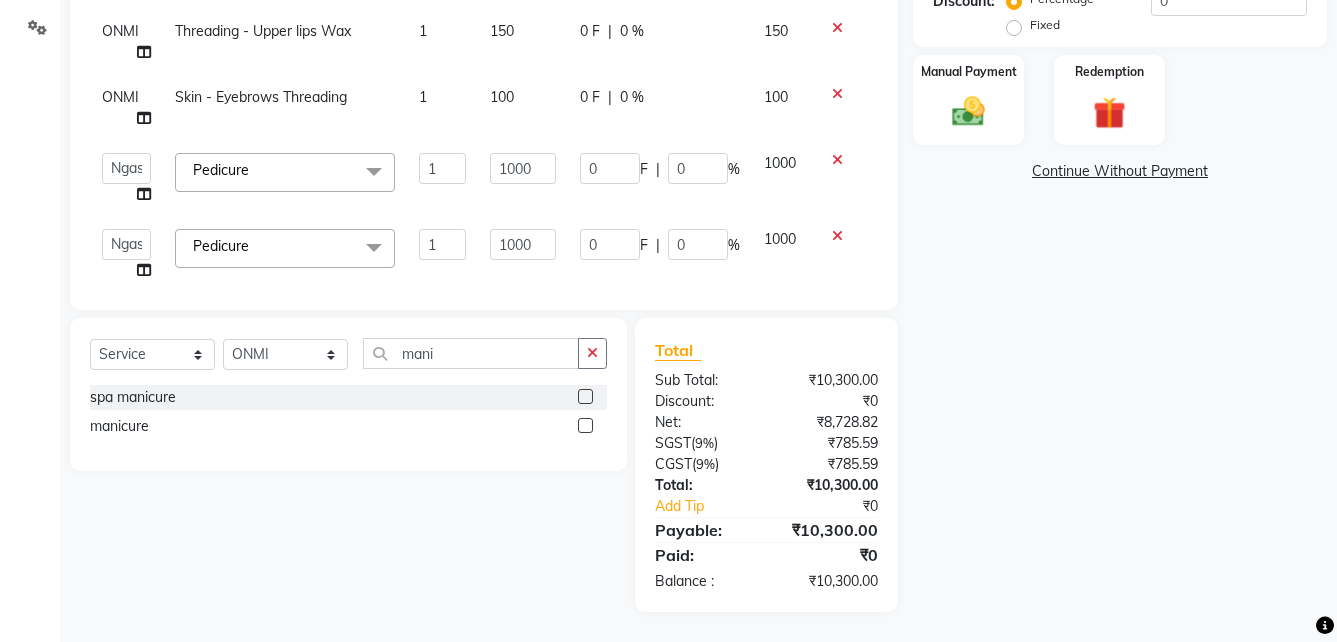 select on "79442" 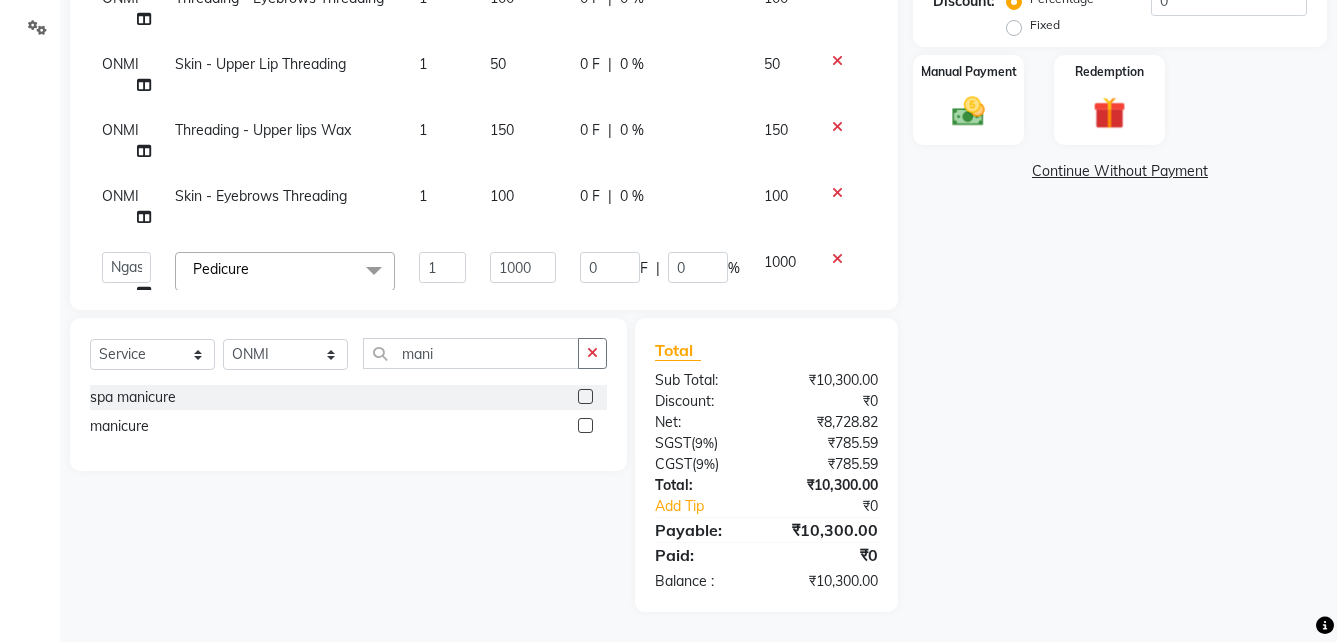 scroll, scrollTop: 0, scrollLeft: 0, axis: both 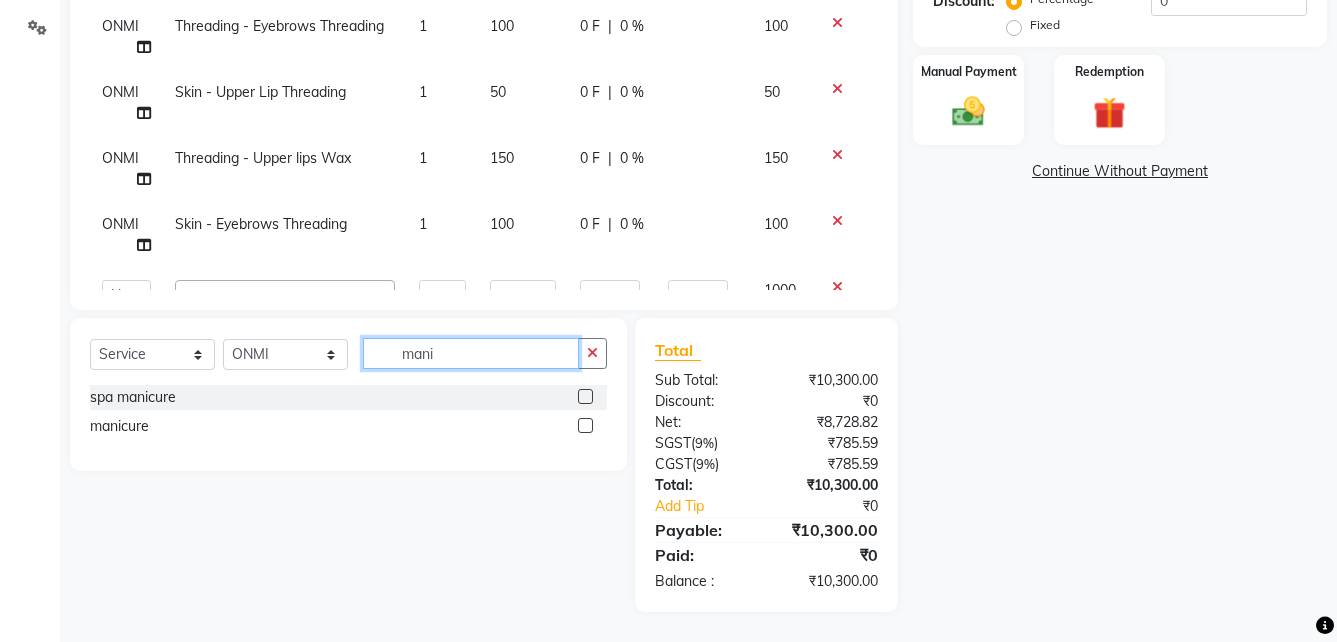 click on "mani" 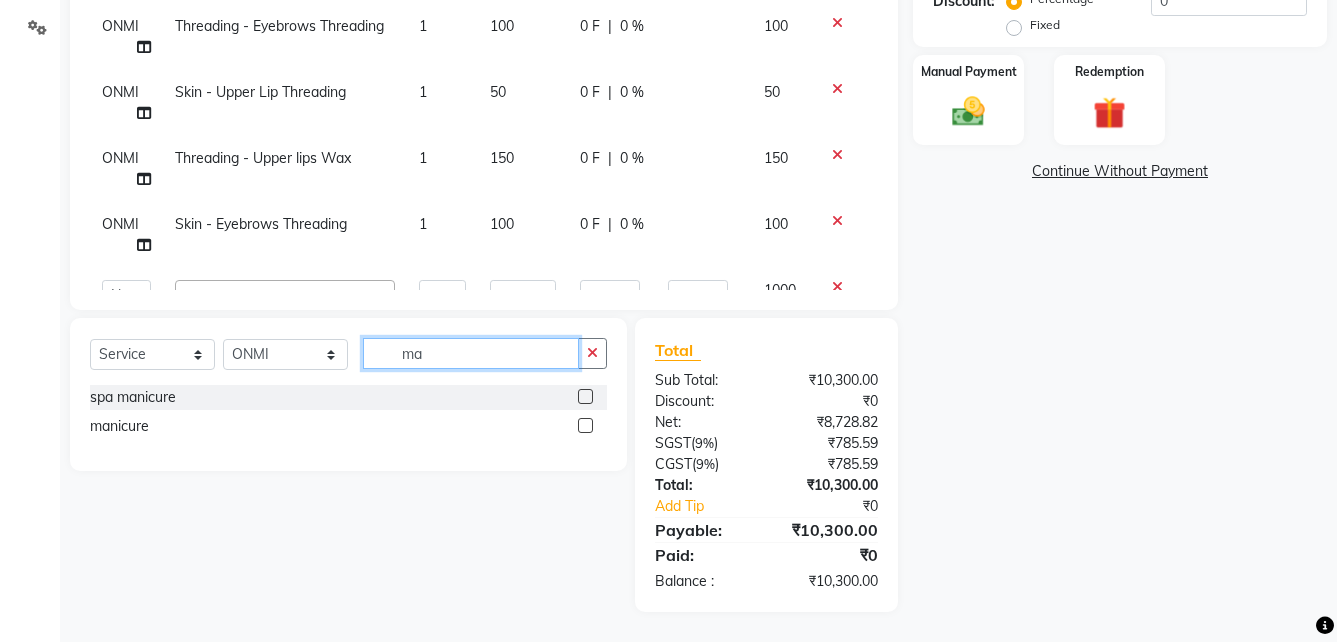 type on "m" 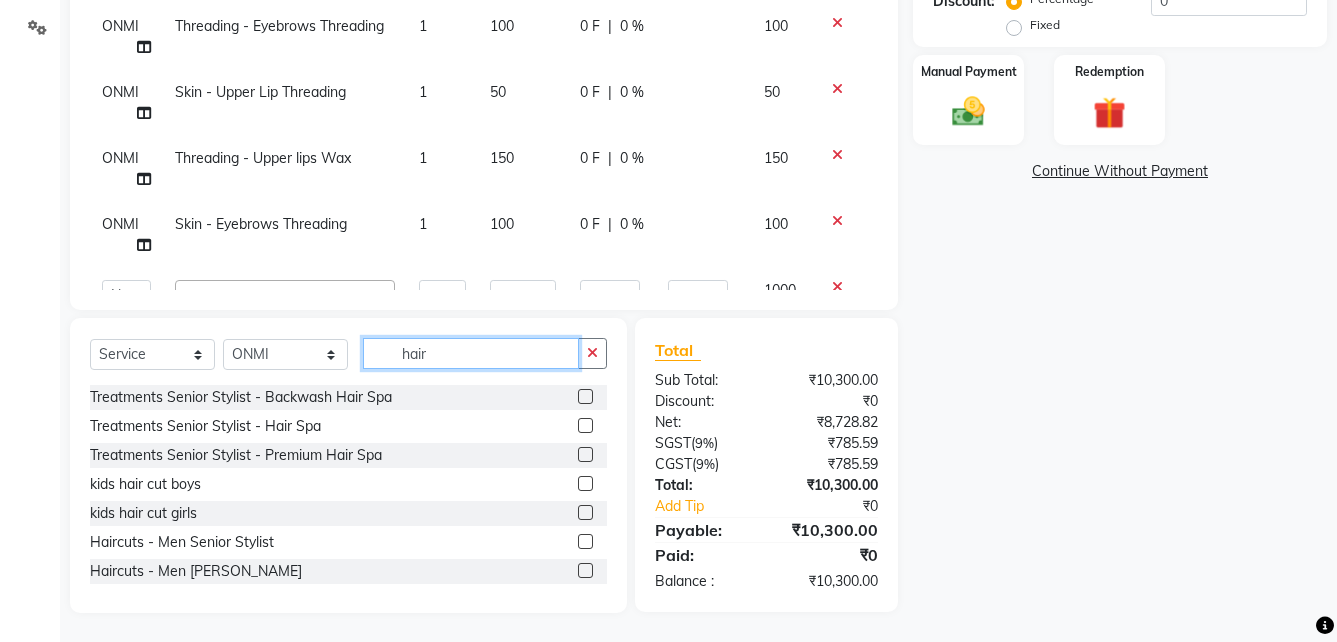 type on "hair" 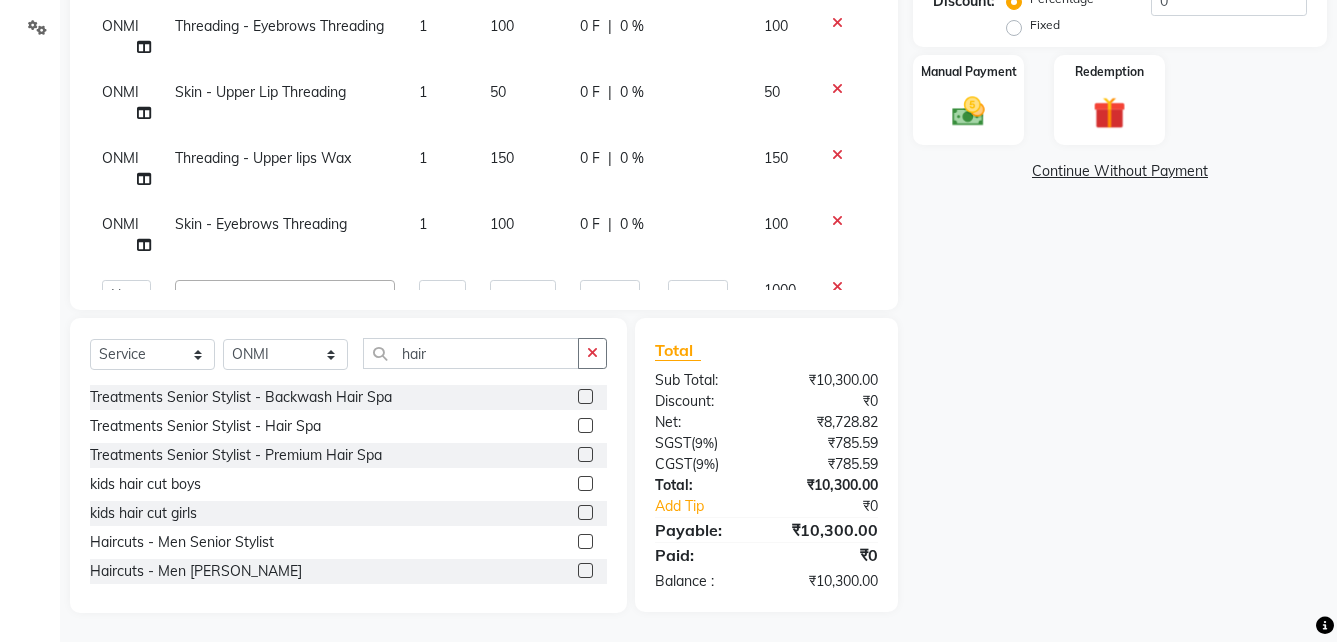 click 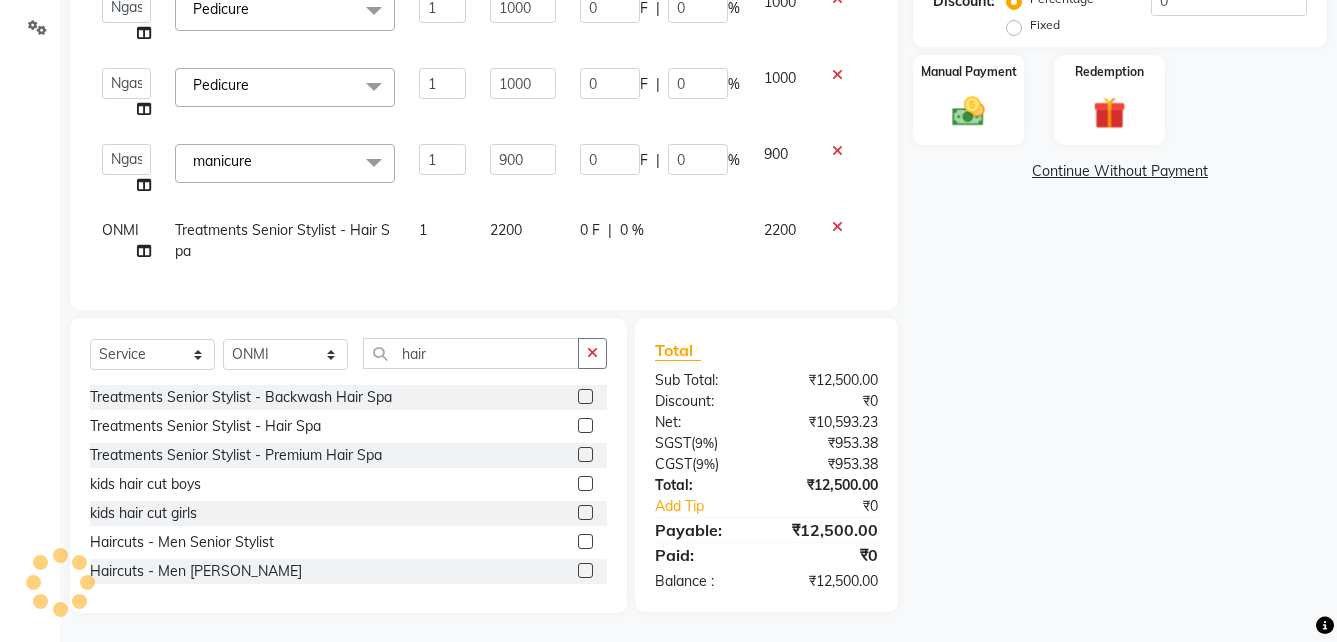scroll, scrollTop: 303, scrollLeft: 0, axis: vertical 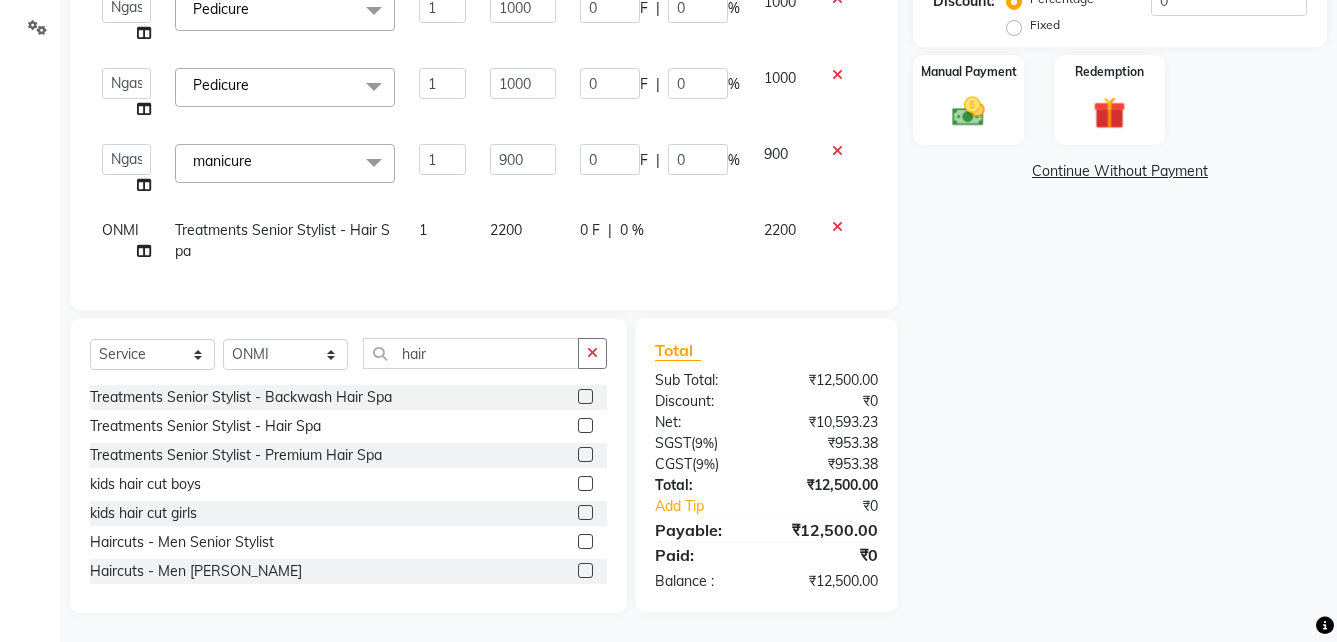 click 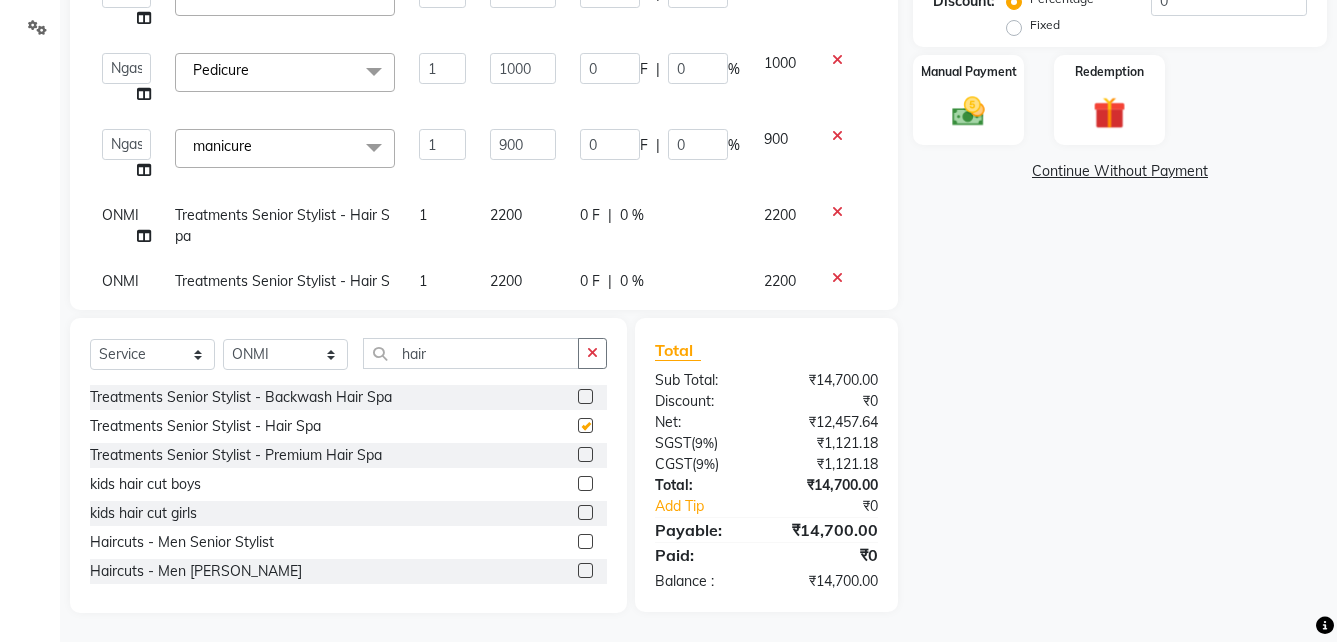 checkbox on "false" 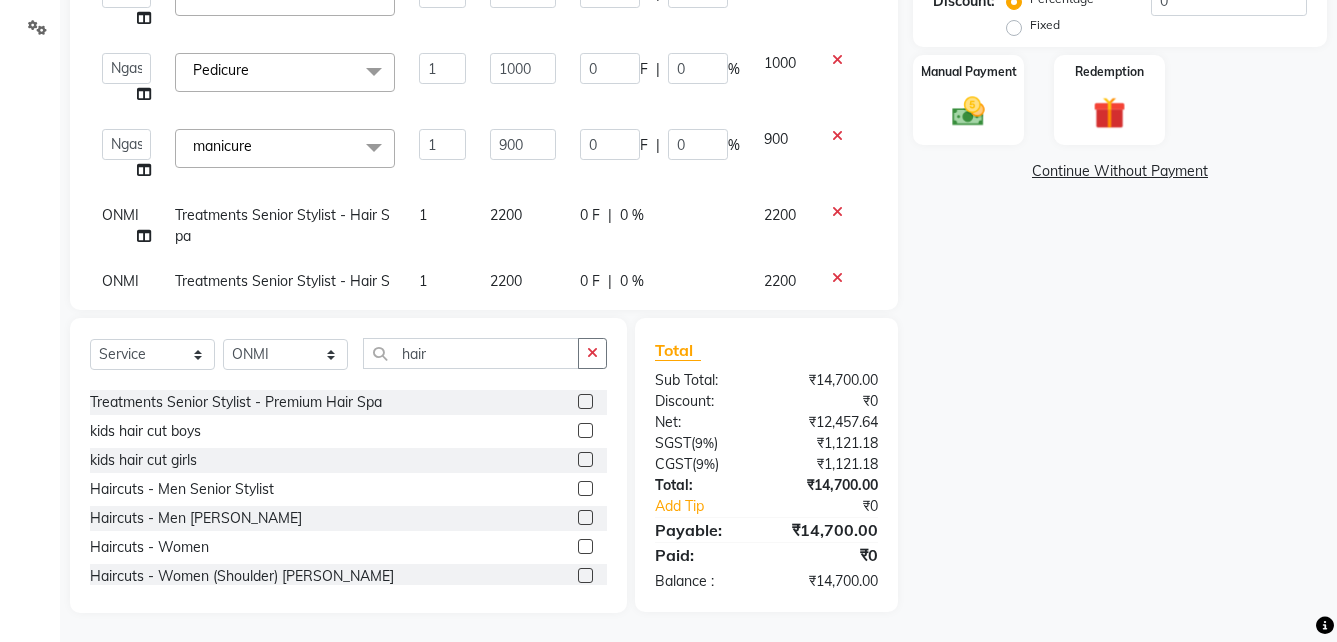 scroll, scrollTop: 100, scrollLeft: 0, axis: vertical 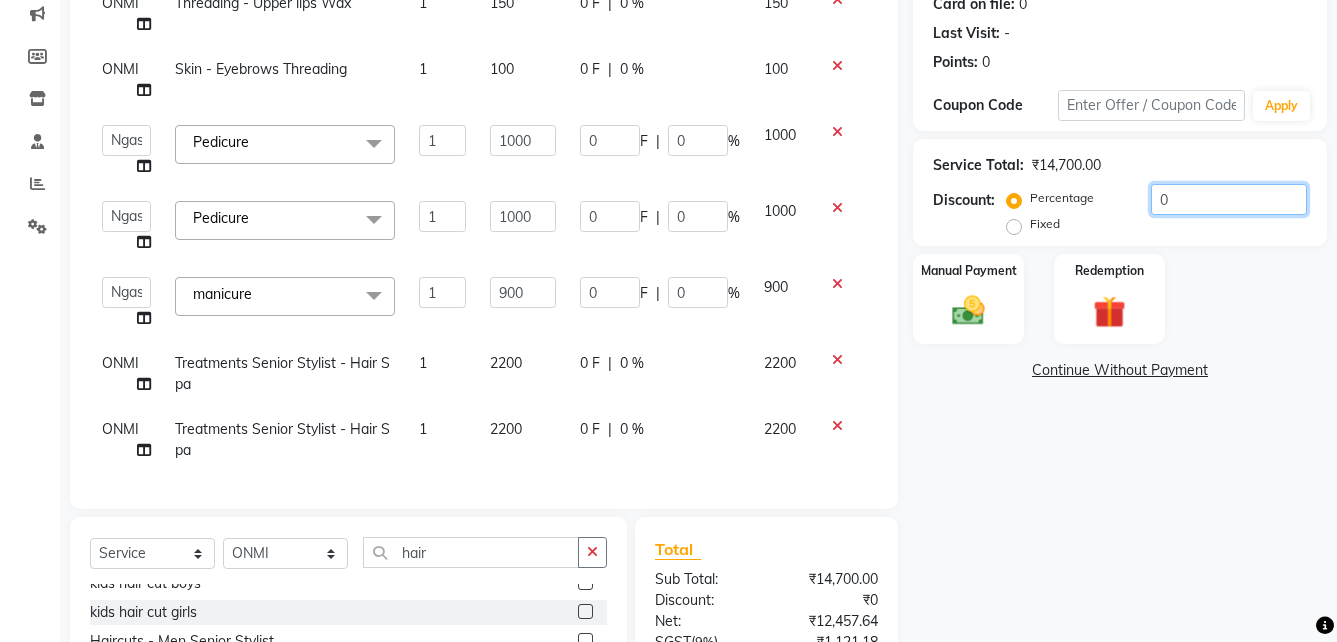 click on "0" 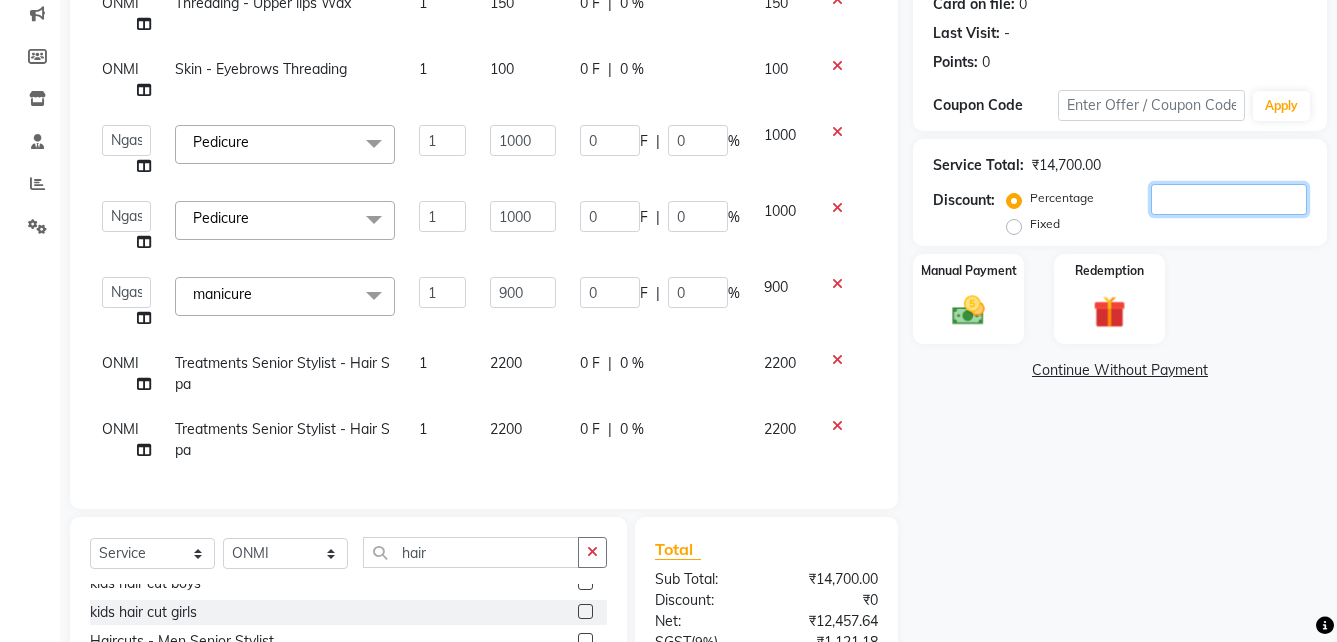 type on "2" 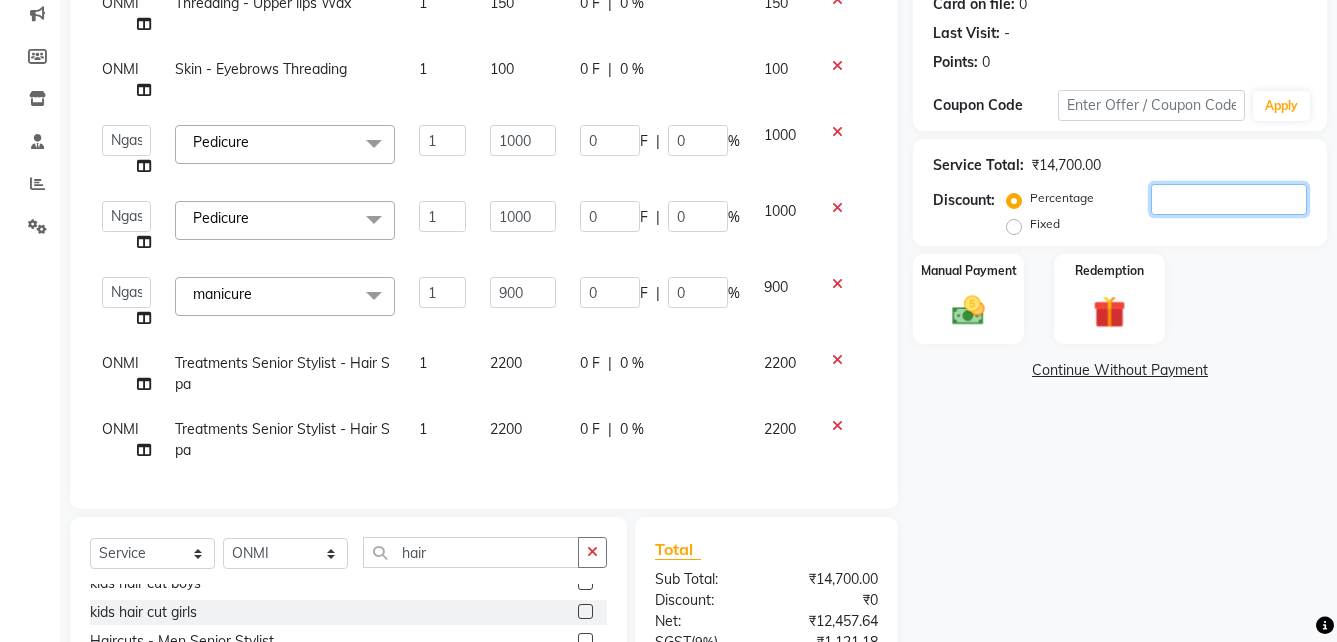 type on "18" 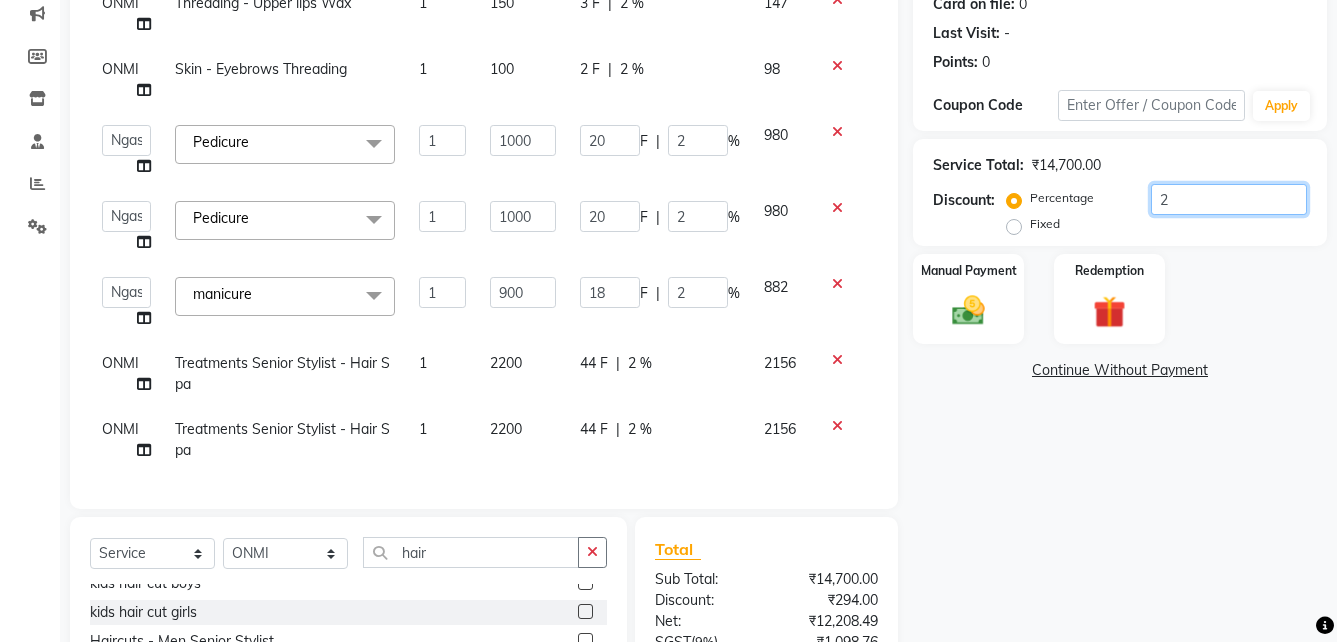 type on "20" 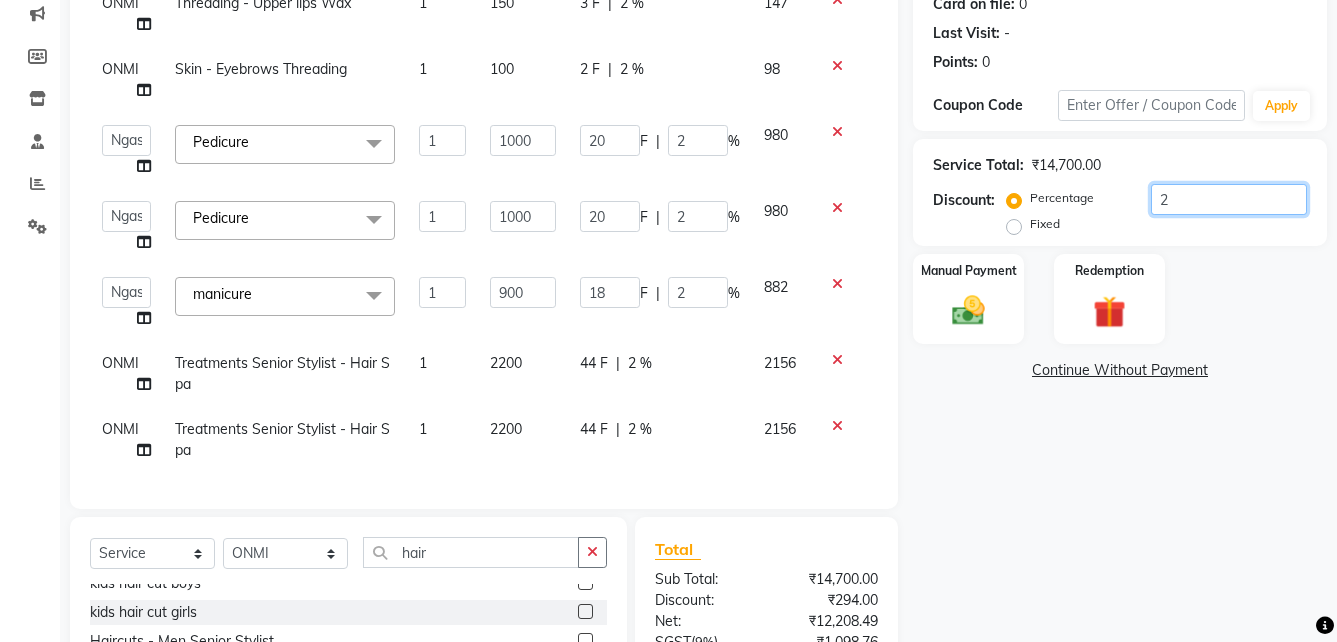 type on "180" 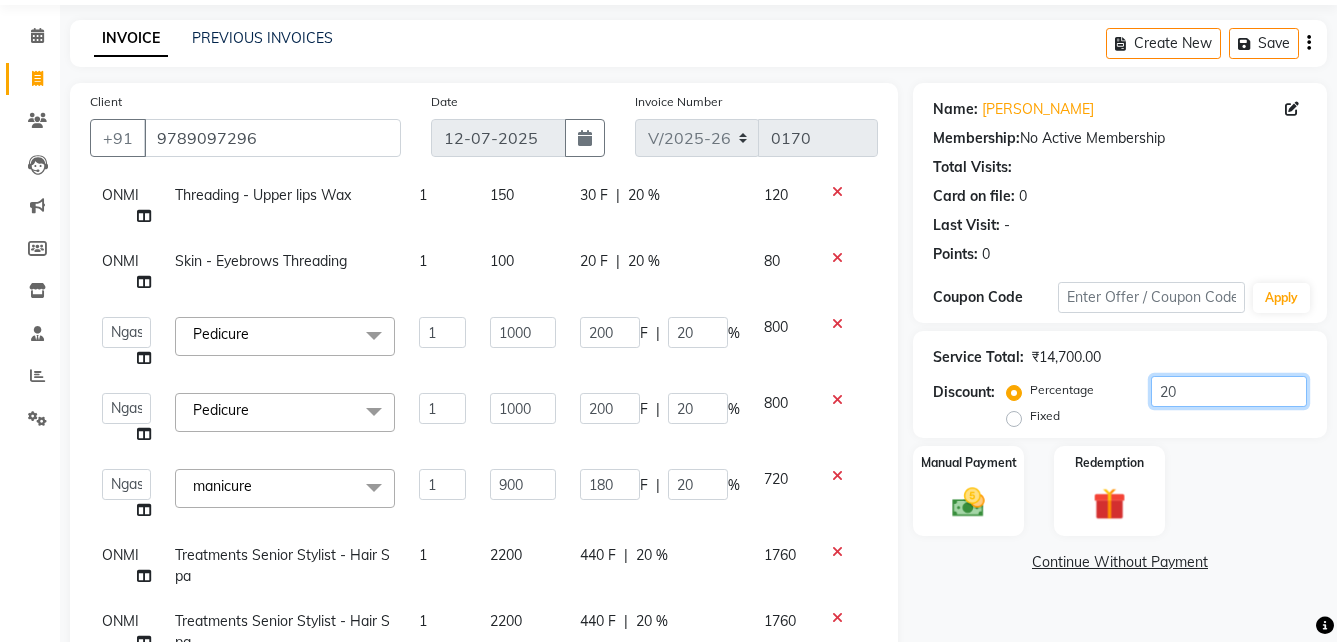 scroll, scrollTop: 59, scrollLeft: 0, axis: vertical 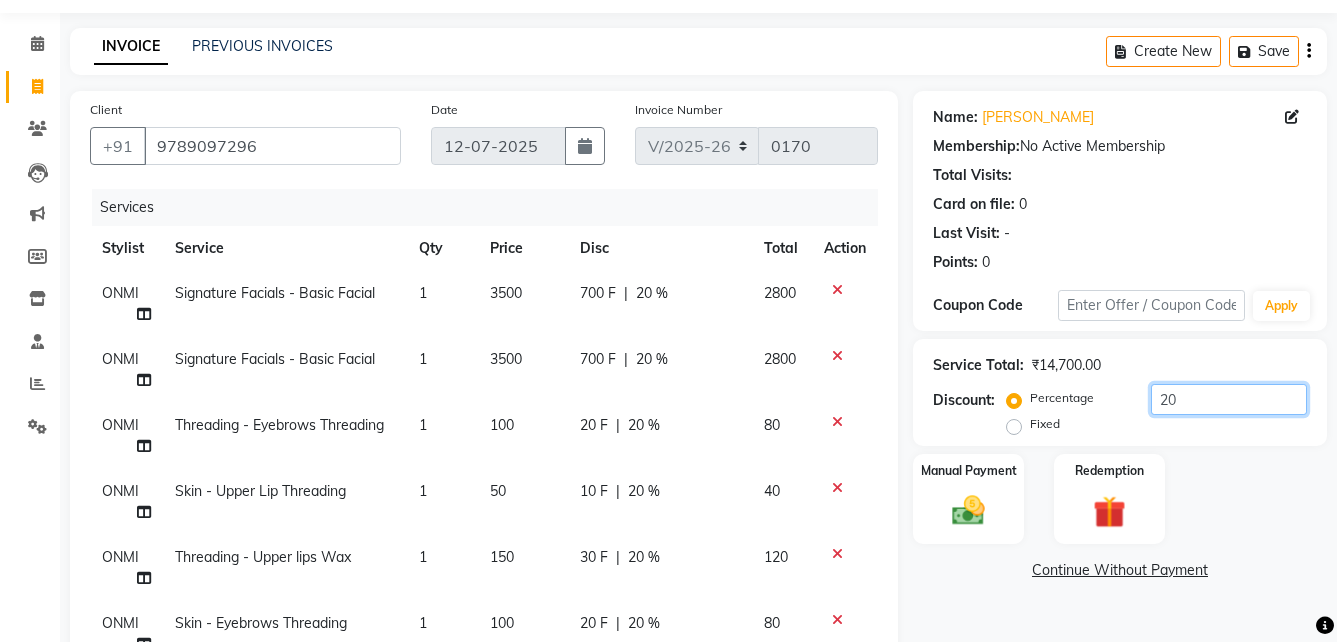click on "20" 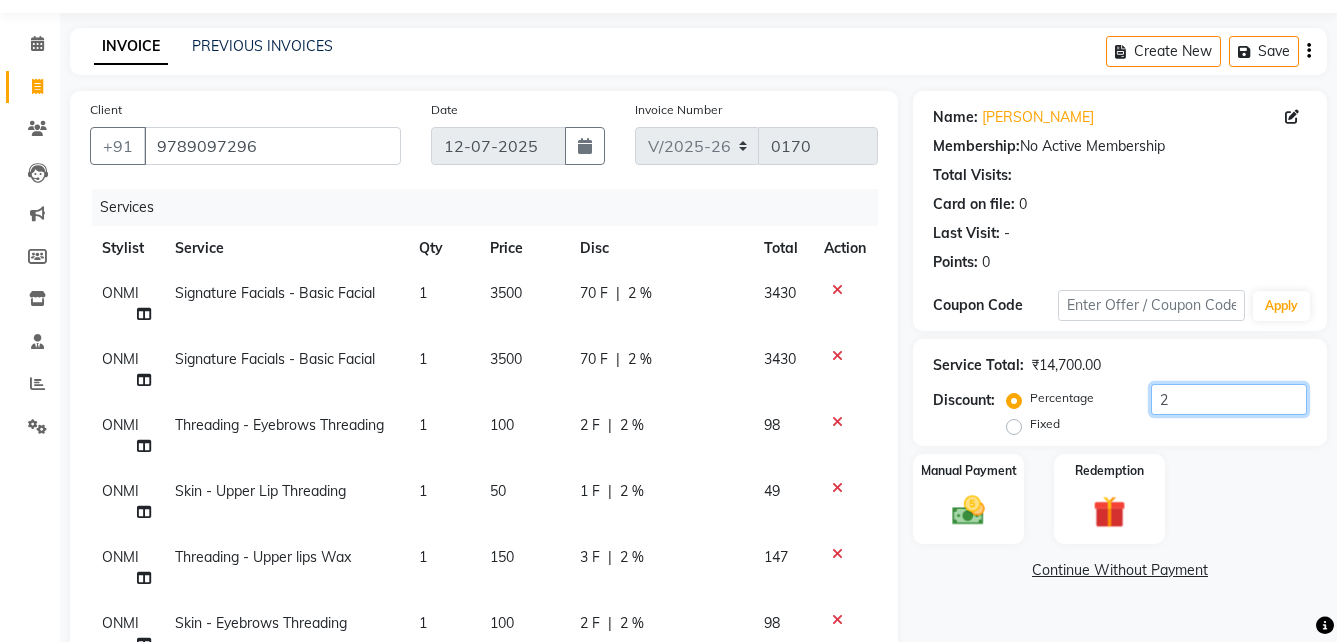 type 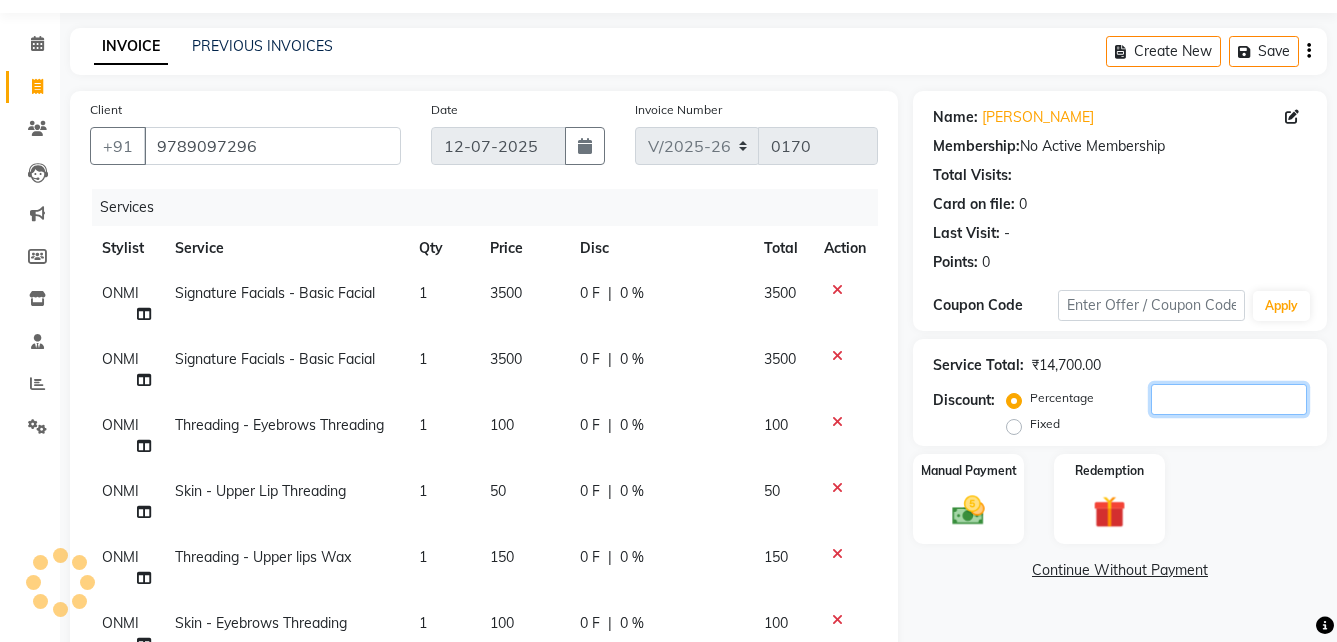 type on "1" 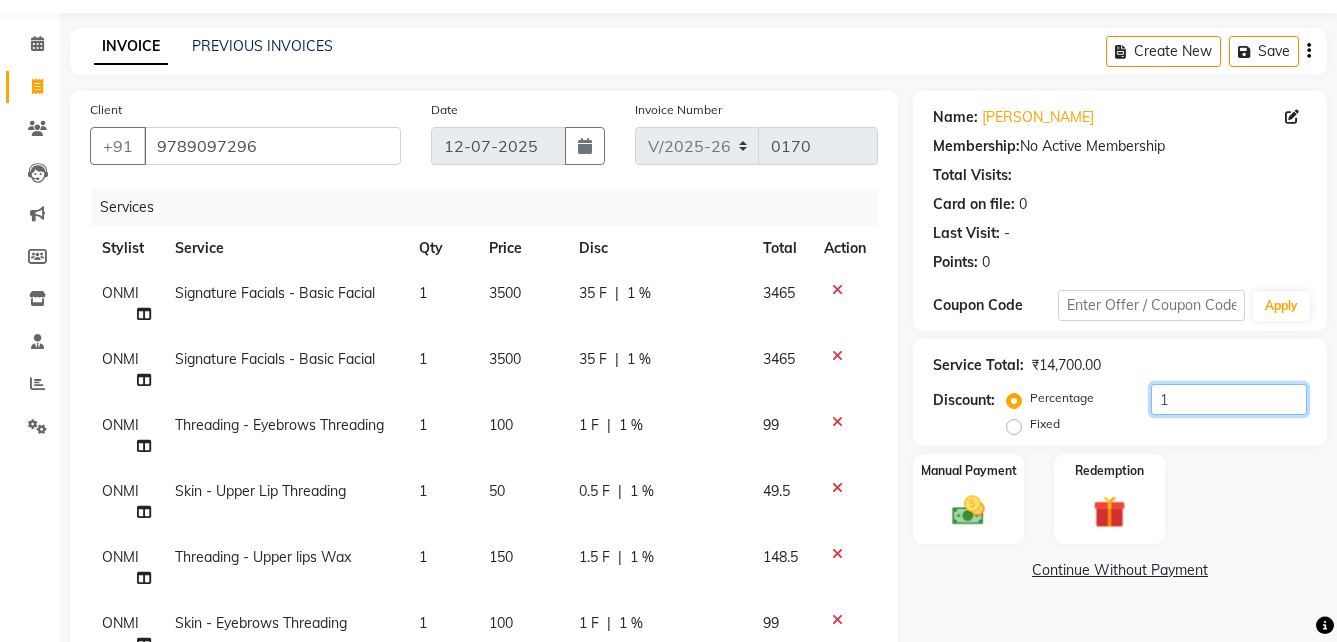 type on "10" 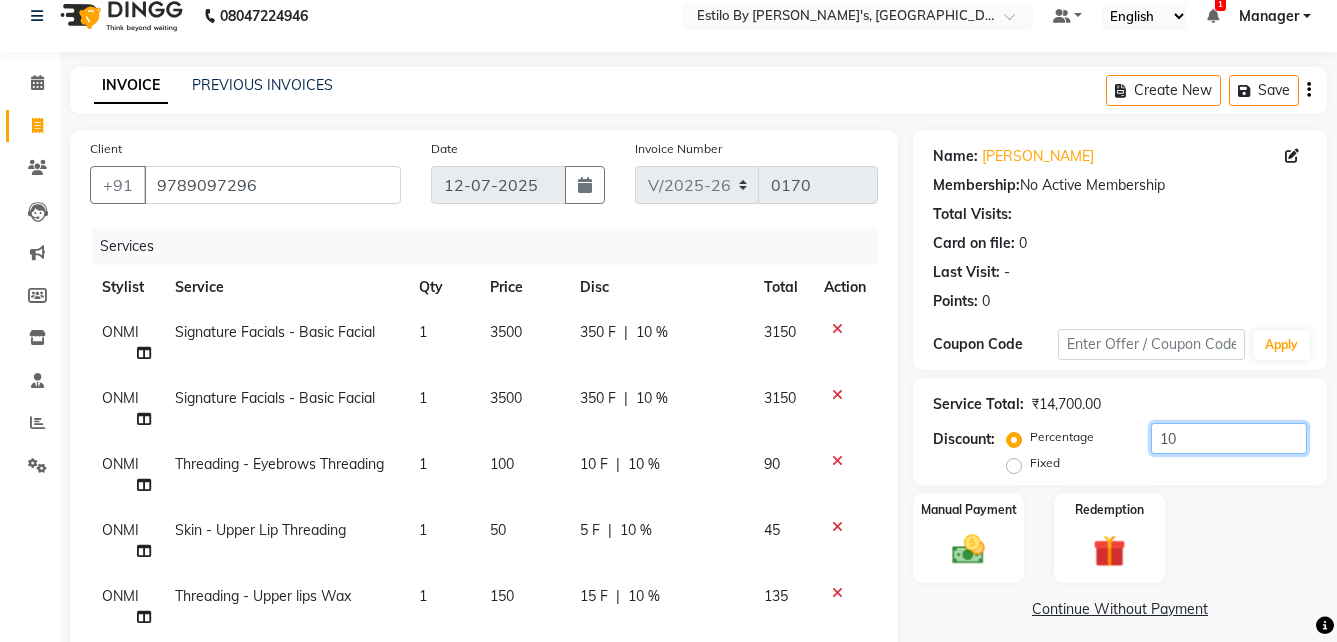 scroll, scrollTop: 0, scrollLeft: 0, axis: both 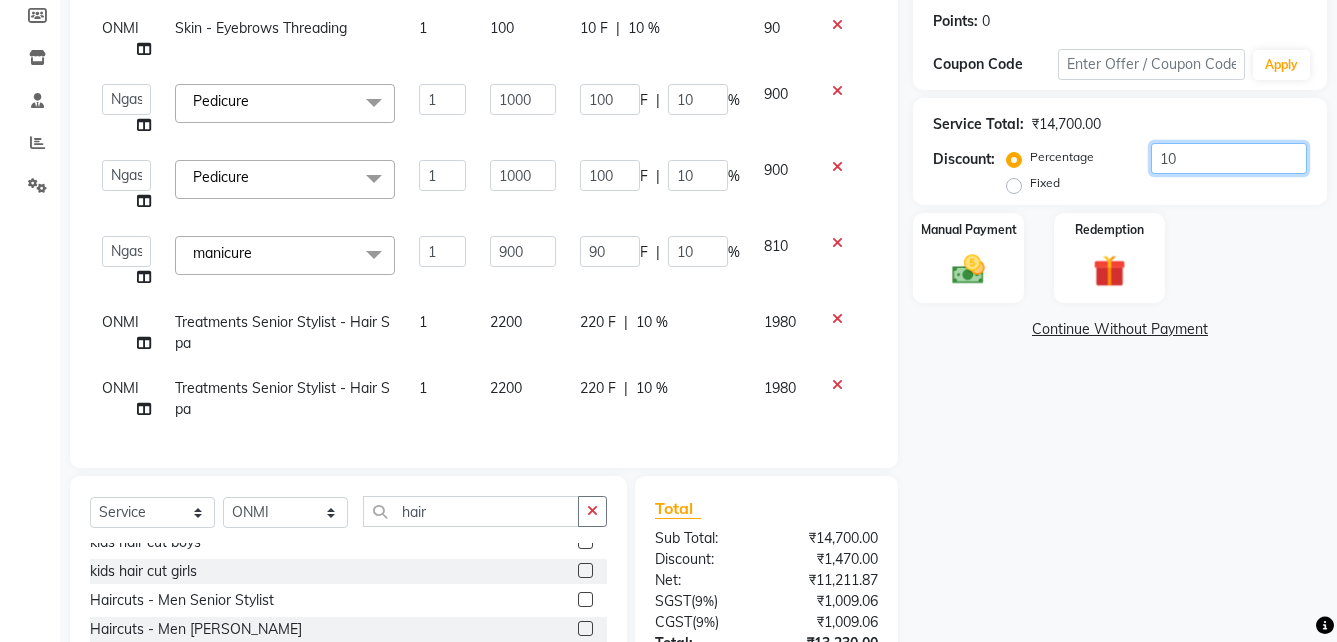click on "10" 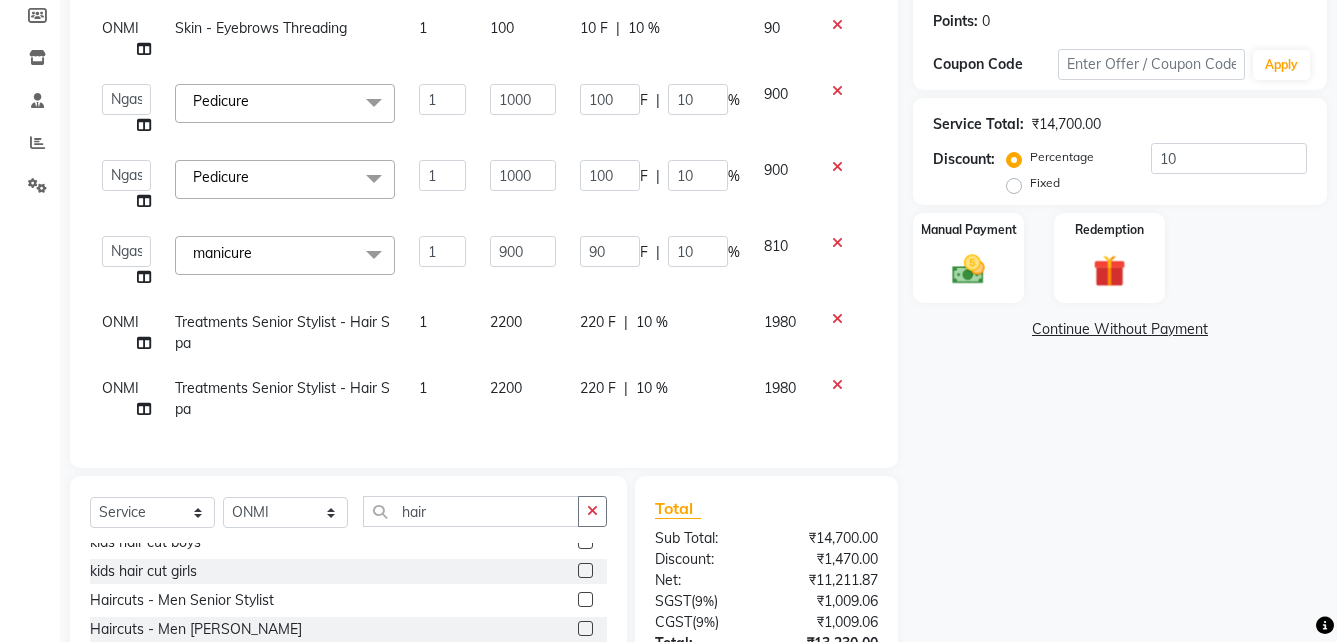 click on "2200" 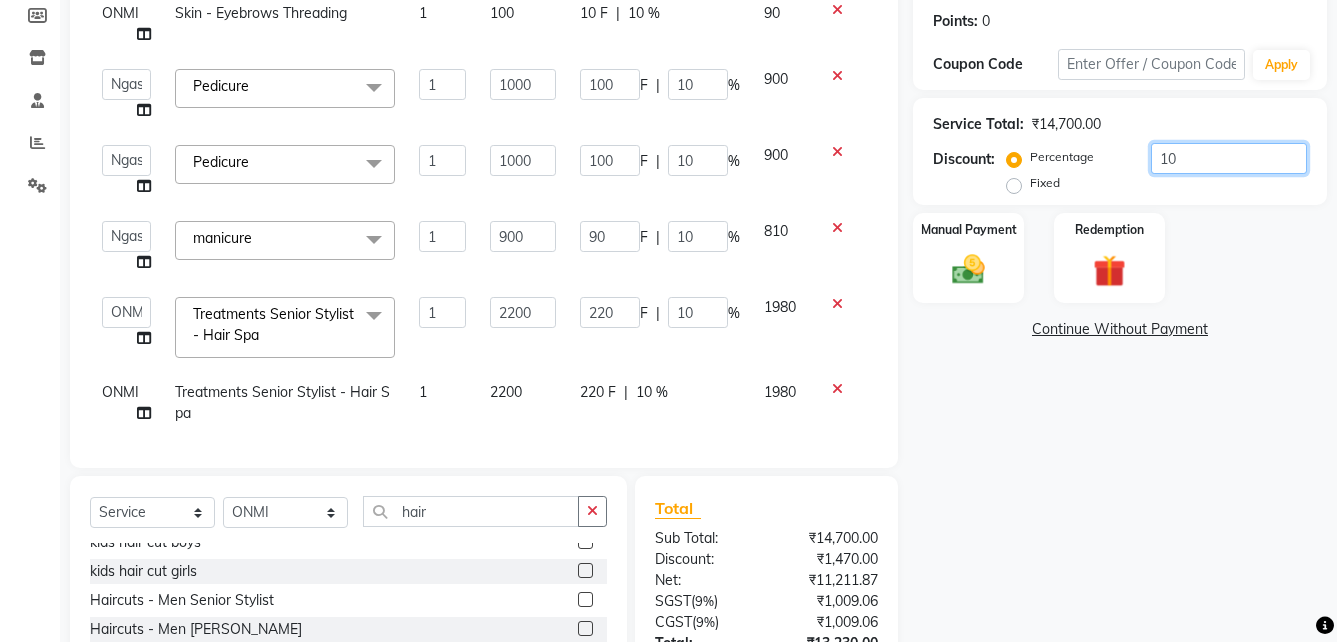 click on "10" 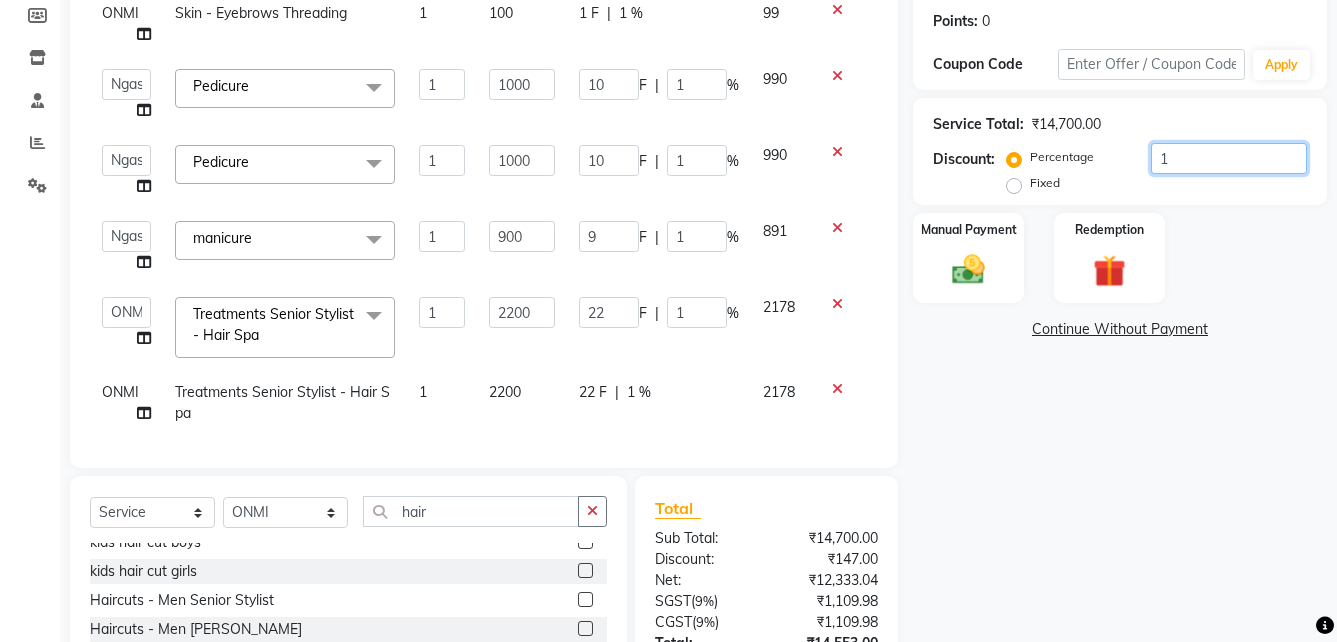 type 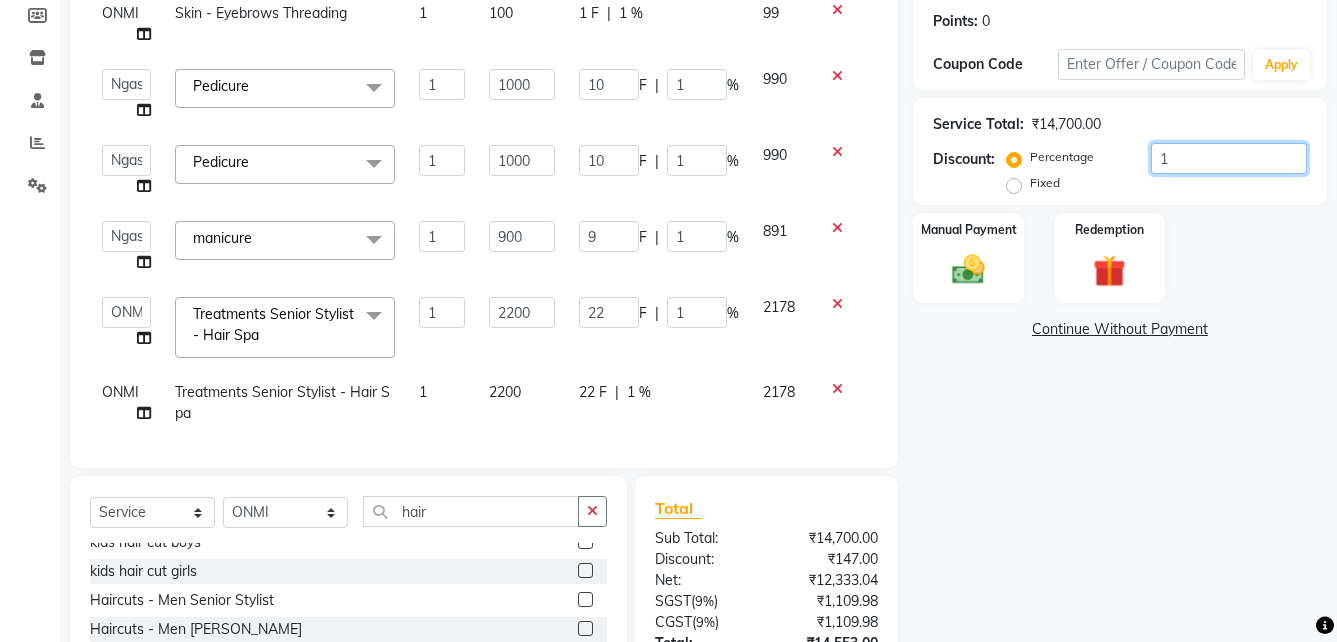 type on "0" 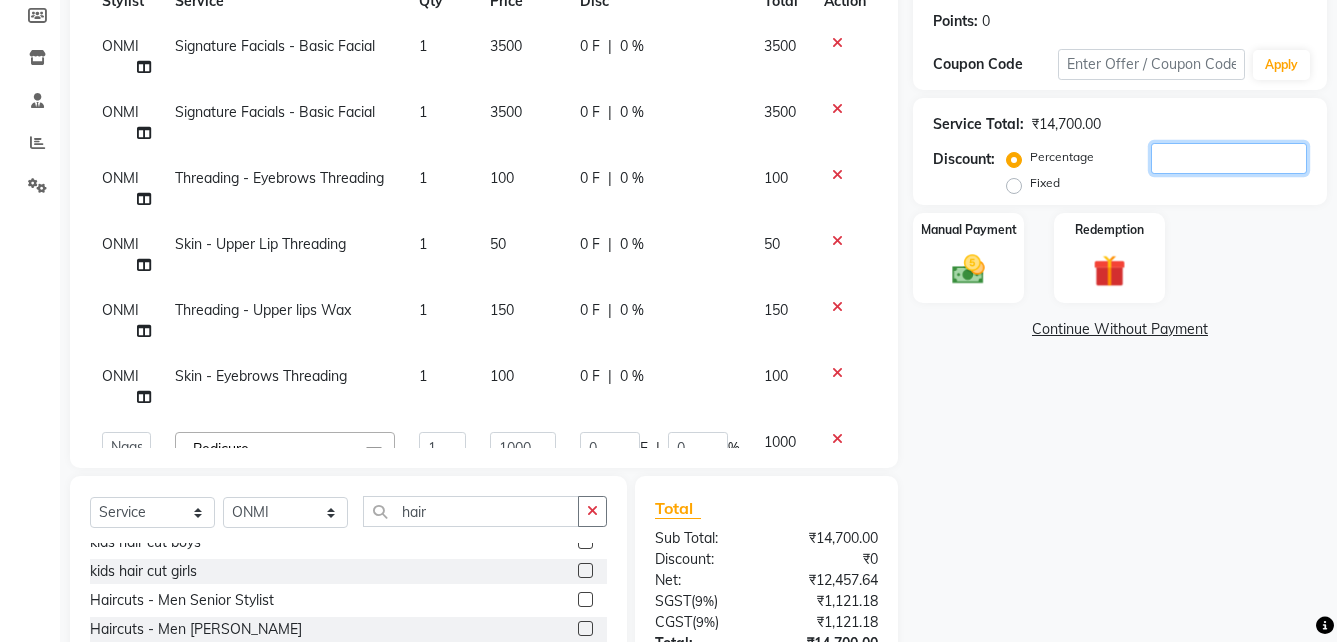 scroll, scrollTop: 0, scrollLeft: 0, axis: both 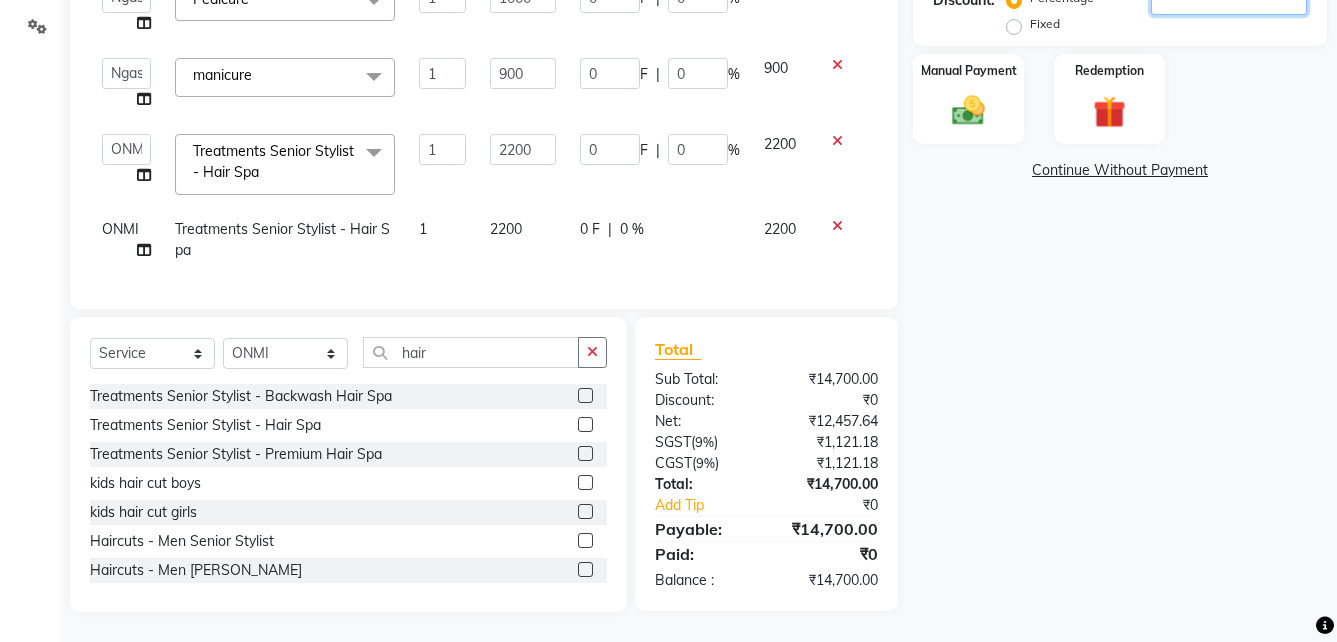 type 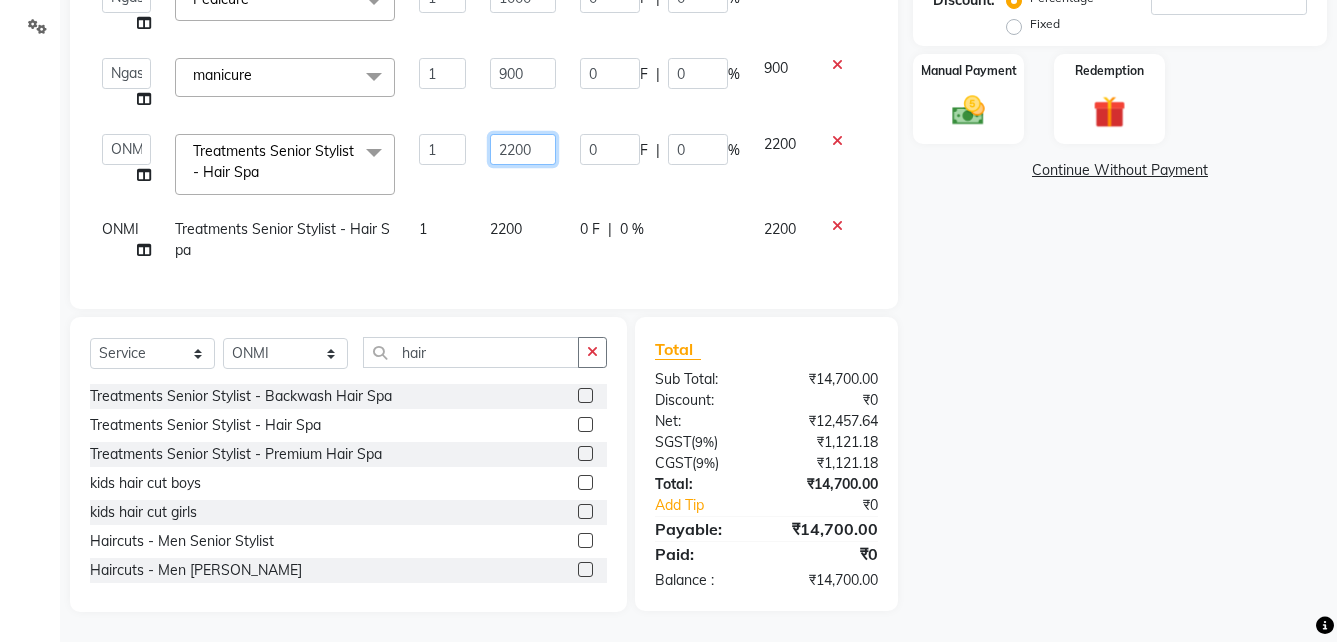 click on "2200" 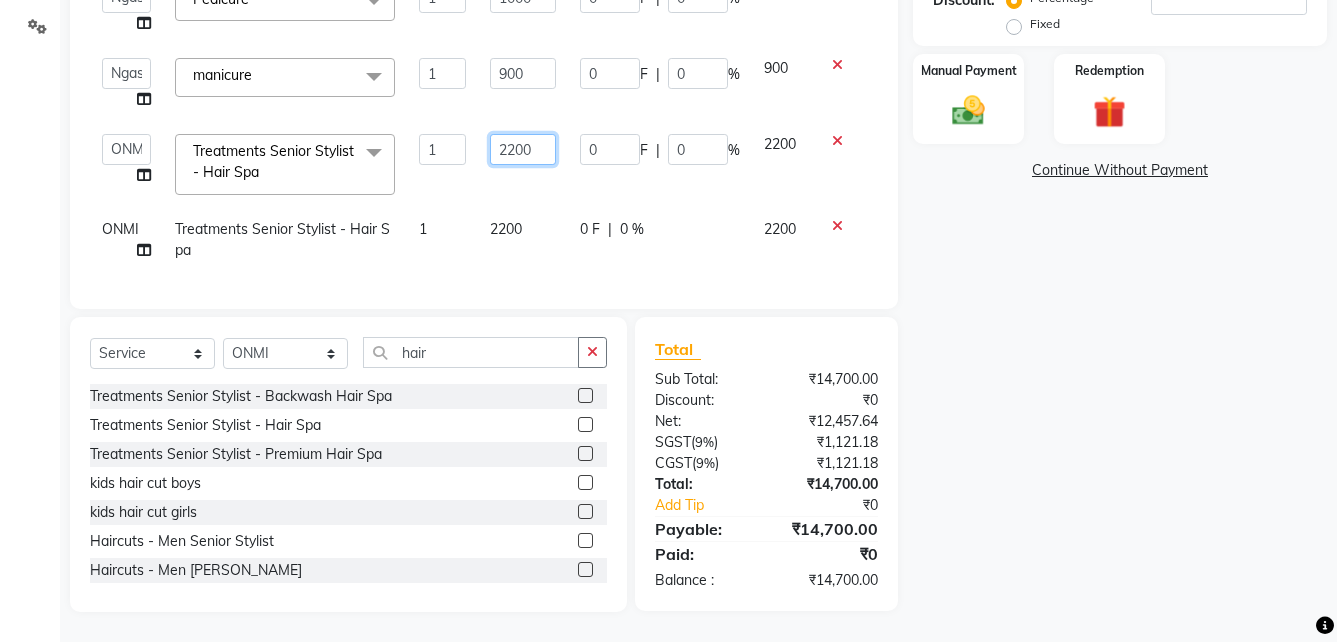 click on "2200" 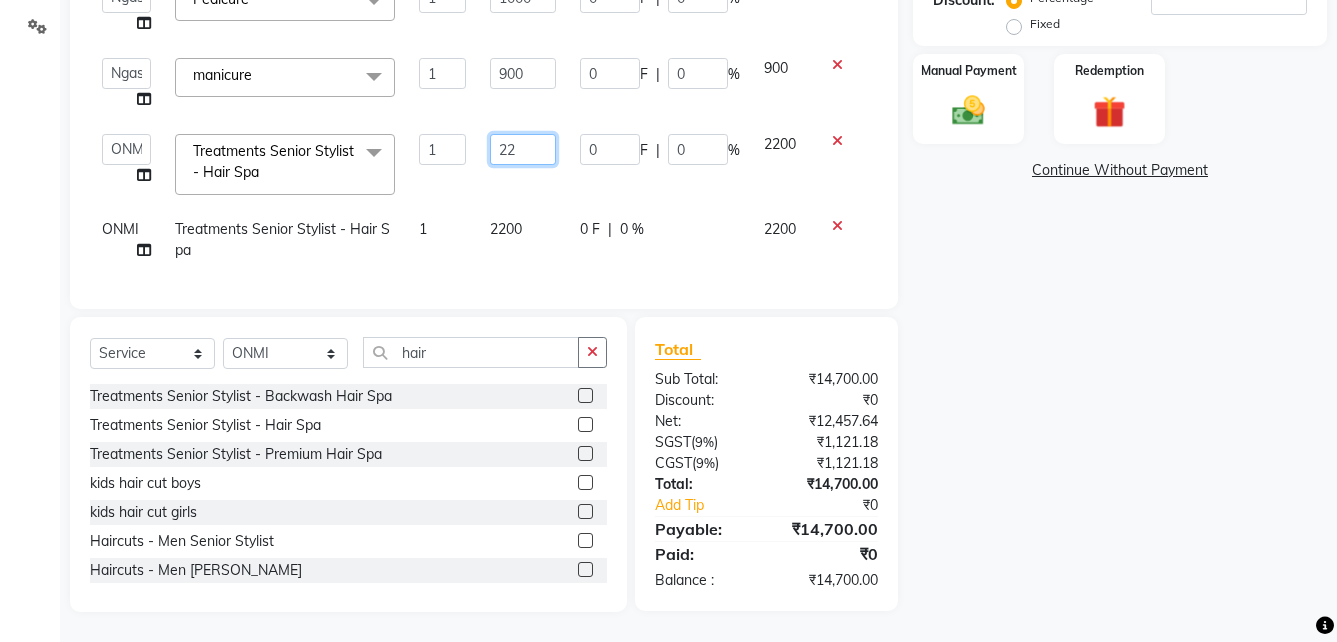 type on "2" 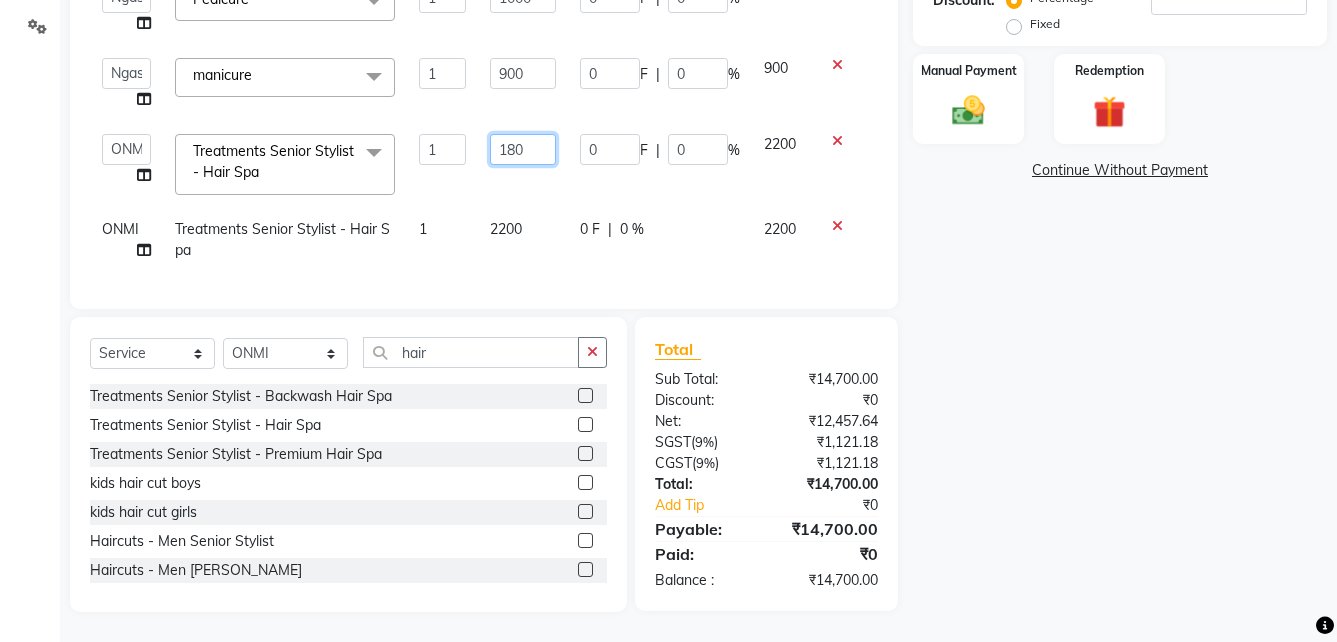 type on "1800" 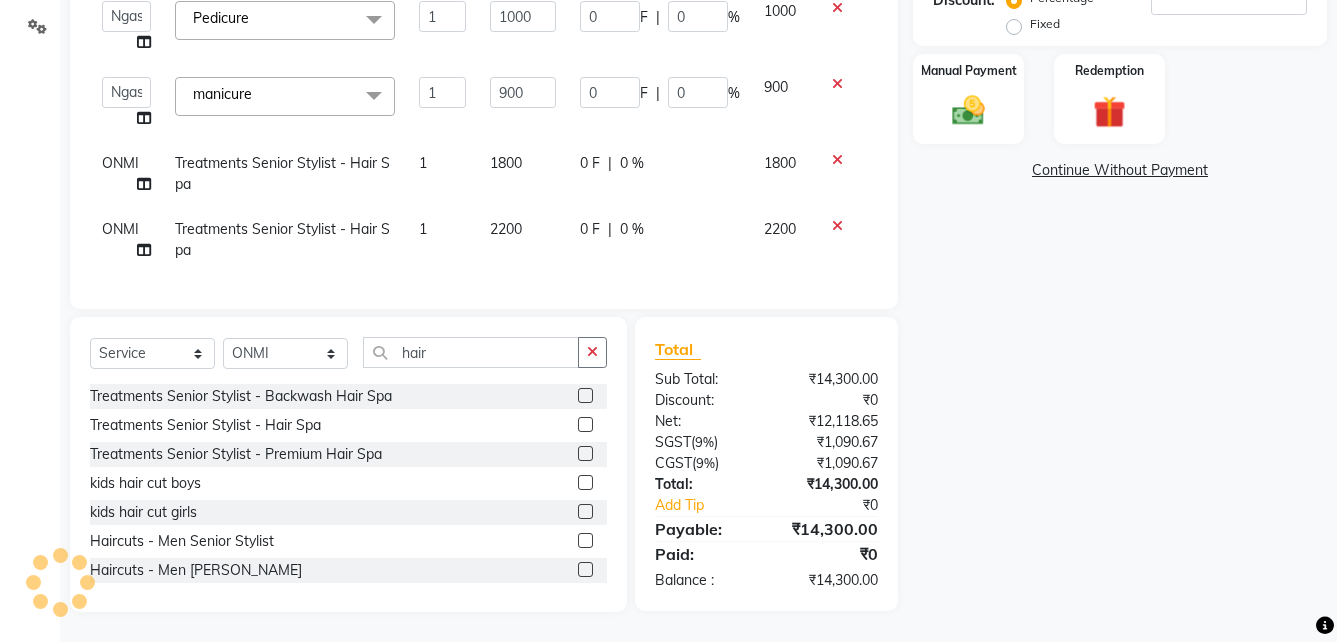 scroll, scrollTop: 388, scrollLeft: 0, axis: vertical 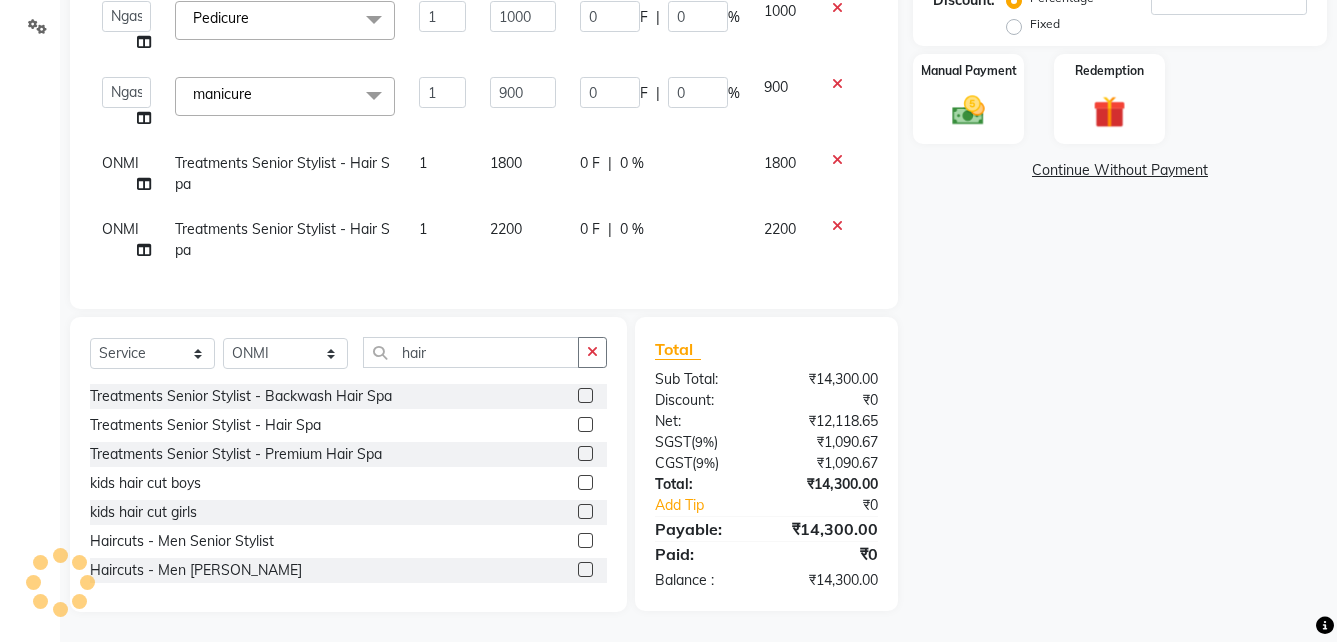click on "2200" 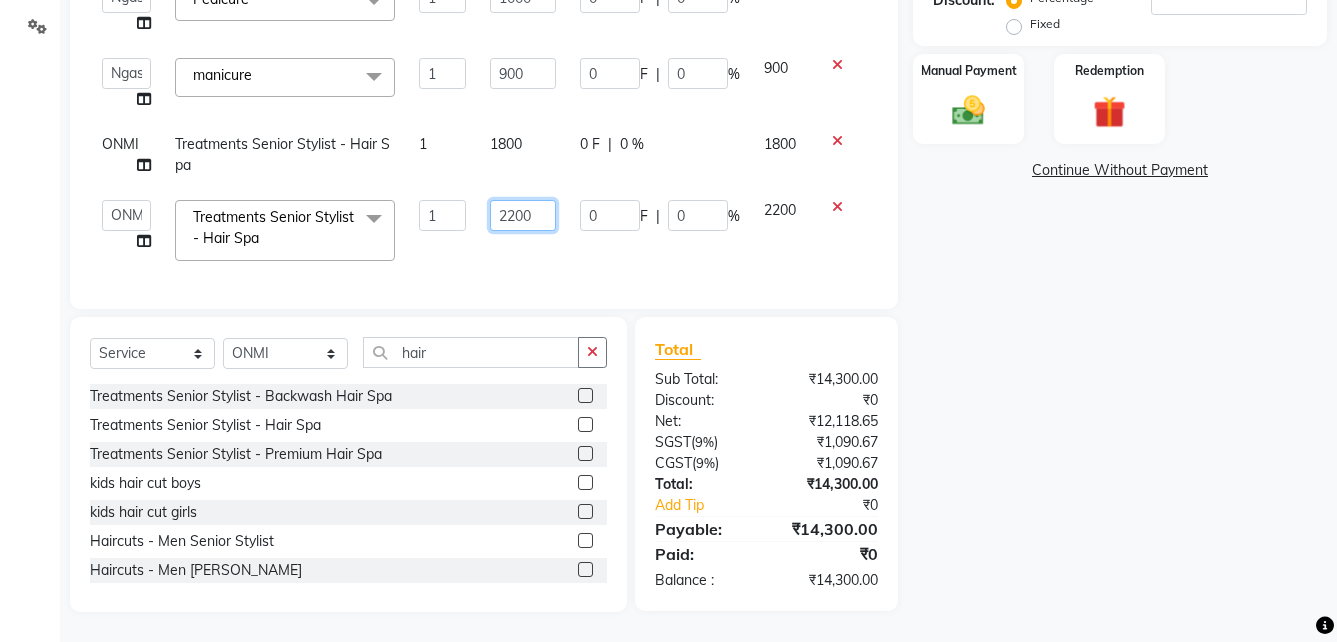 click on "2200" 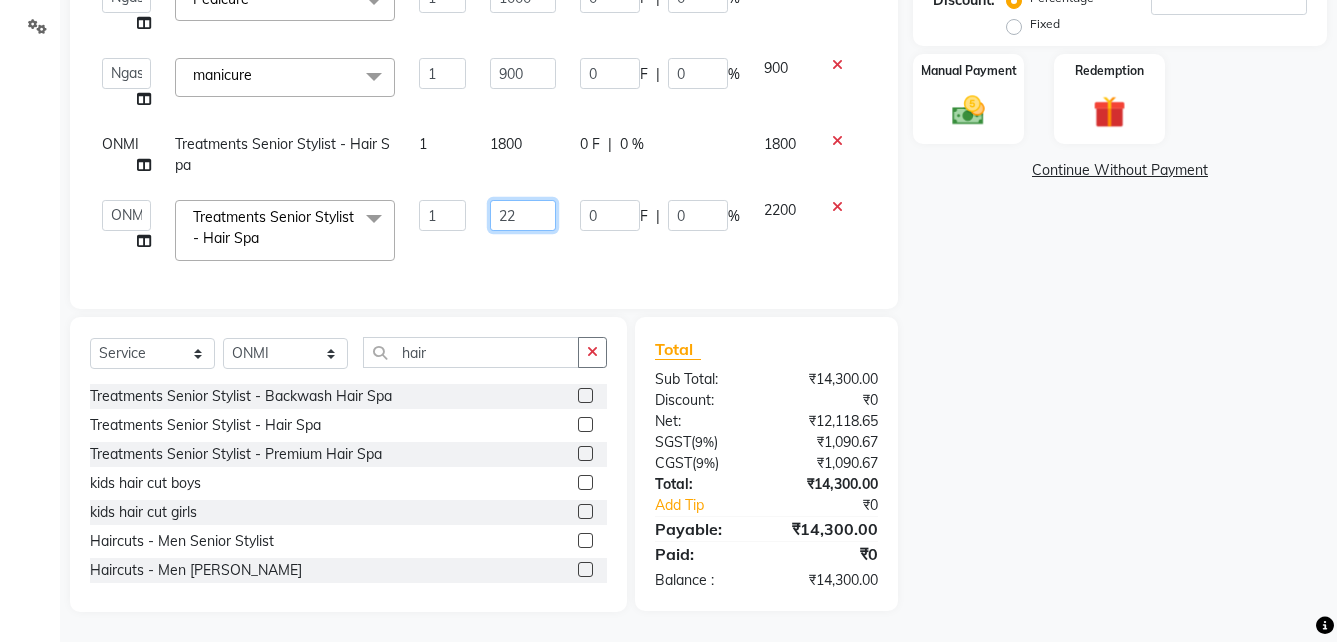 type on "2" 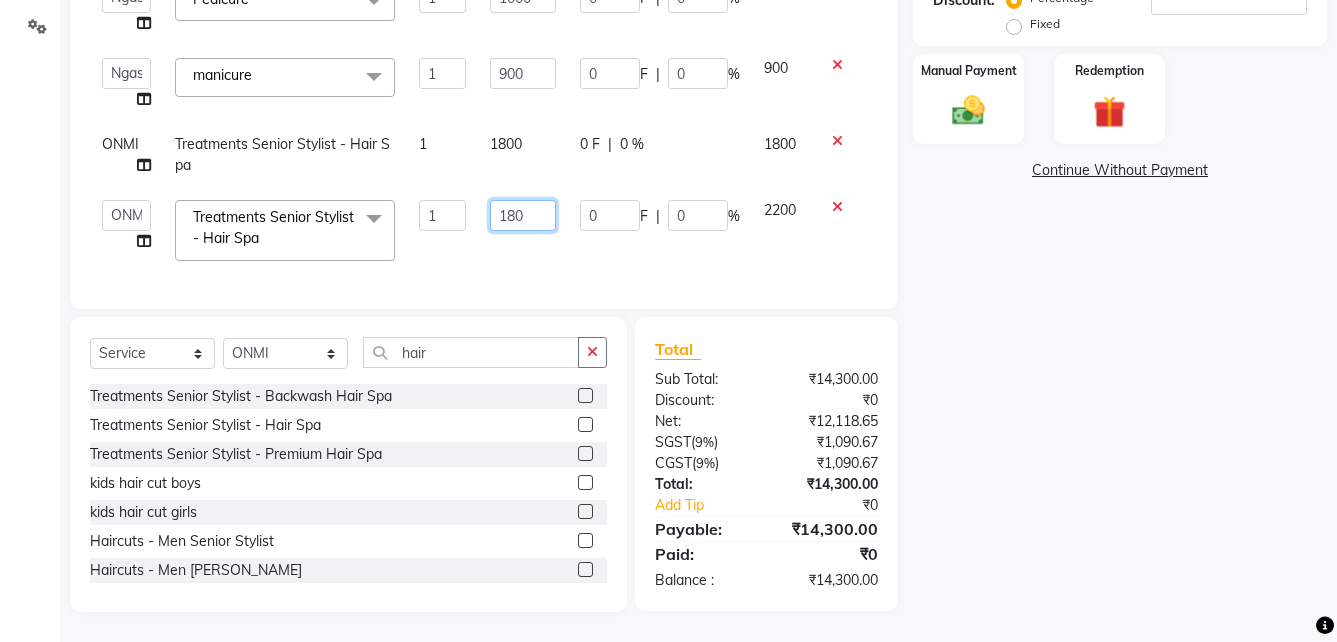 type on "1800" 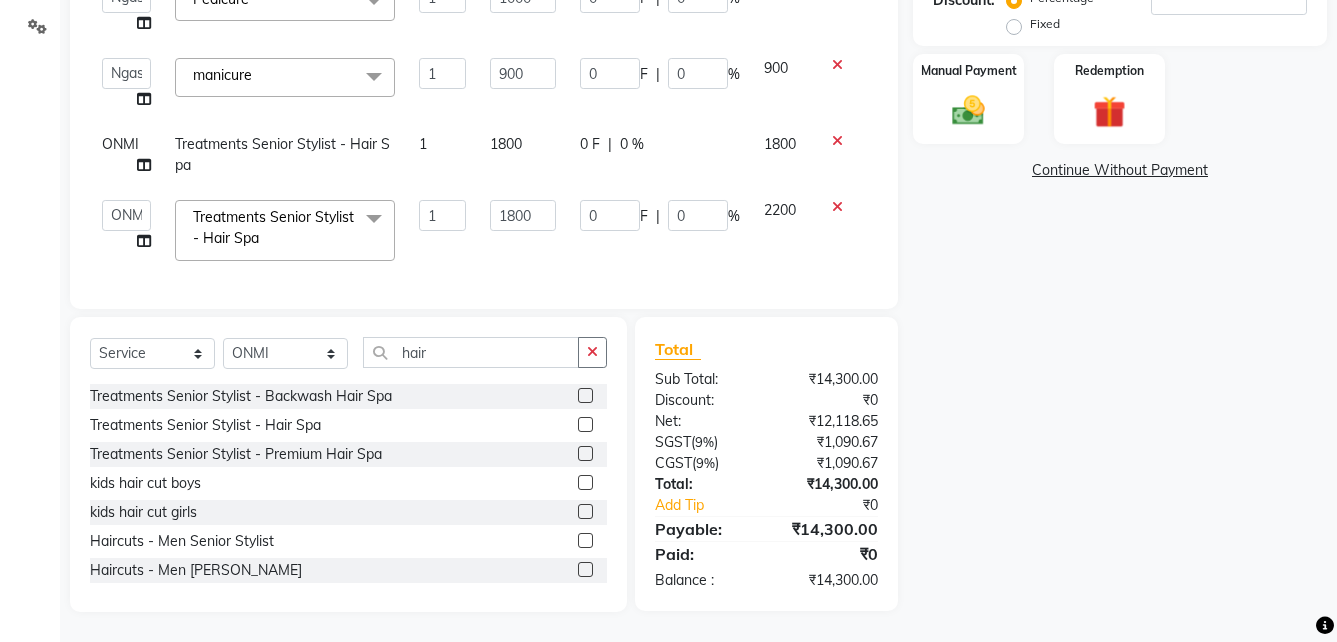 scroll, scrollTop: 369, scrollLeft: 0, axis: vertical 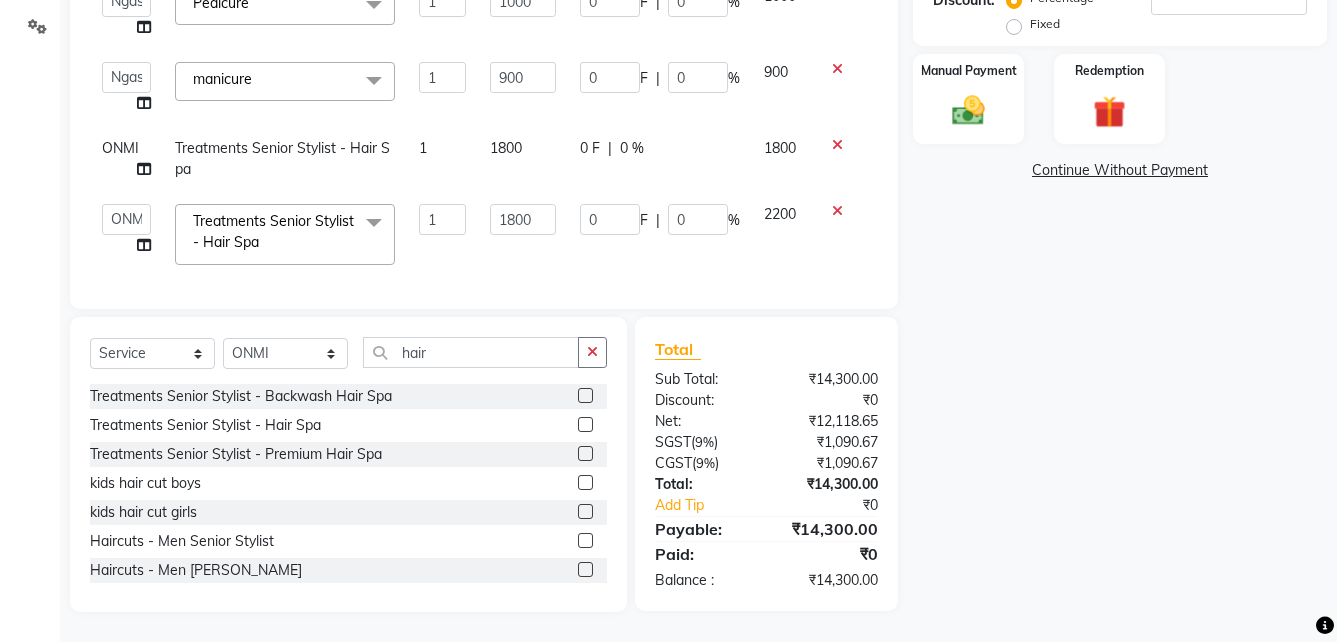 click on "Name: [PERSON_NAME]  Membership:  No Active Membership  Total Visits:   Card on file:  0 Last Visit:   - Points:   0  Coupon Code Apply Service Total:  ₹14,300.00  Discount:  Percentage   Fixed  Manual Payment Redemption  Continue Without Payment" 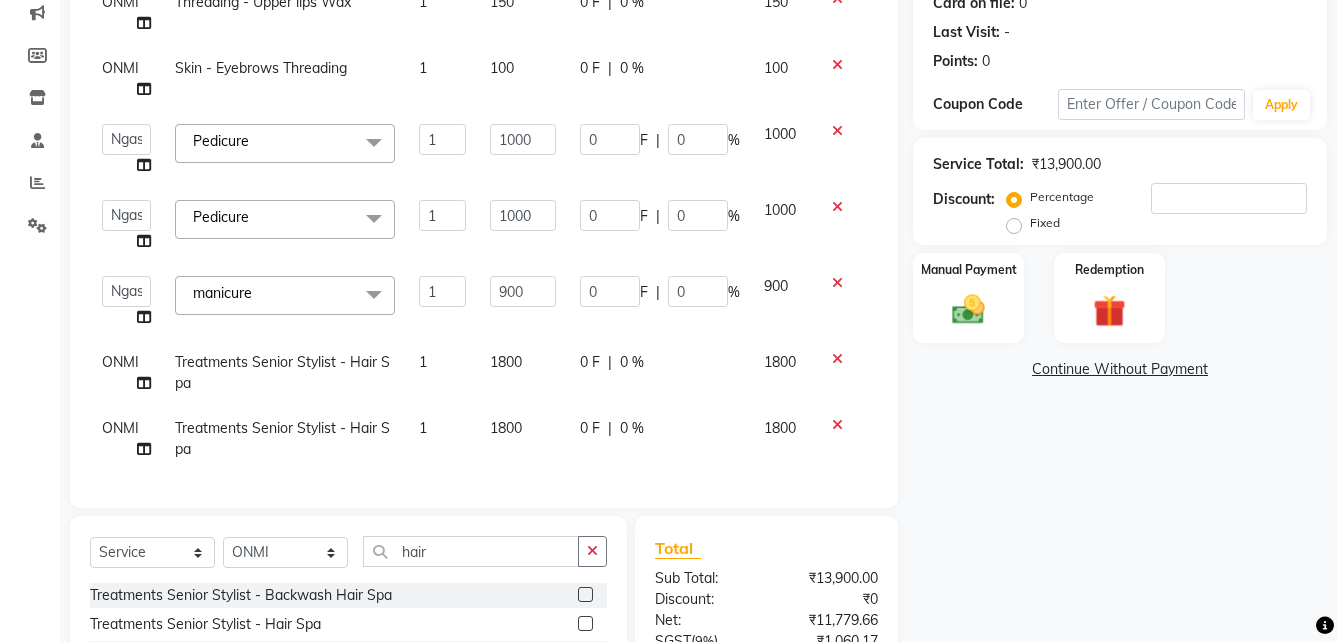 scroll, scrollTop: 259, scrollLeft: 0, axis: vertical 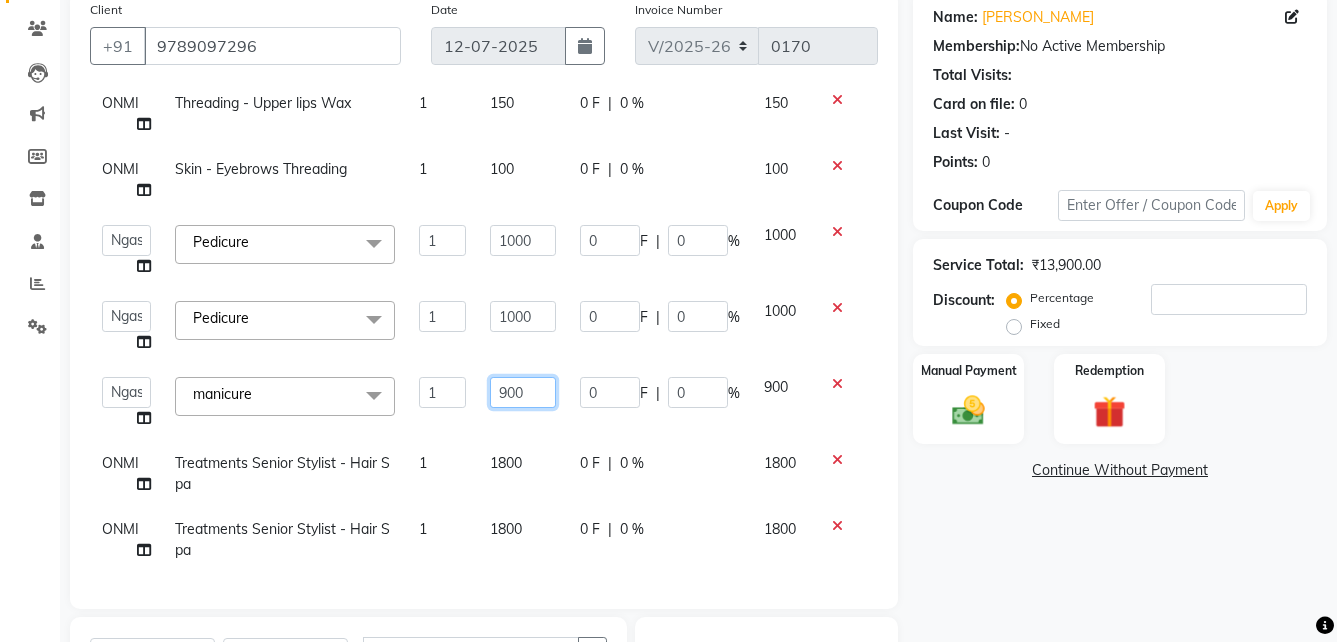 click on "900" 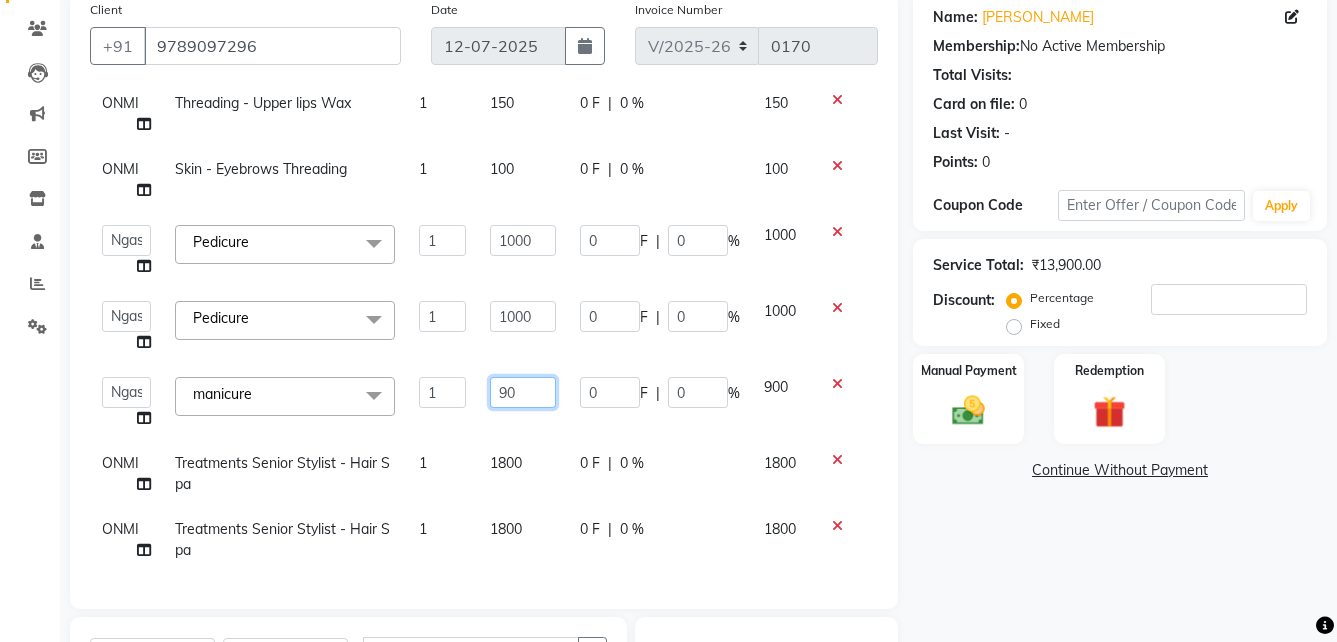 type on "9" 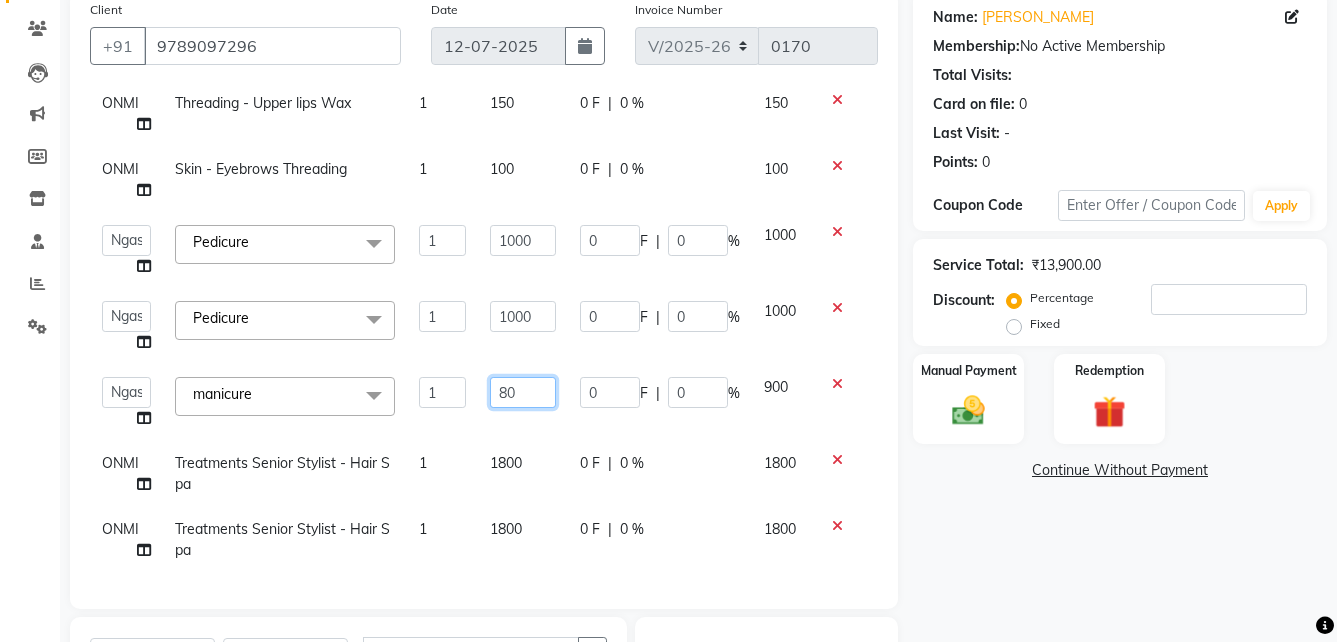 type on "800" 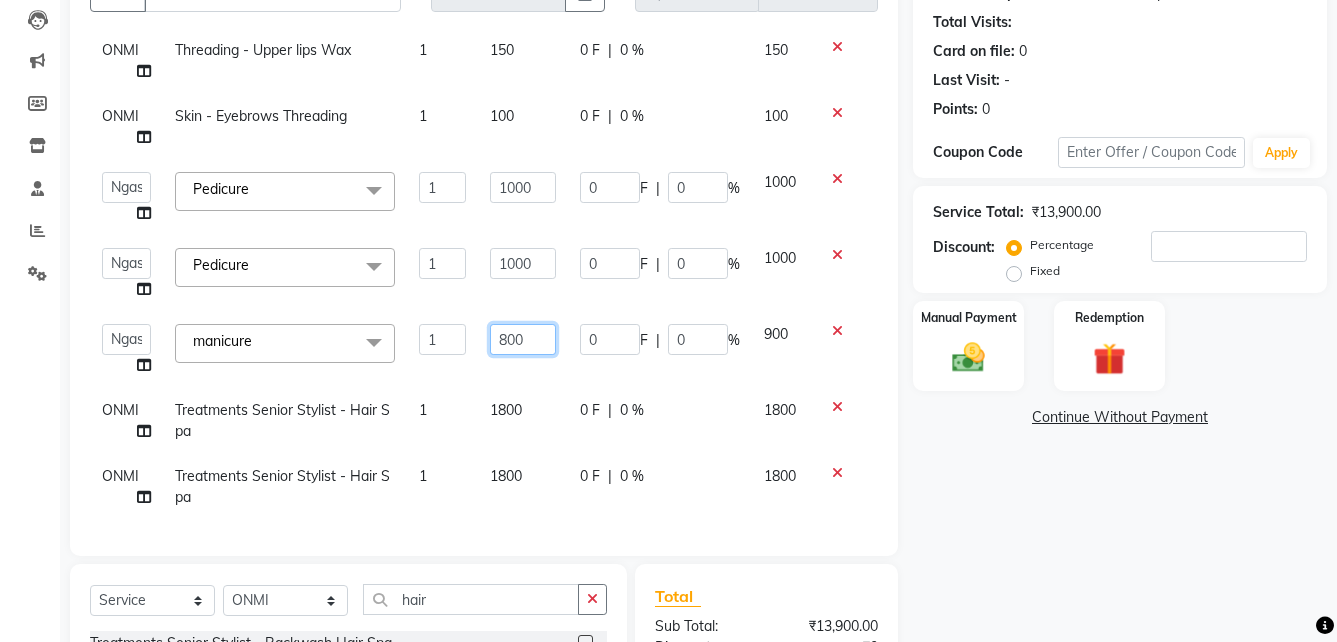 scroll, scrollTop: 359, scrollLeft: 0, axis: vertical 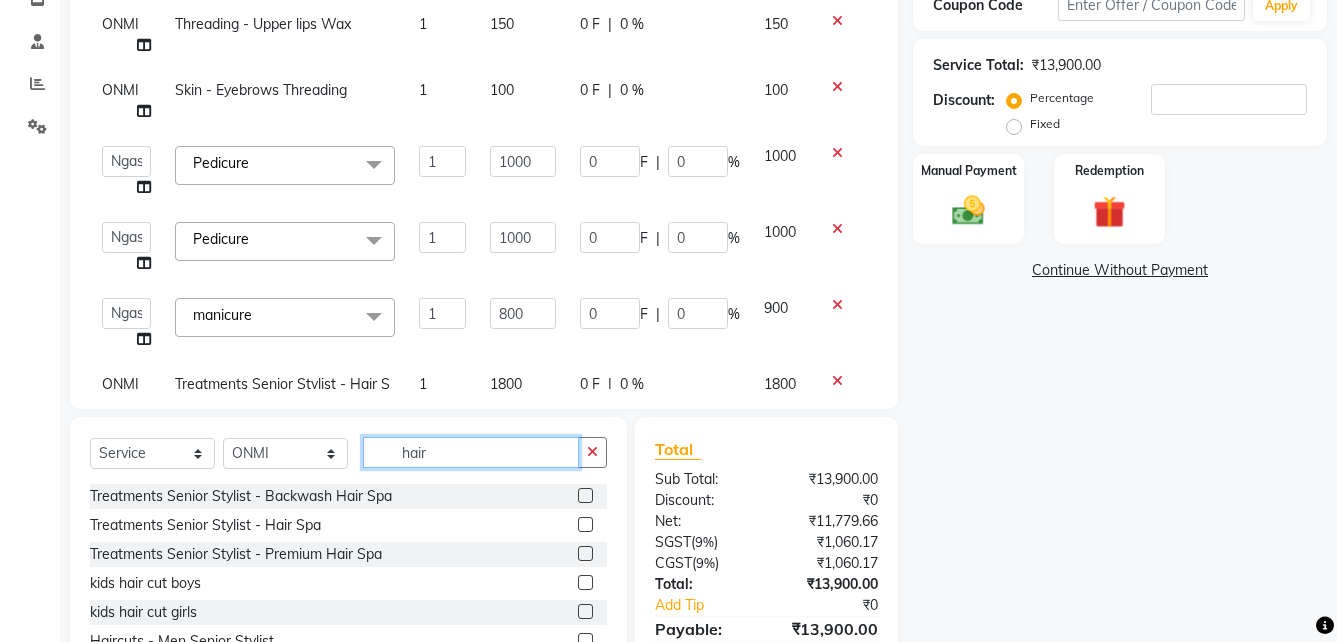 click on "hair" 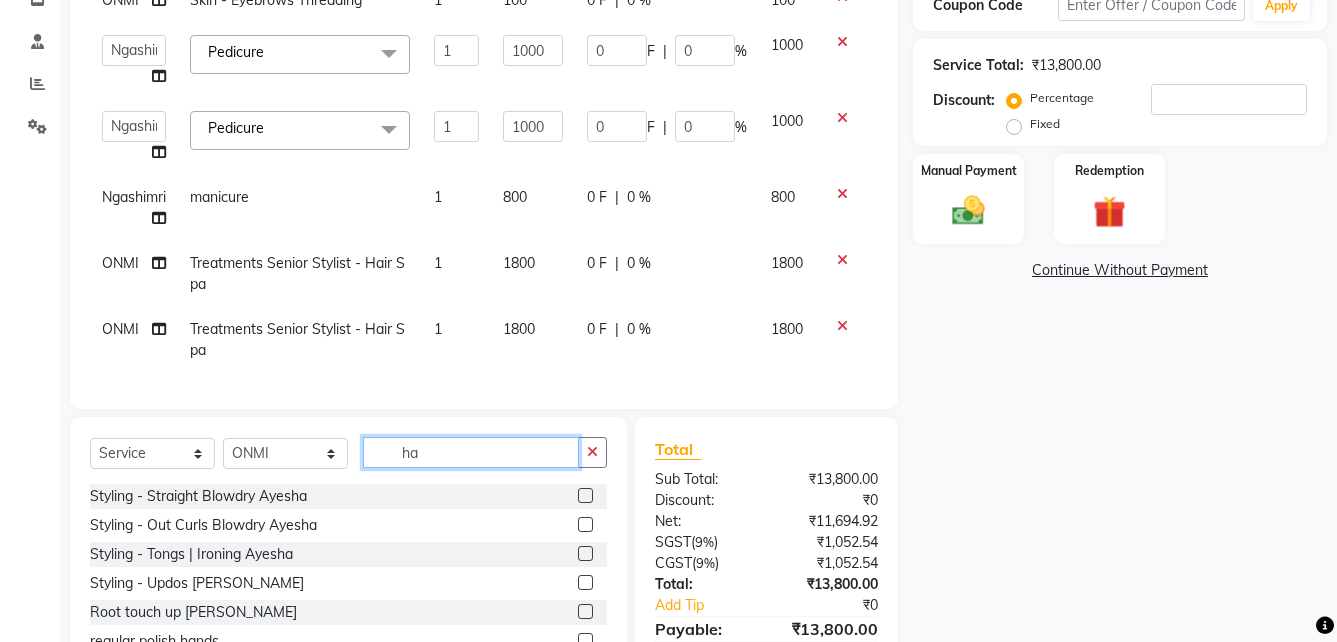type on "h" 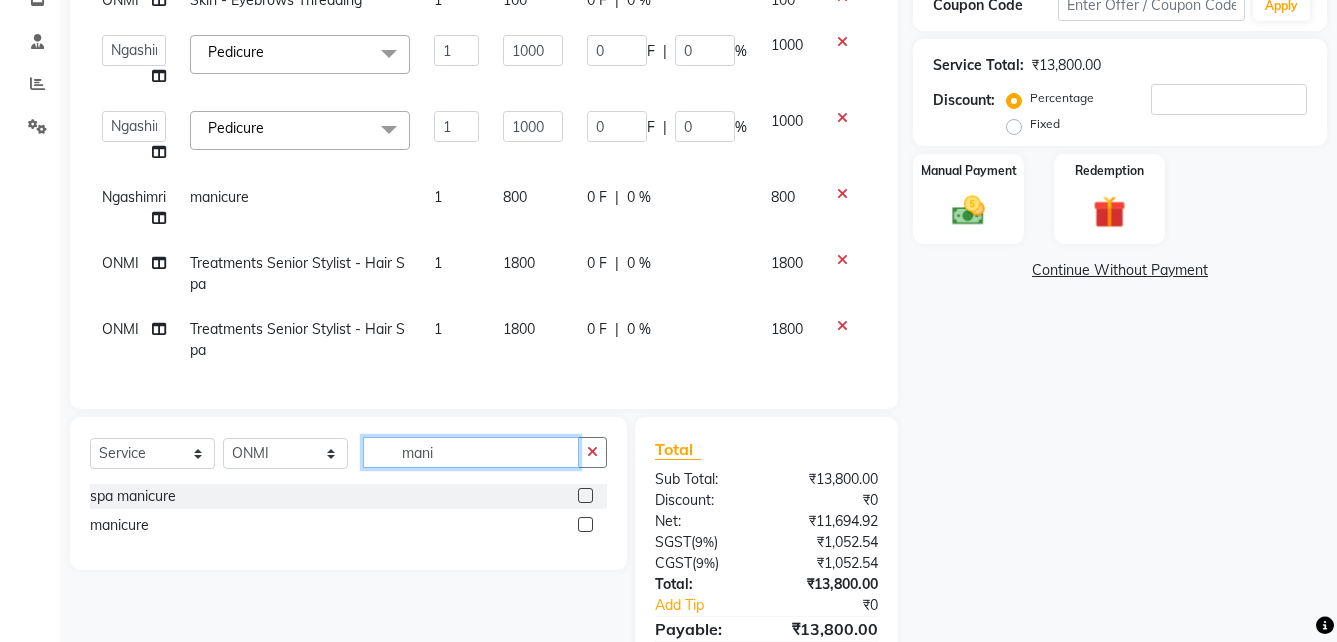 type on "mani" 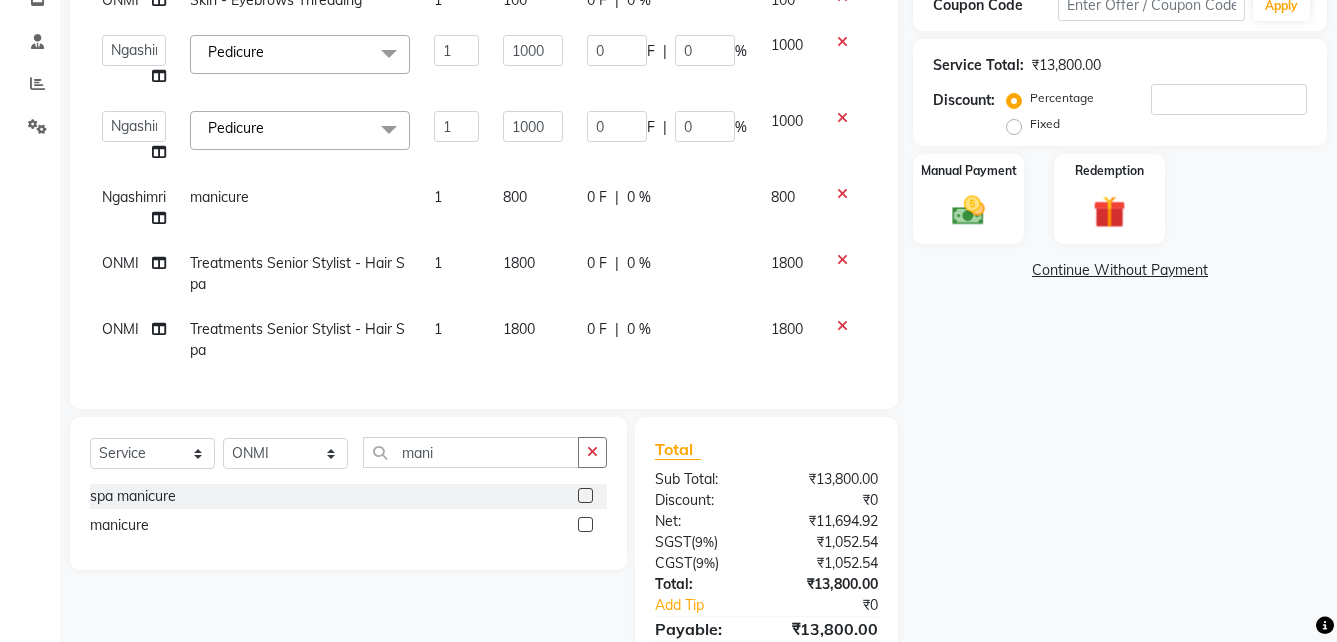 click 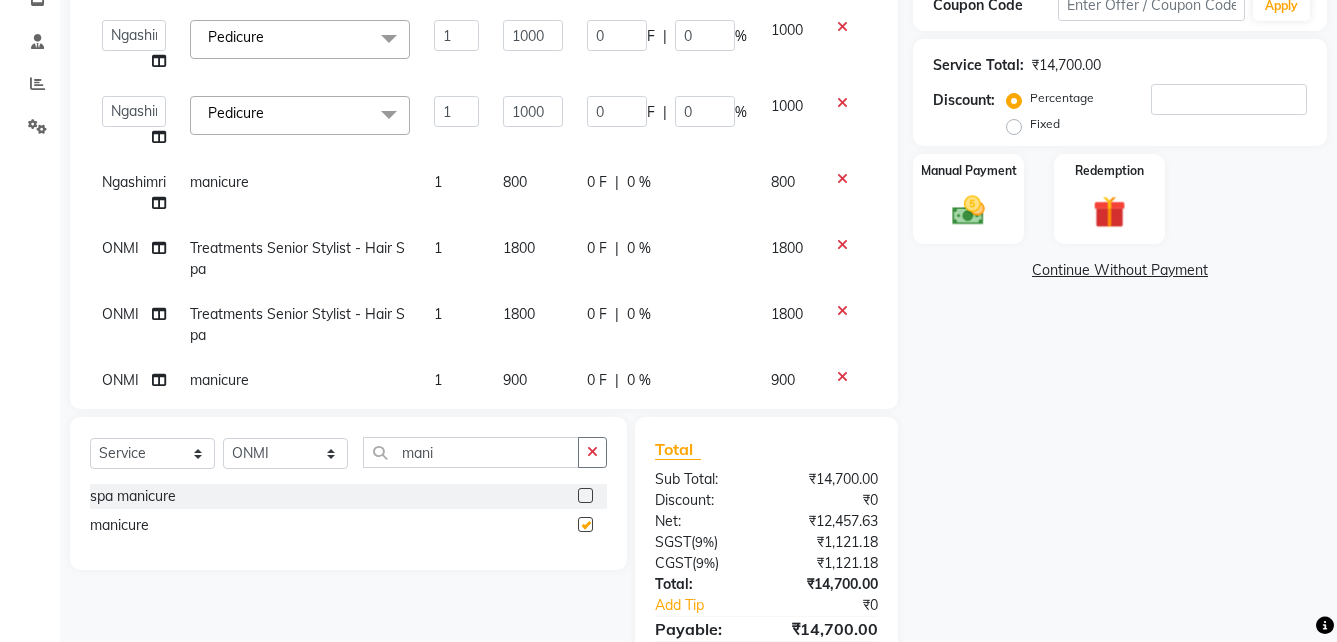scroll, scrollTop: 278, scrollLeft: 0, axis: vertical 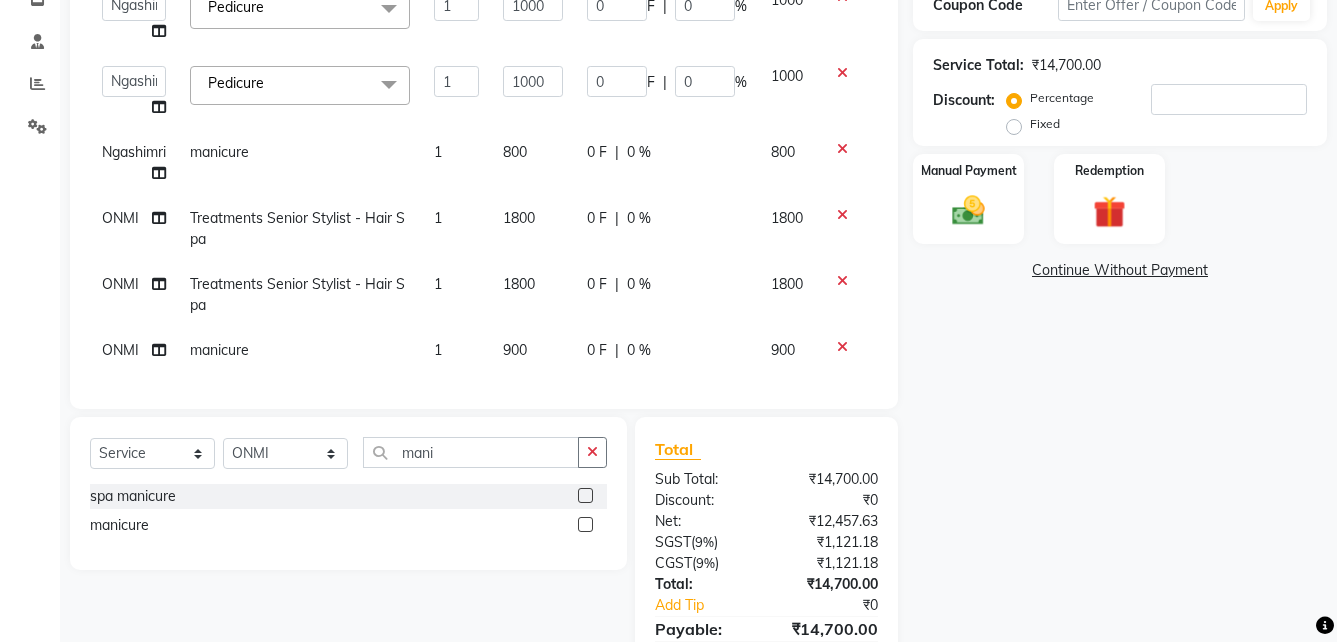 checkbox on "false" 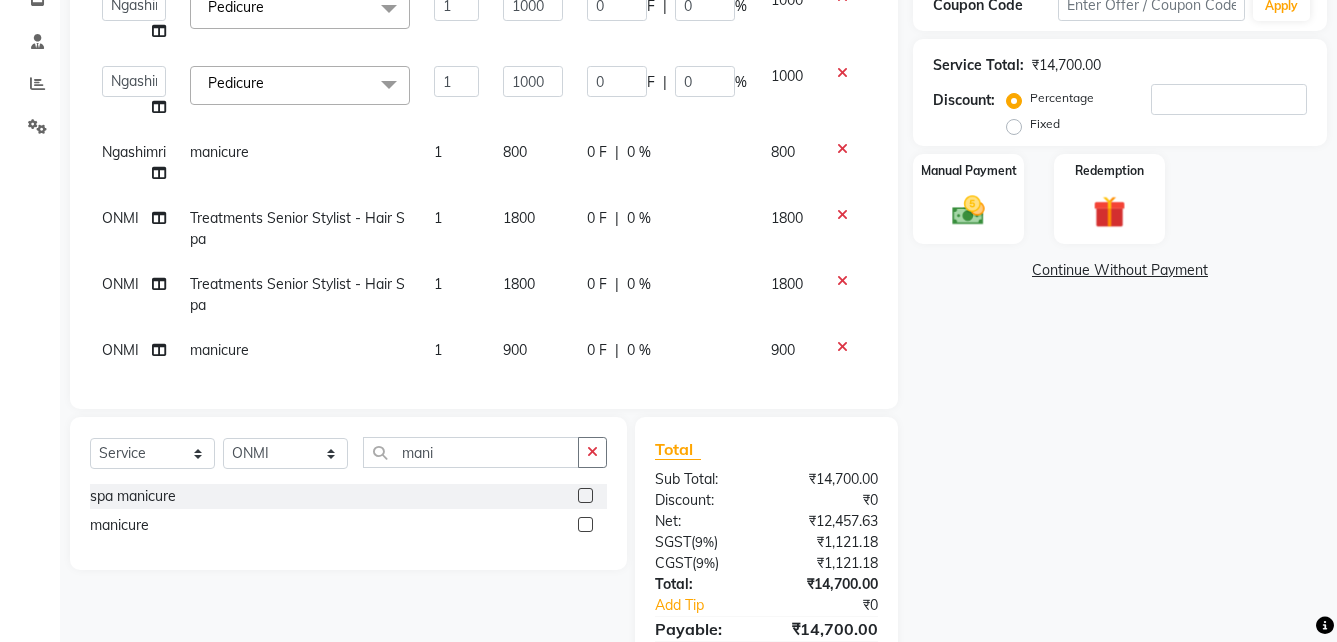 click on "900" 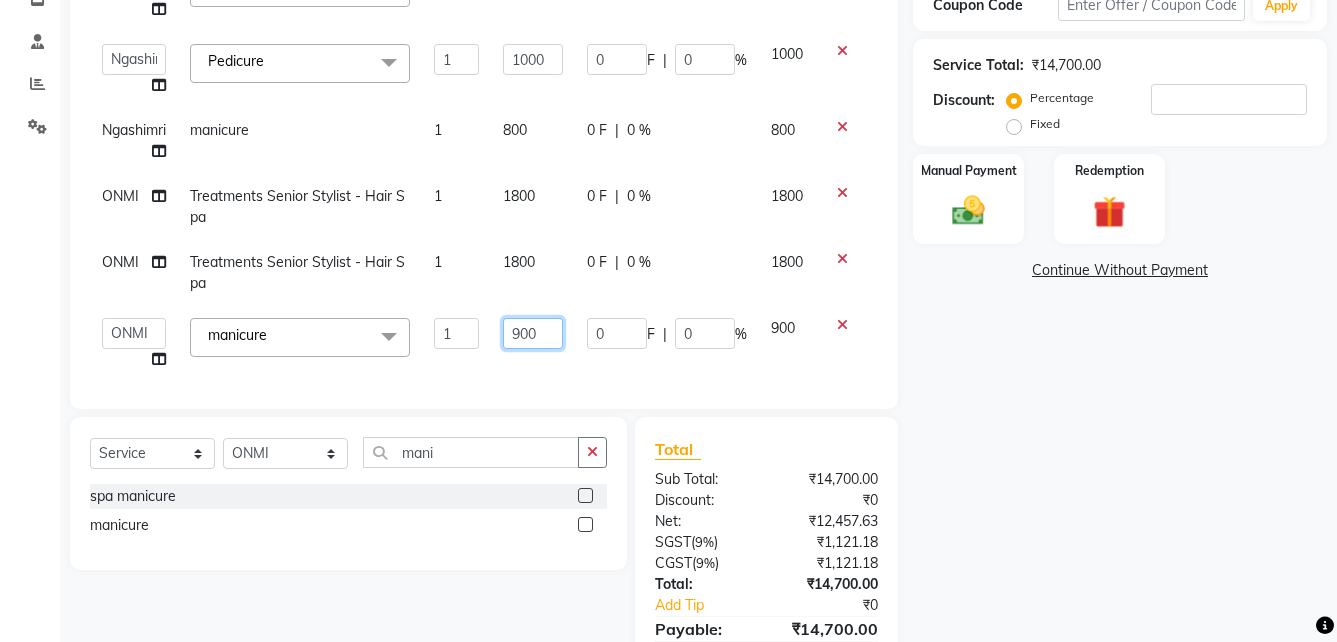 click on "900" 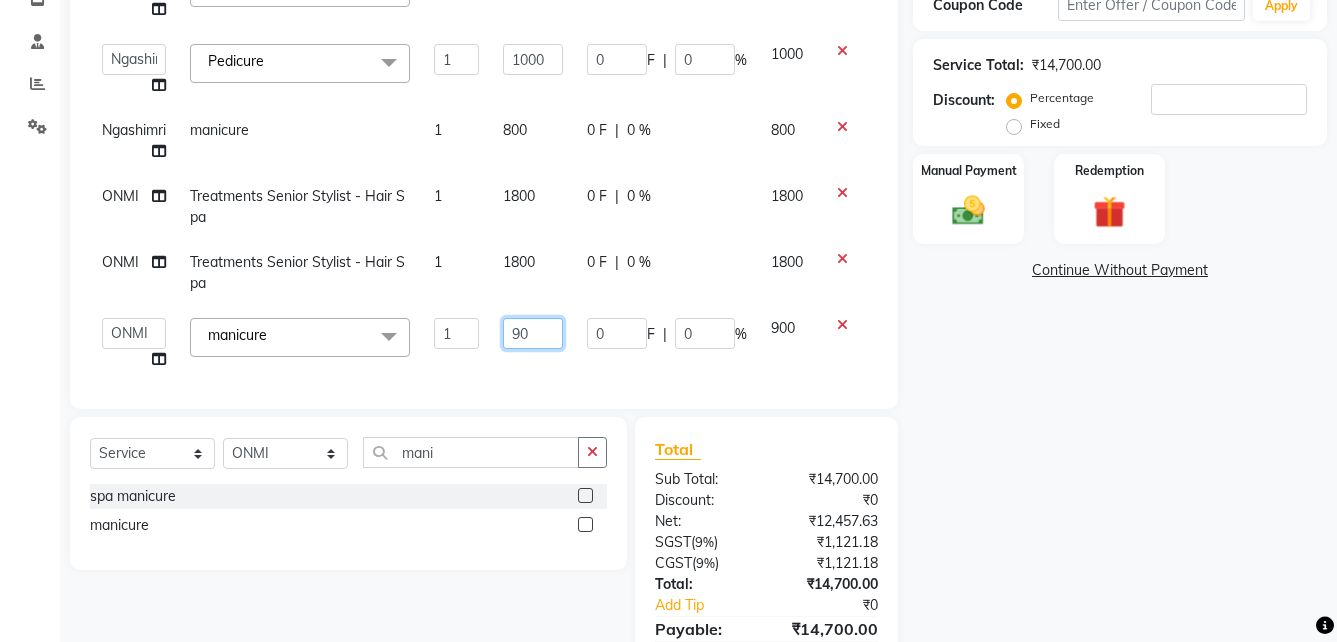 type on "9" 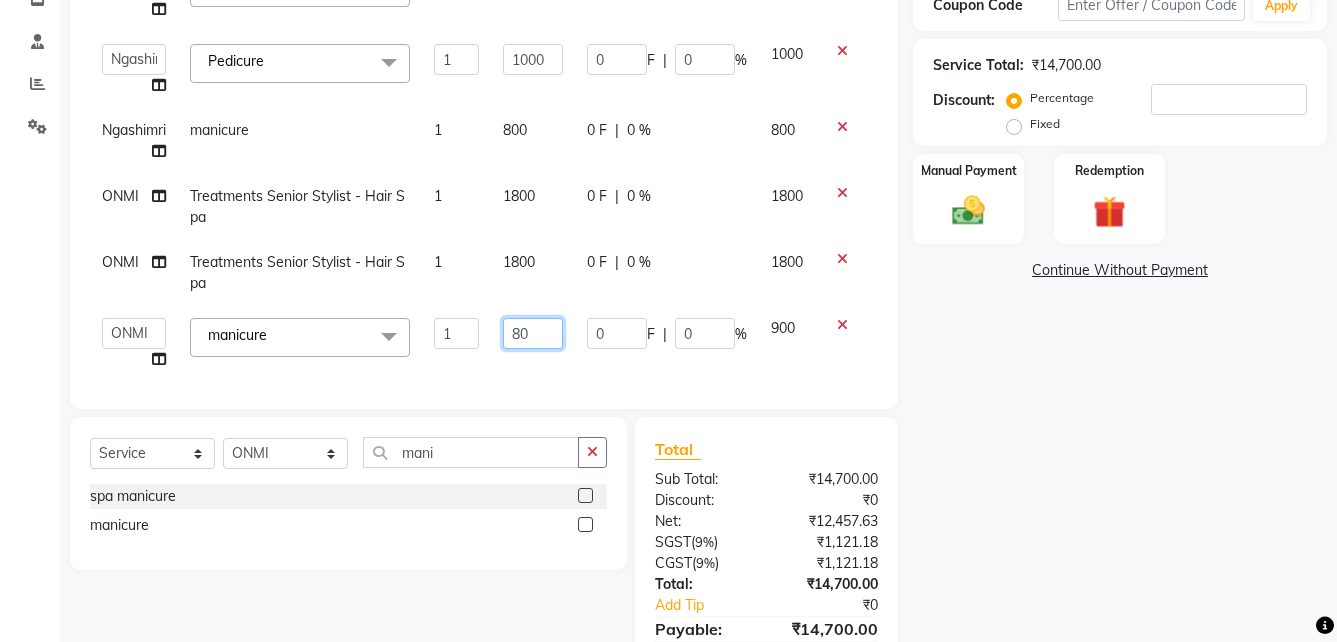 type on "800" 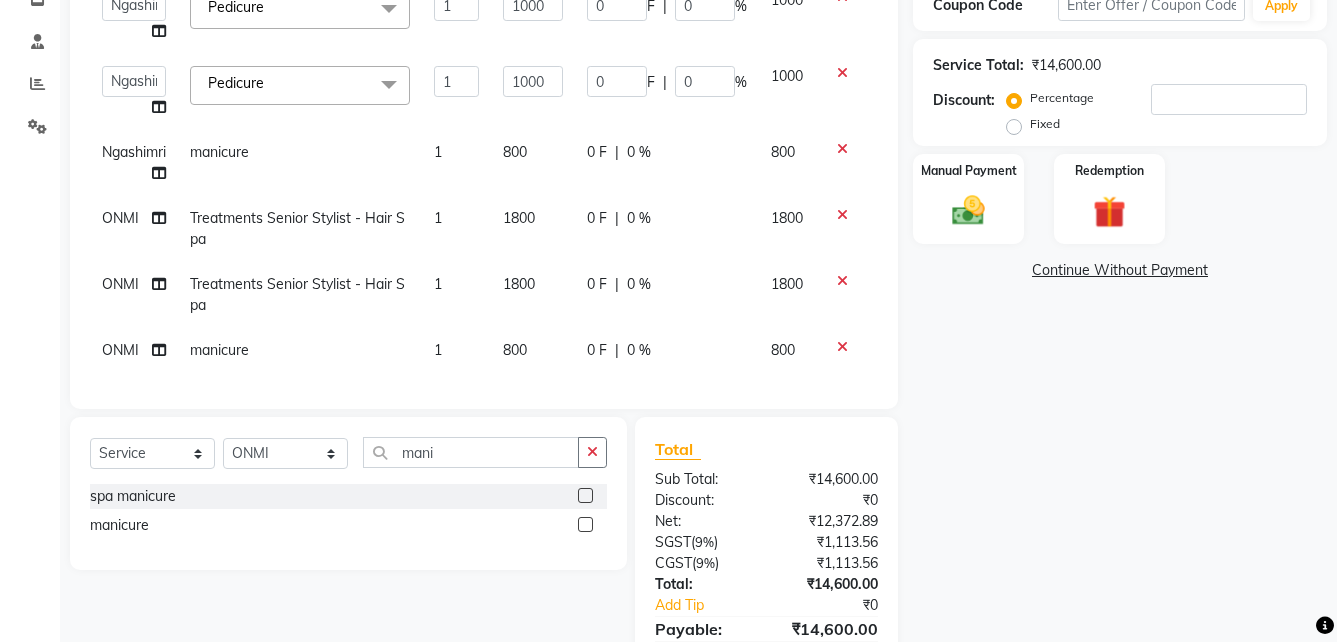 scroll, scrollTop: 278, scrollLeft: 0, axis: vertical 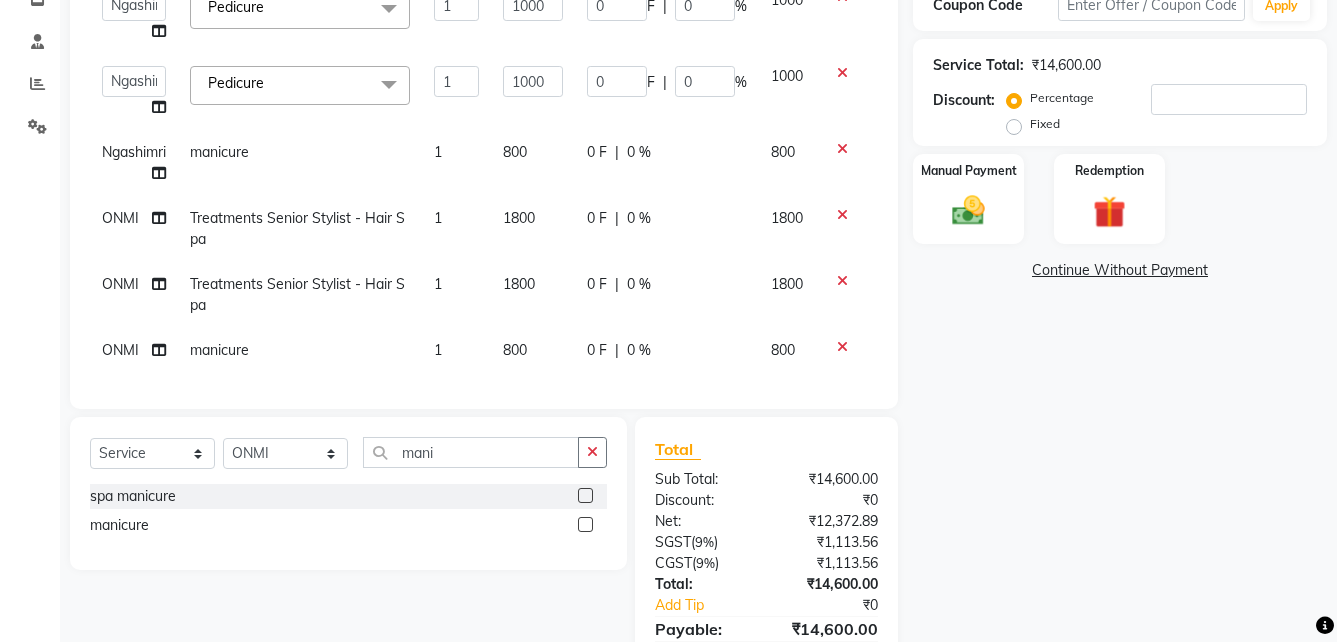 click on "Name: [PERSON_NAME]  Membership:  No Active Membership  Total Visits:   Card on file:  0 Last Visit:   - Points:   0  Coupon Code Apply Service Total:  ₹14,600.00  Discount:  Percentage   Fixed  Manual Payment Redemption  Continue Without Payment" 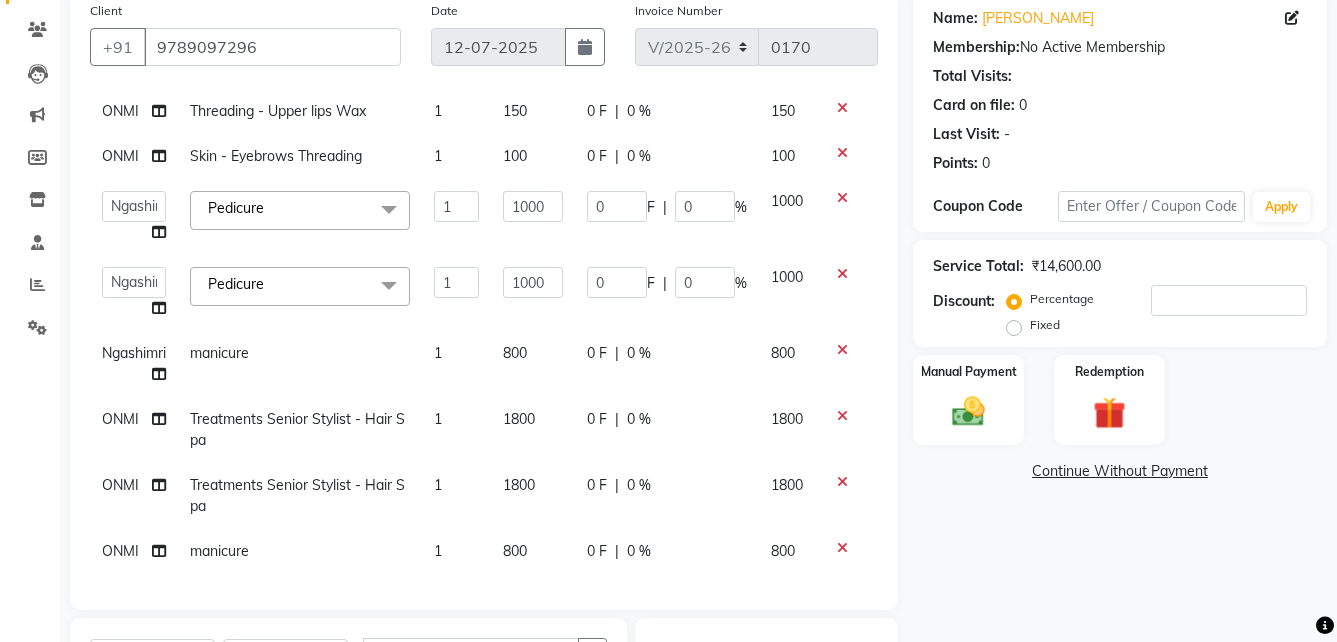 scroll, scrollTop: 58, scrollLeft: 0, axis: vertical 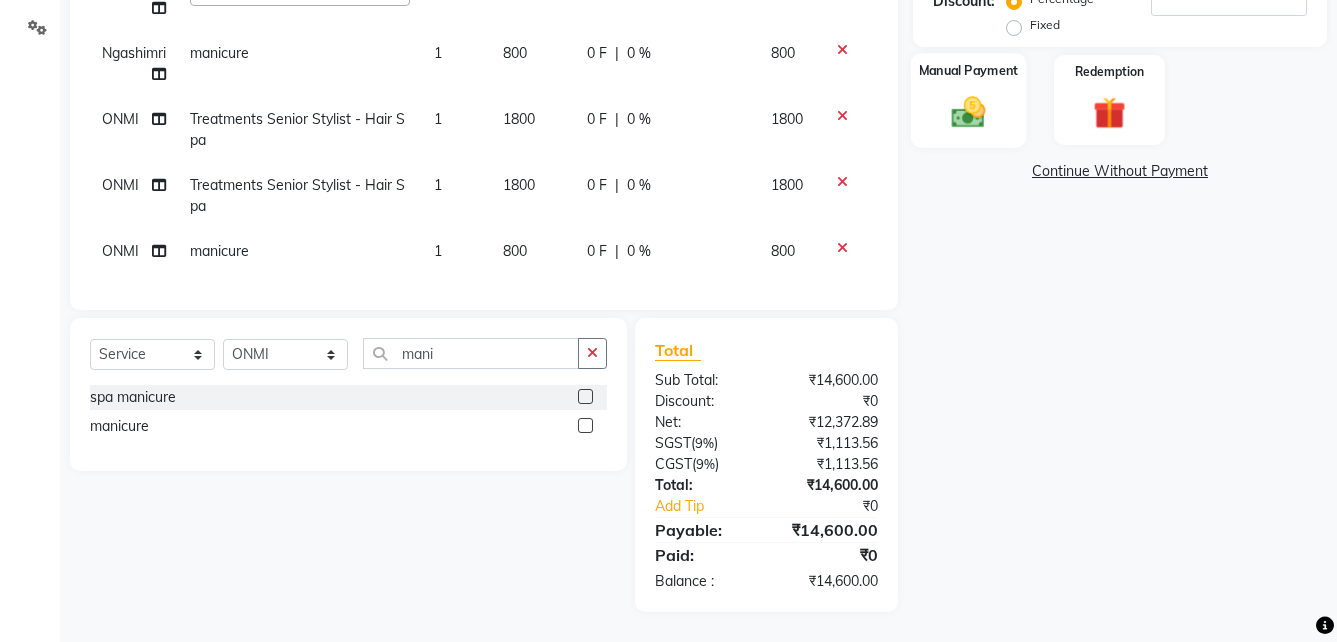 click 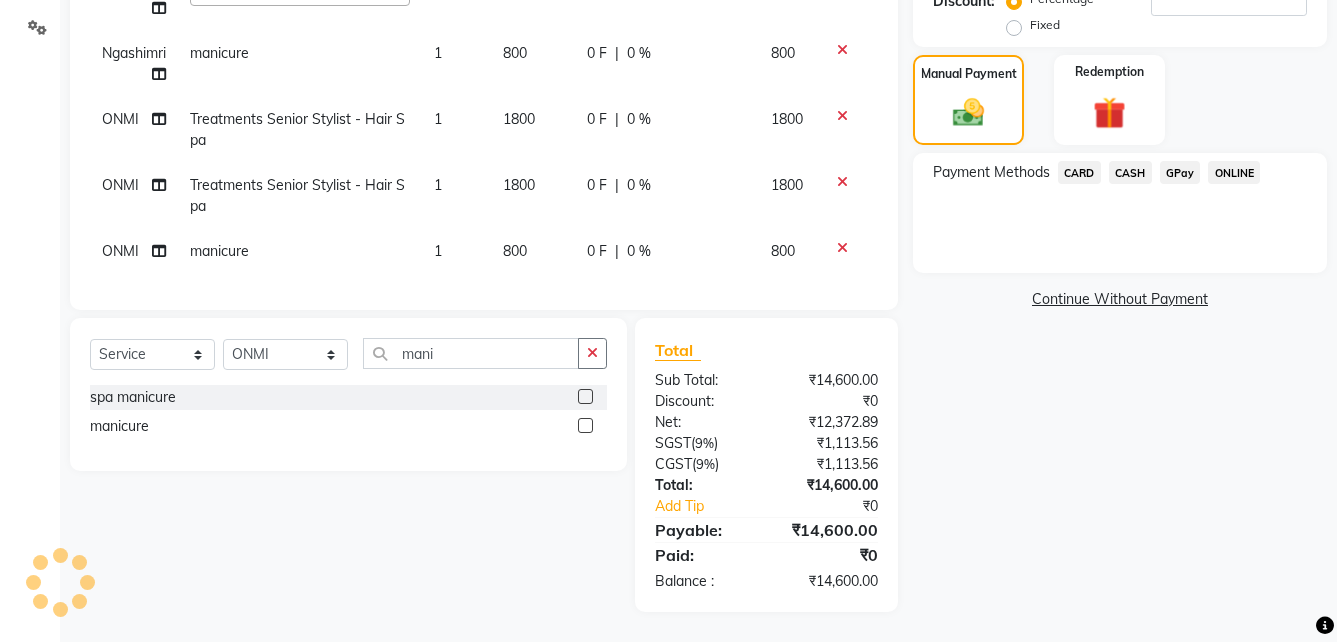 click on "GPay" 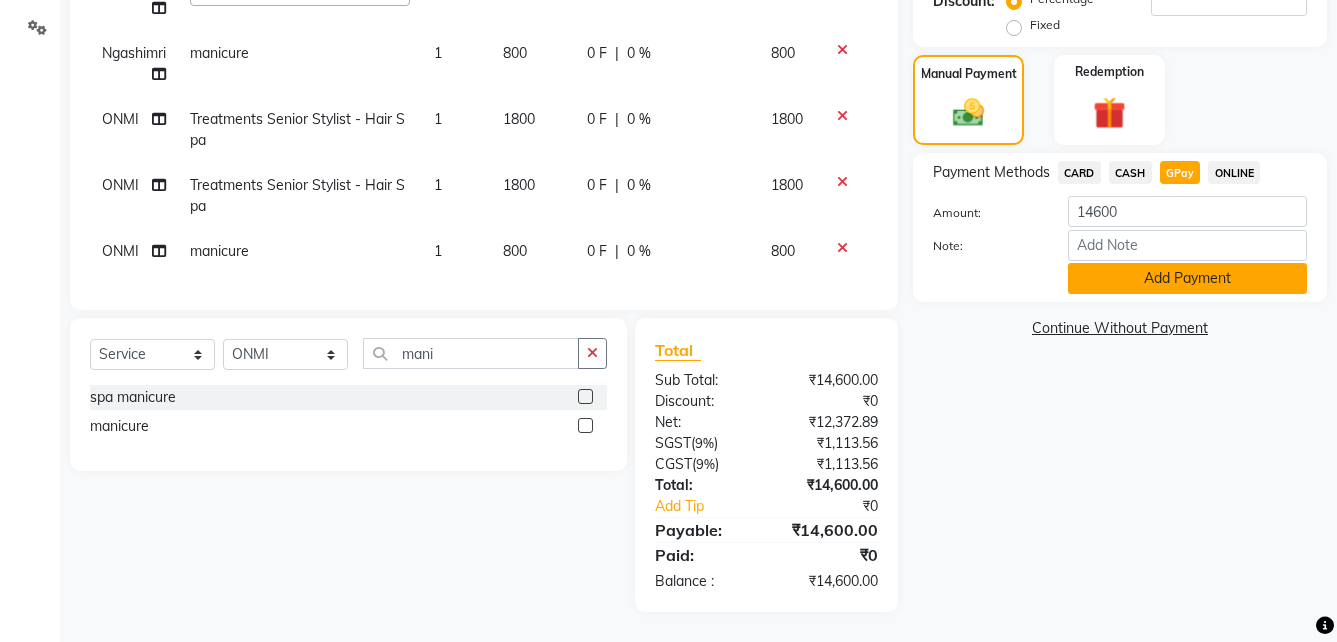 click on "Add Payment" 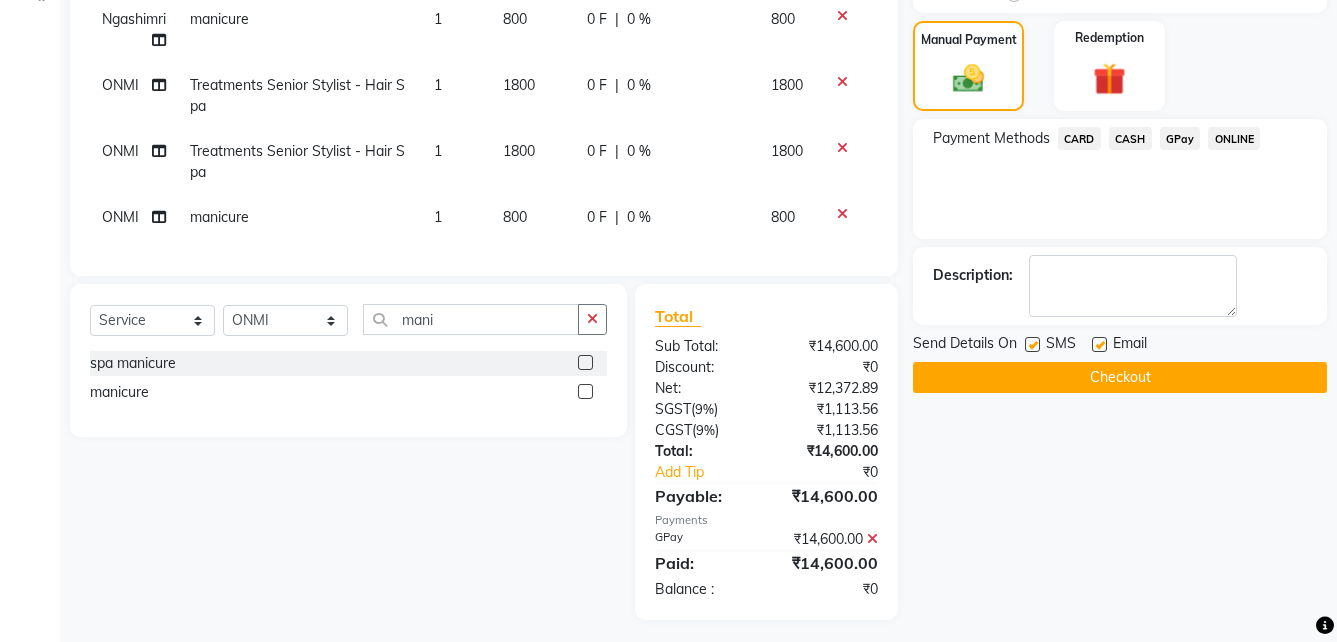 scroll, scrollTop: 500, scrollLeft: 0, axis: vertical 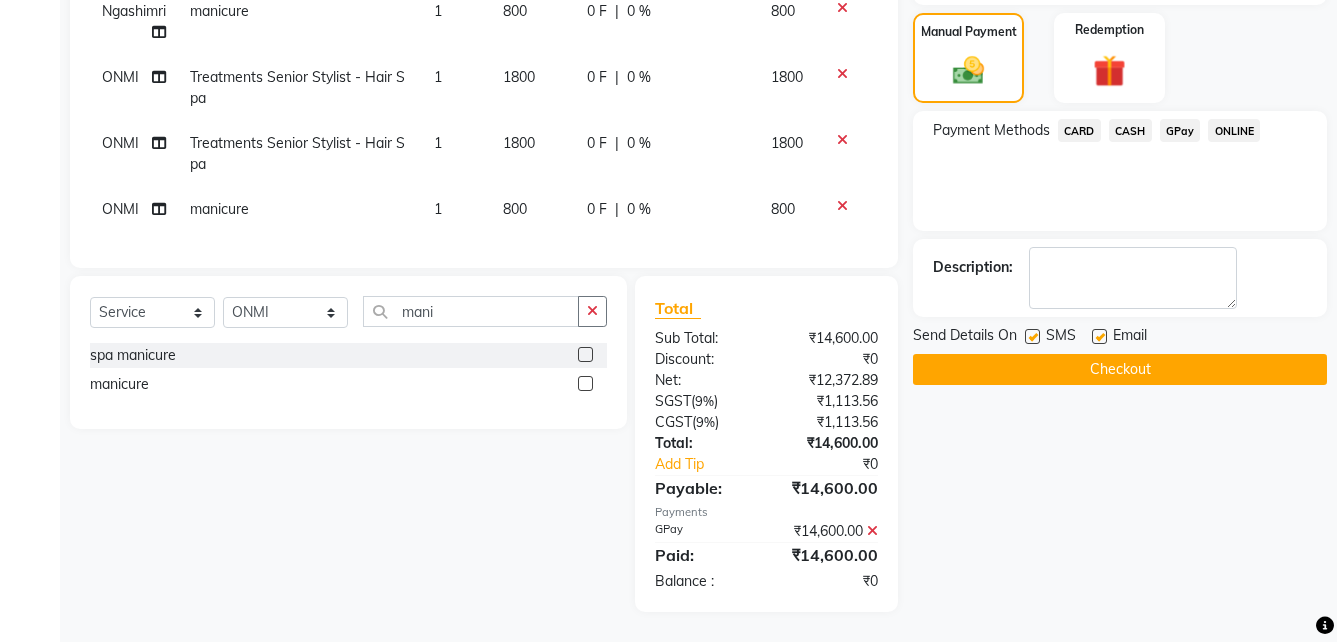 click on "Checkout" 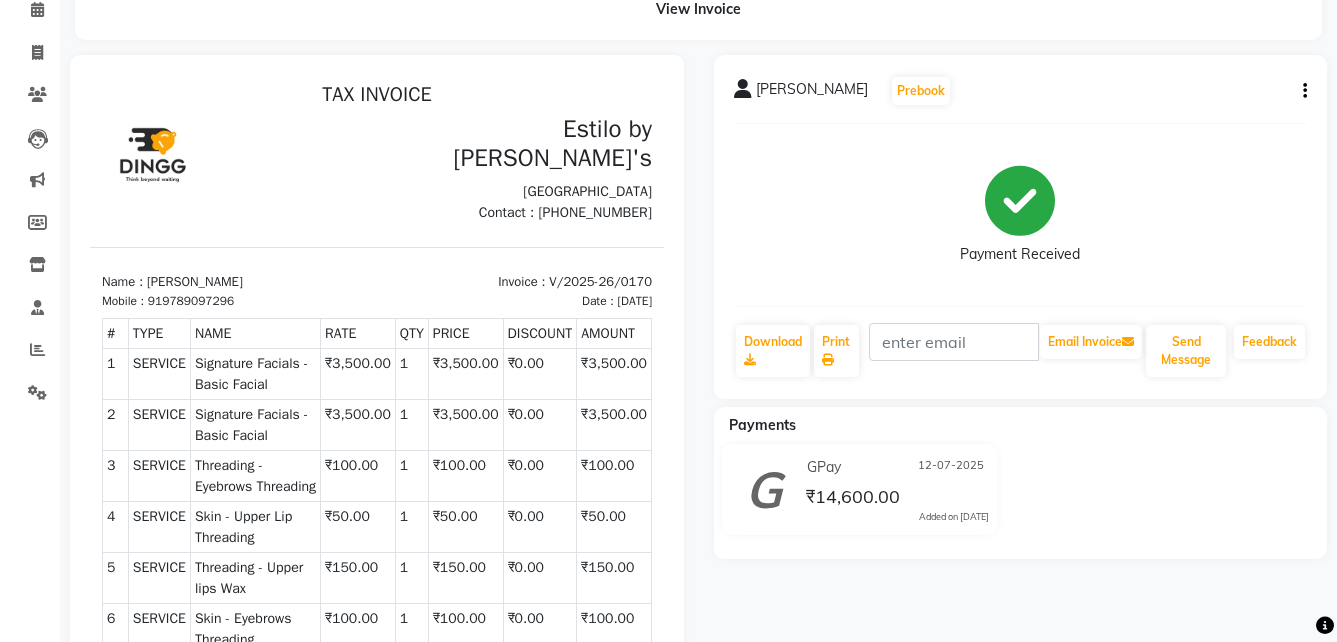 scroll, scrollTop: 0, scrollLeft: 0, axis: both 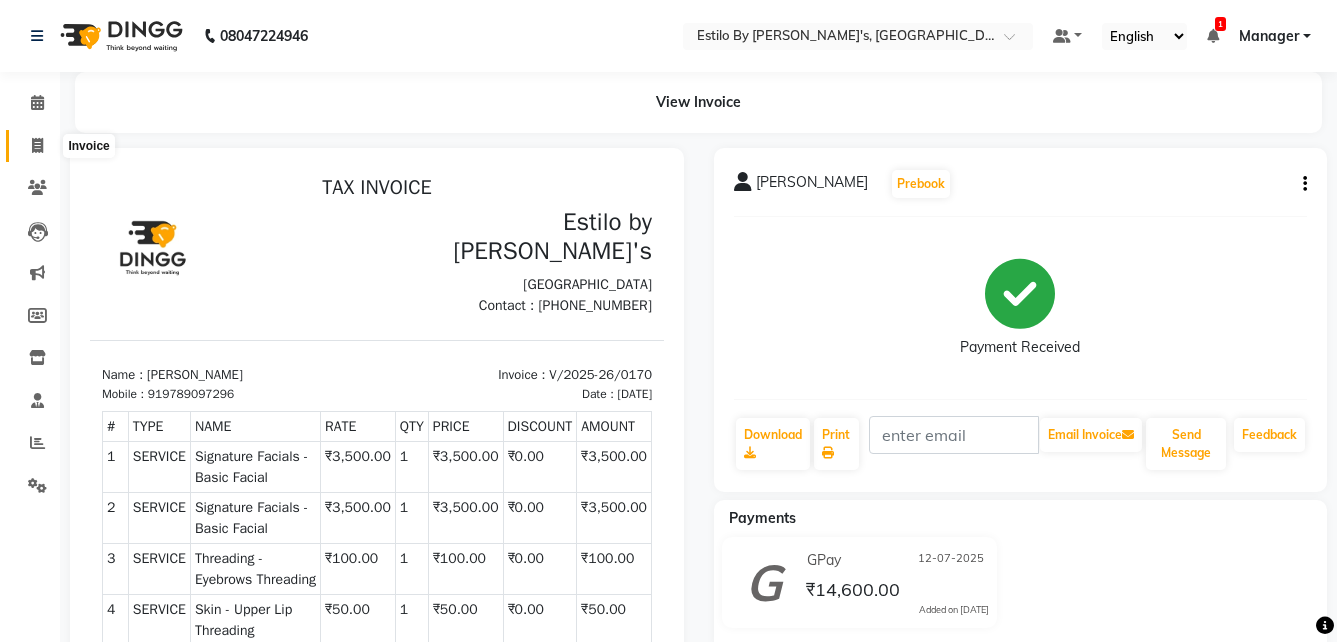 click 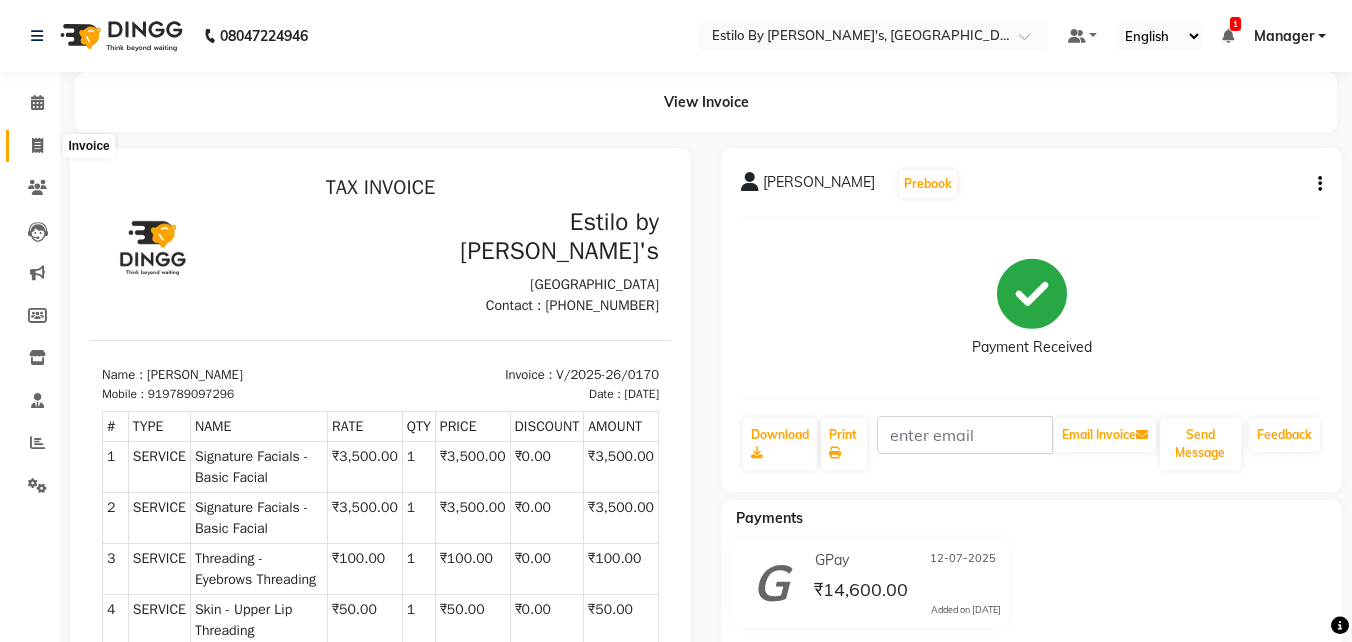 select on "8275" 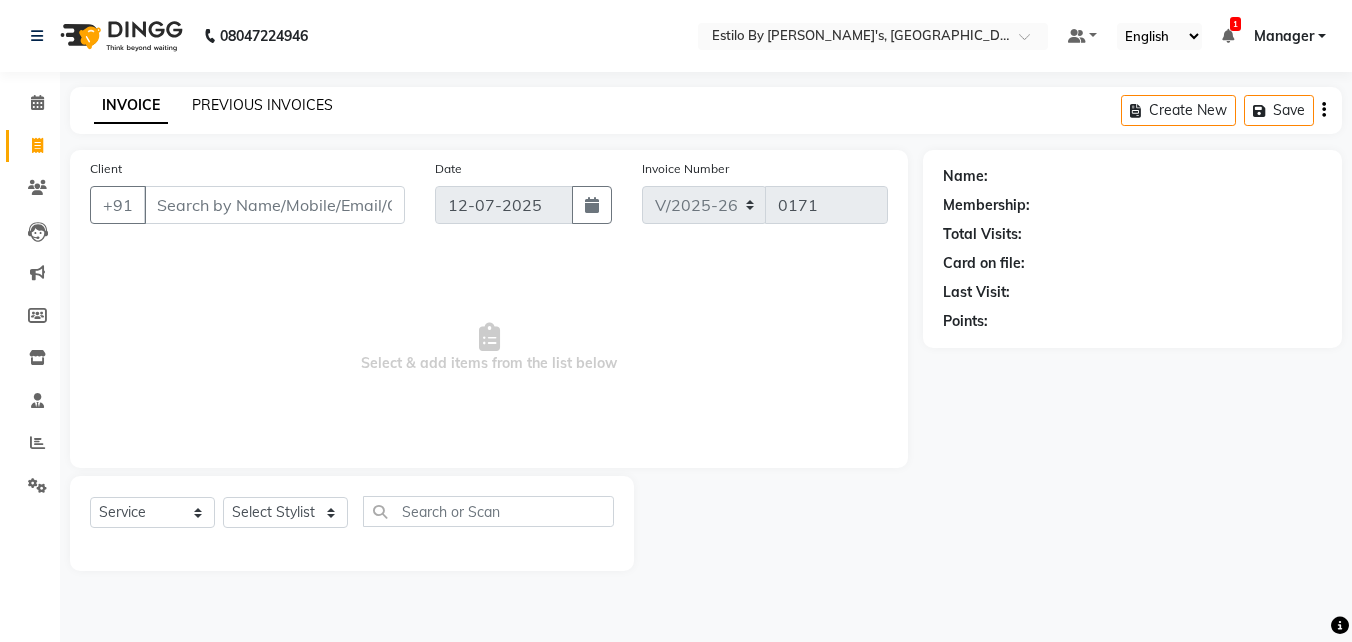 click on "PREVIOUS INVOICES" 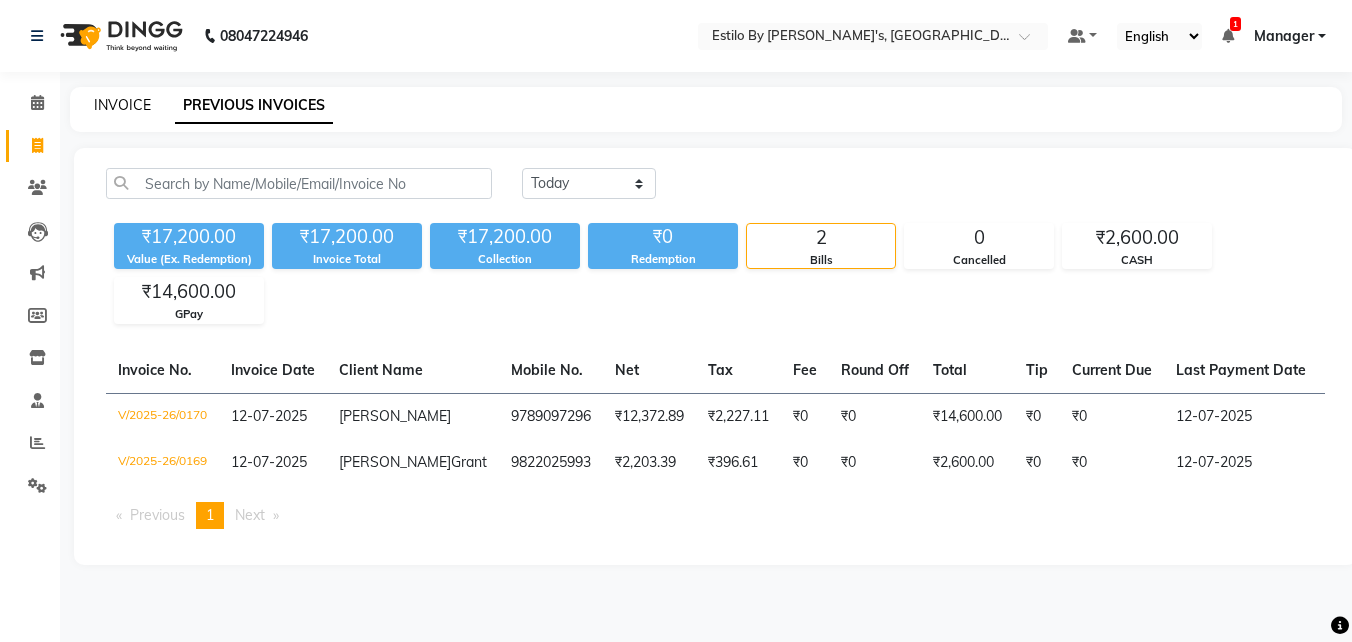 click on "INVOICE" 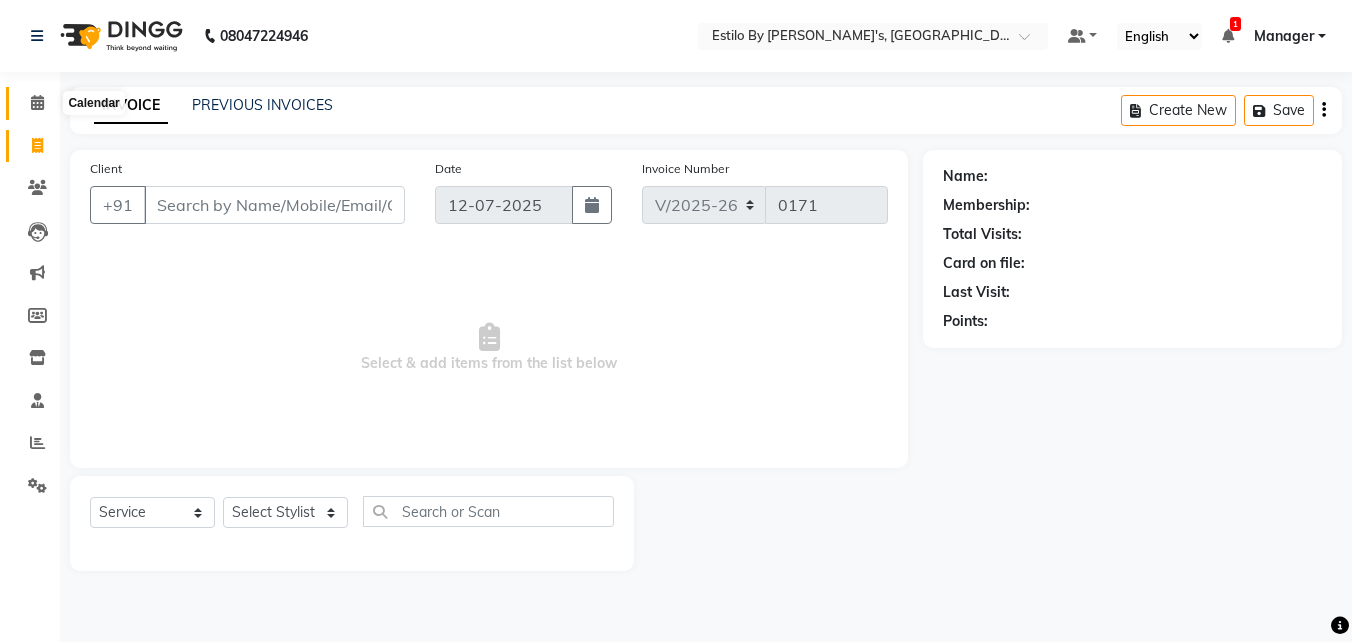 click 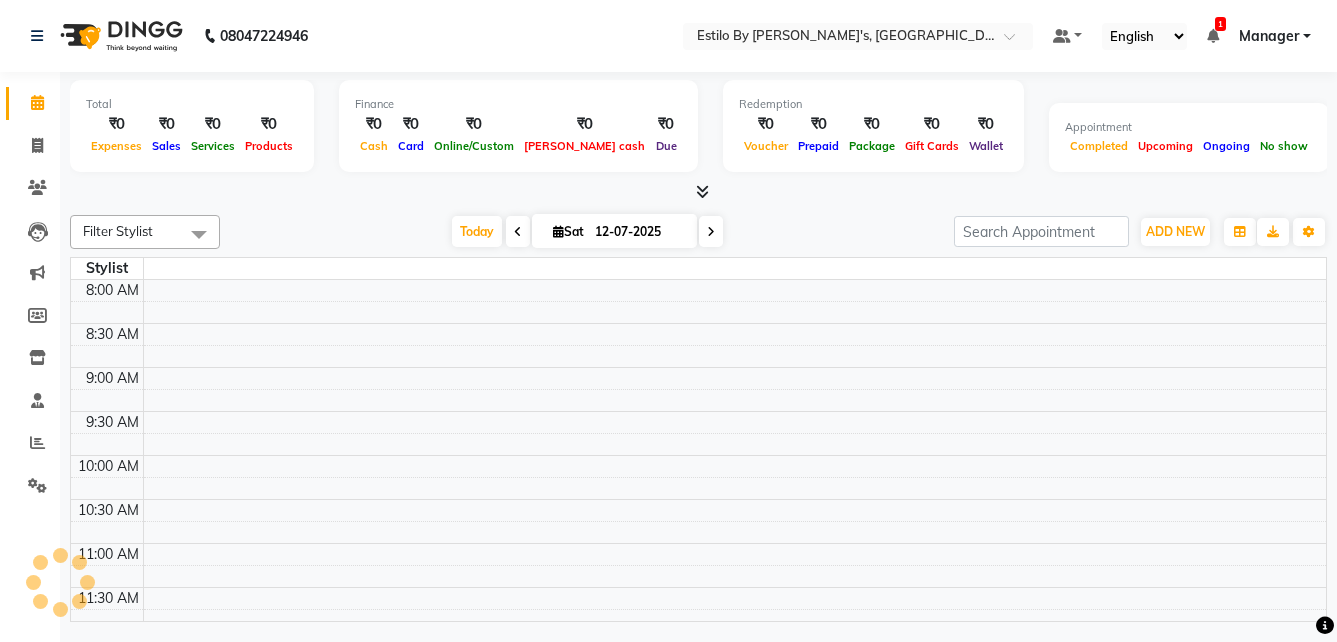 scroll, scrollTop: 705, scrollLeft: 0, axis: vertical 